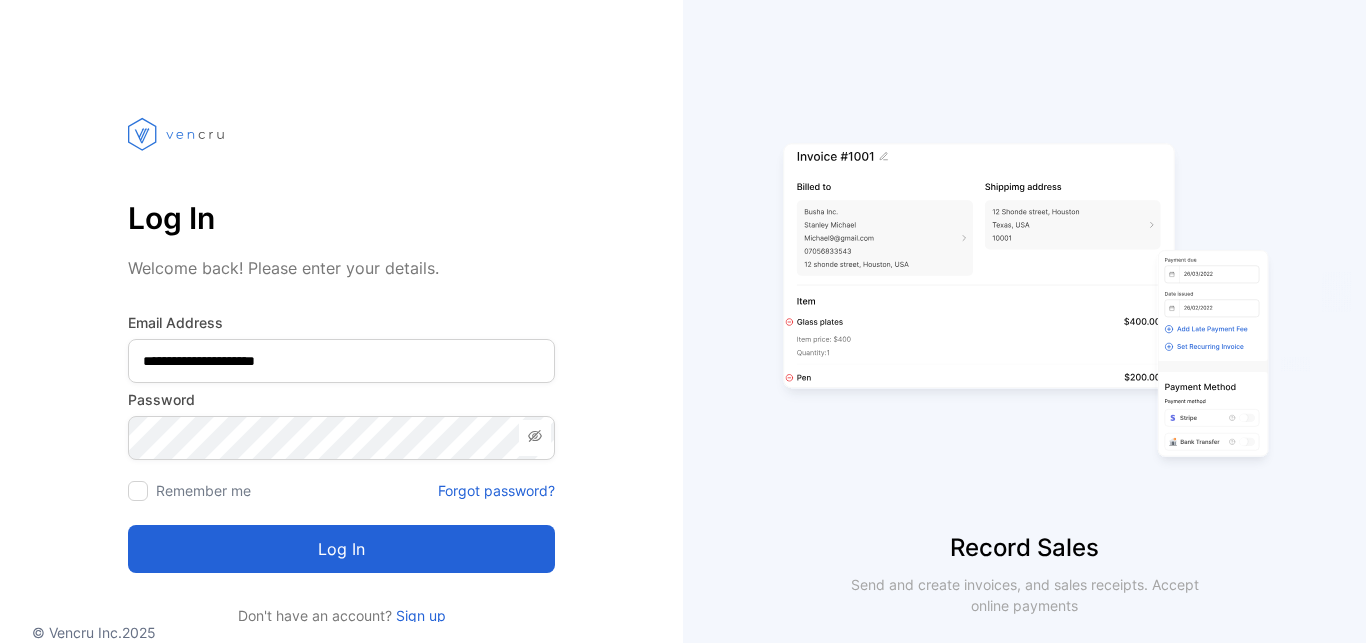 scroll, scrollTop: 0, scrollLeft: 0, axis: both 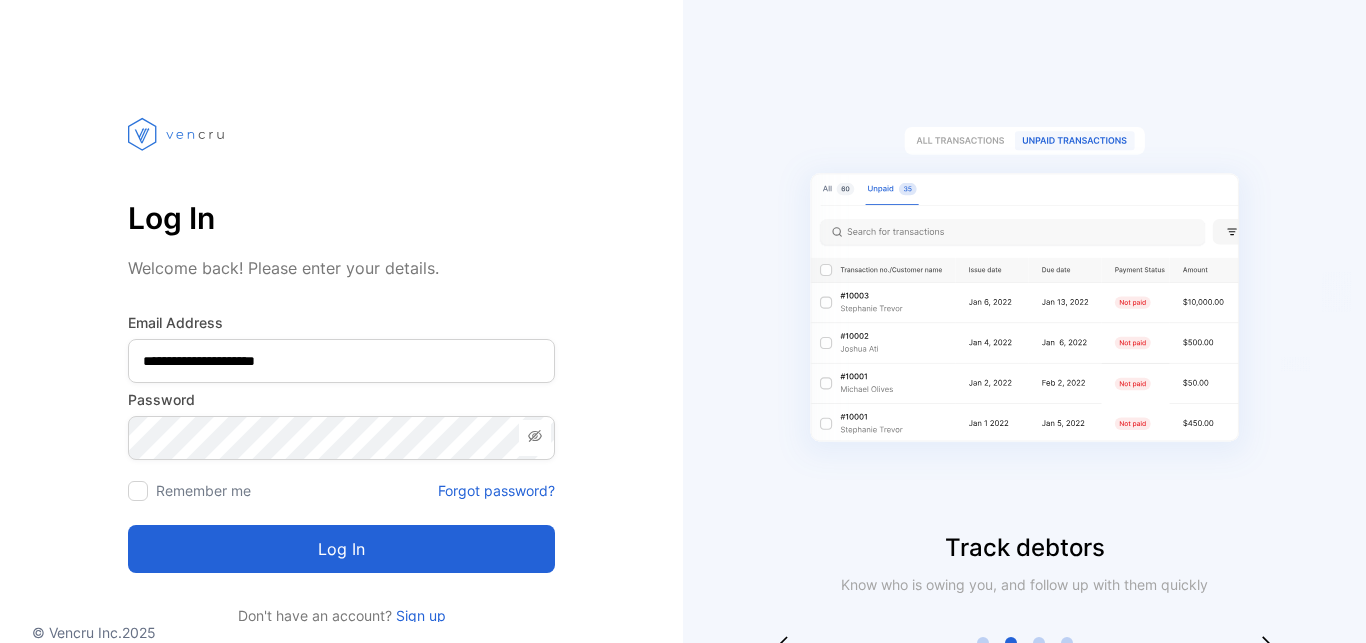 click 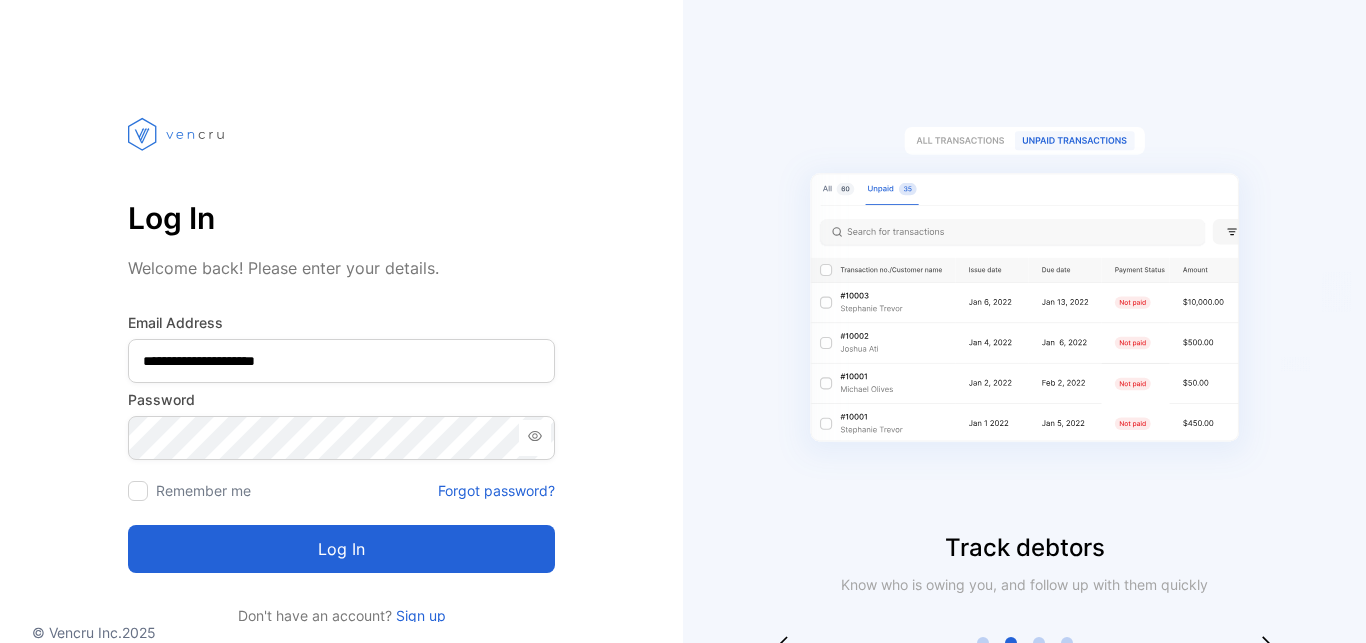 click on "Log in" at bounding box center [341, 549] 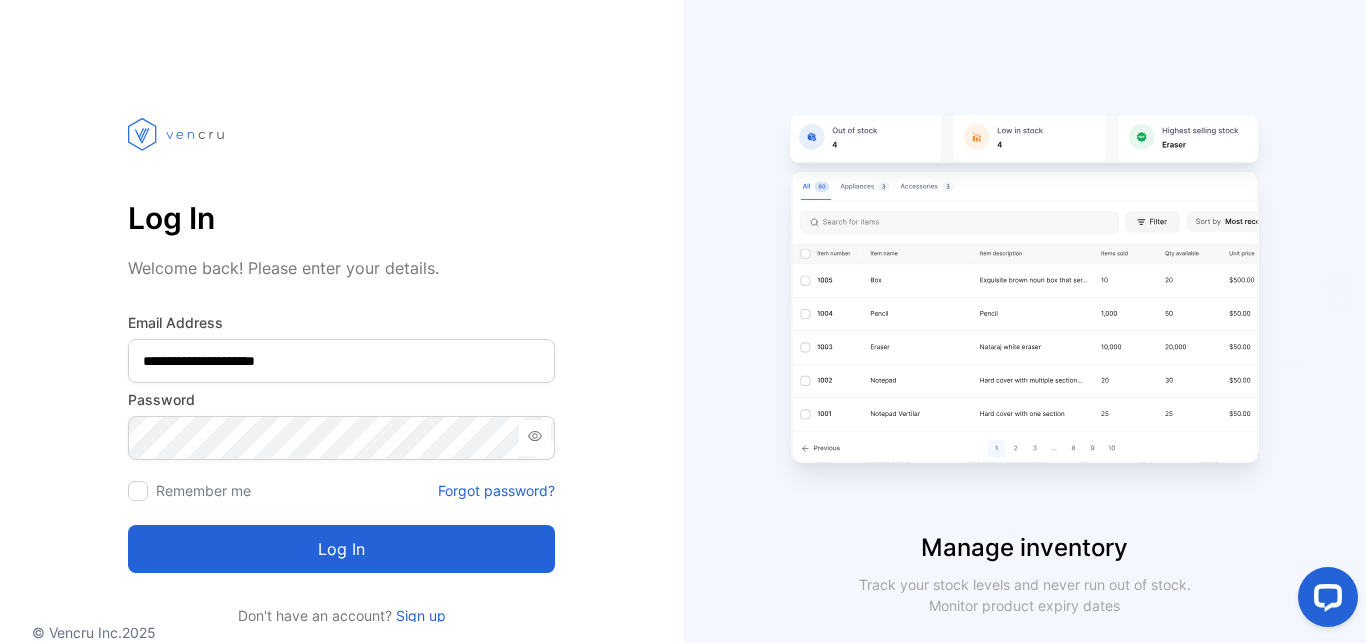 scroll, scrollTop: 0, scrollLeft: 0, axis: both 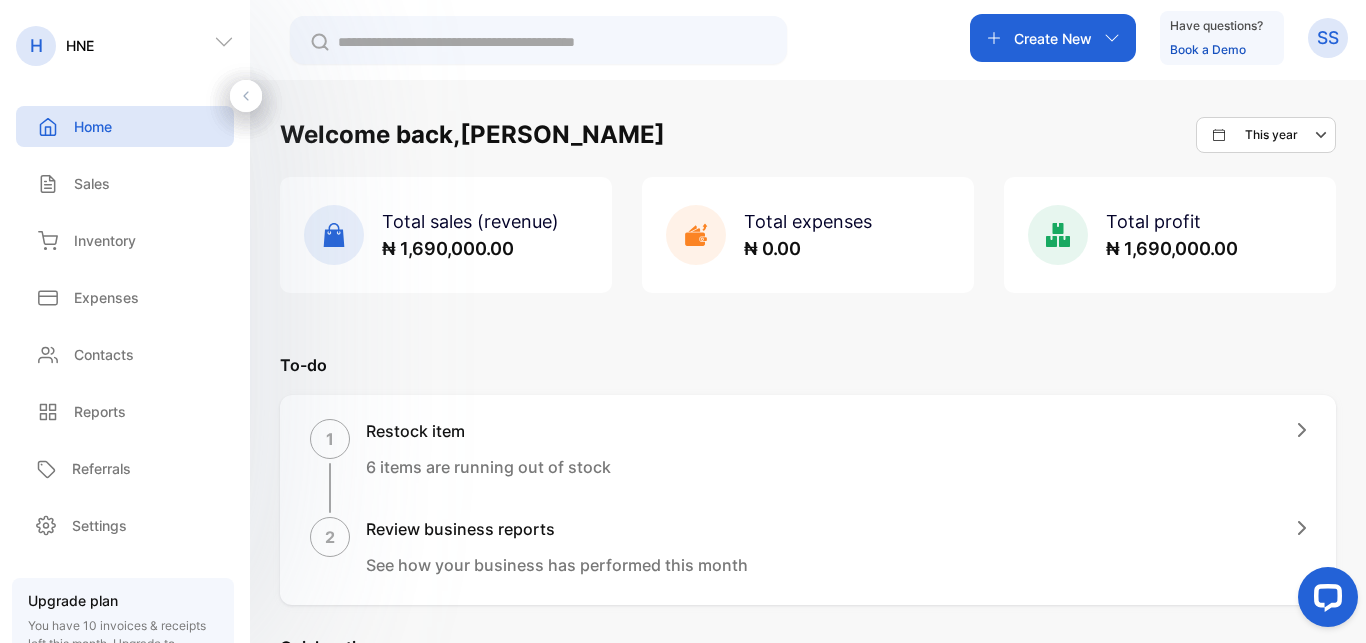 click on "Create New" at bounding box center [1053, 38] 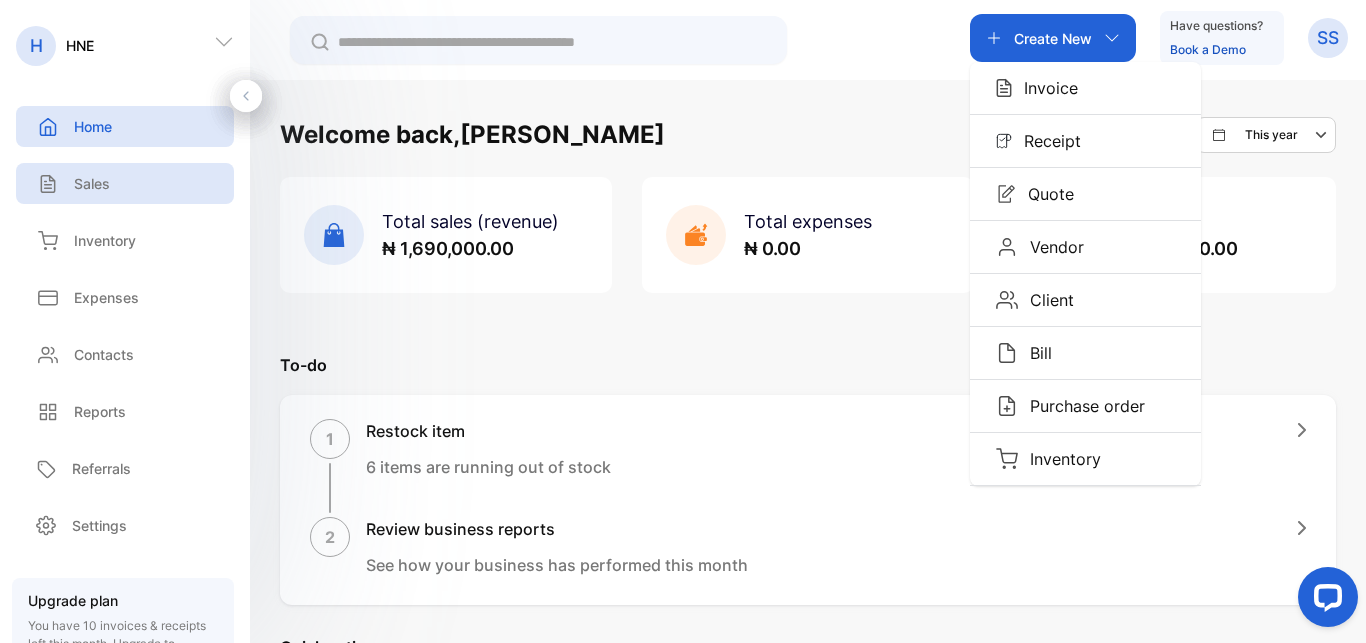 click on "Sales" at bounding box center [92, 183] 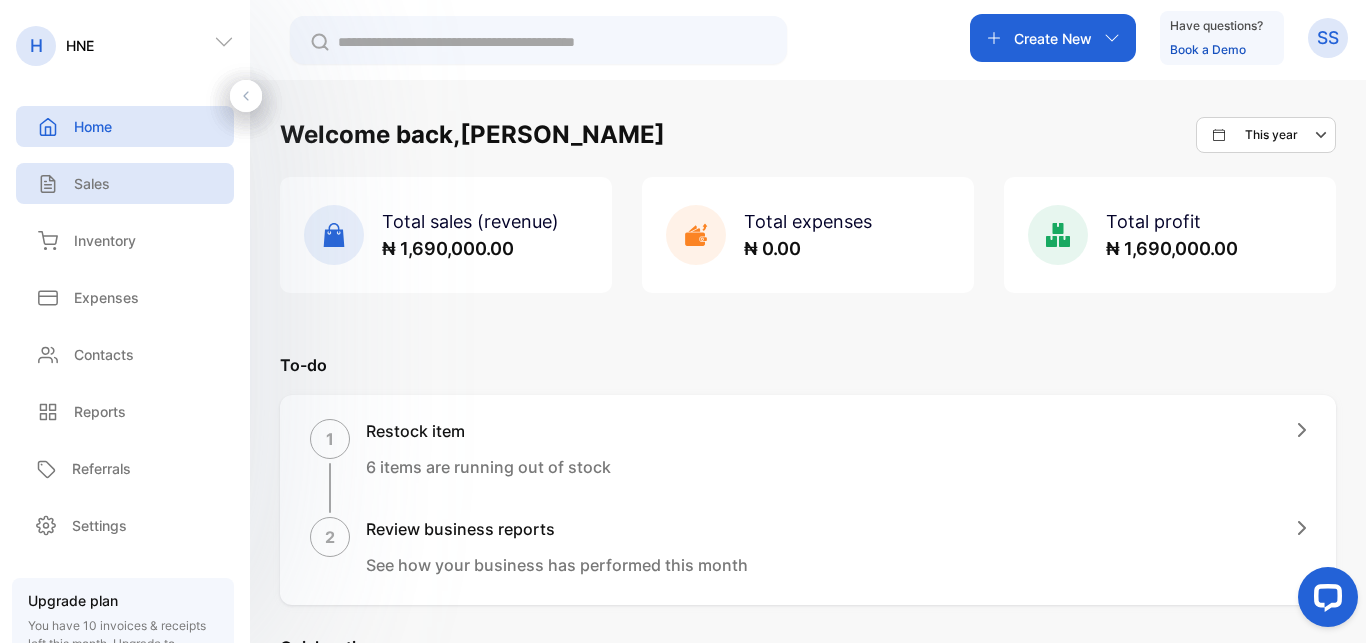 click on "Sales" at bounding box center (92, 183) 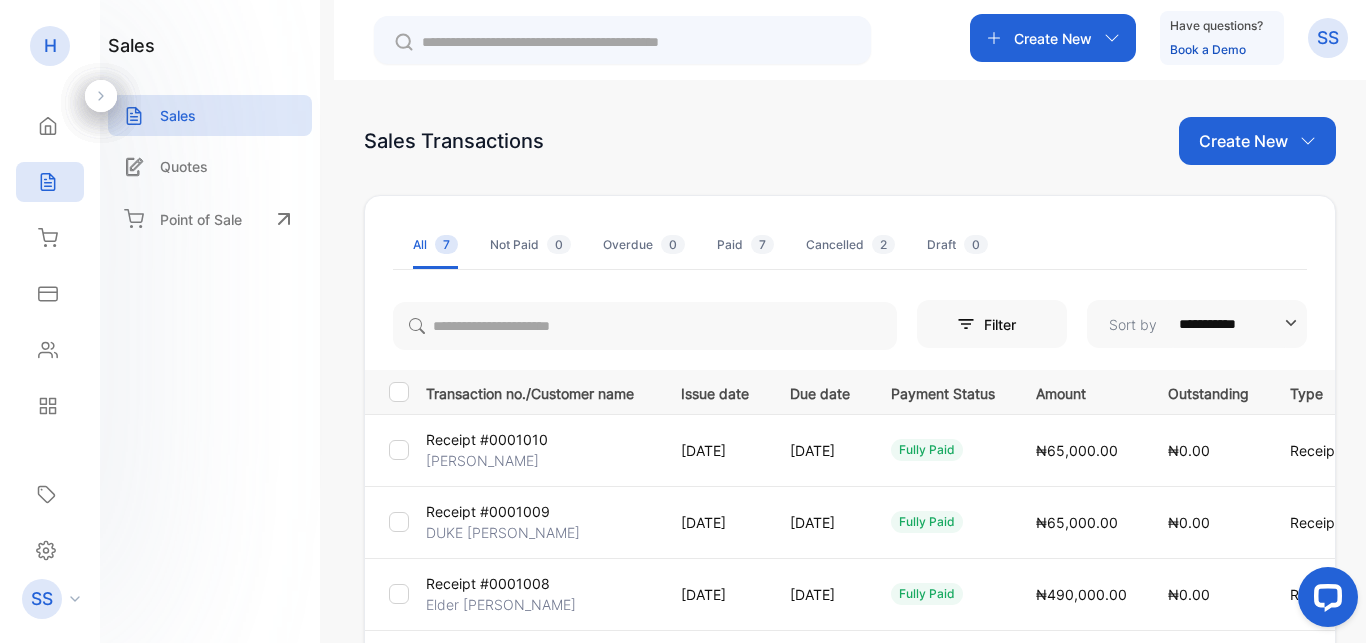 click on "Receipt #0001010 [PERSON_NAME]" at bounding box center (537, 450) 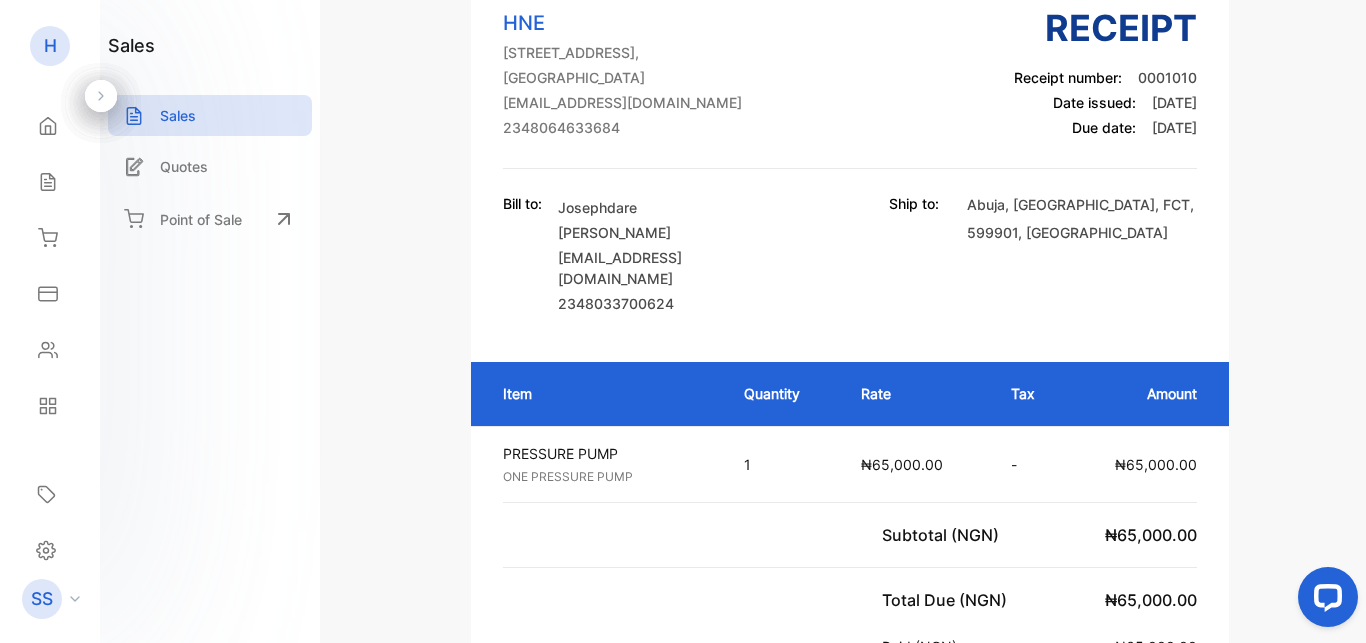 scroll, scrollTop: 0, scrollLeft: 0, axis: both 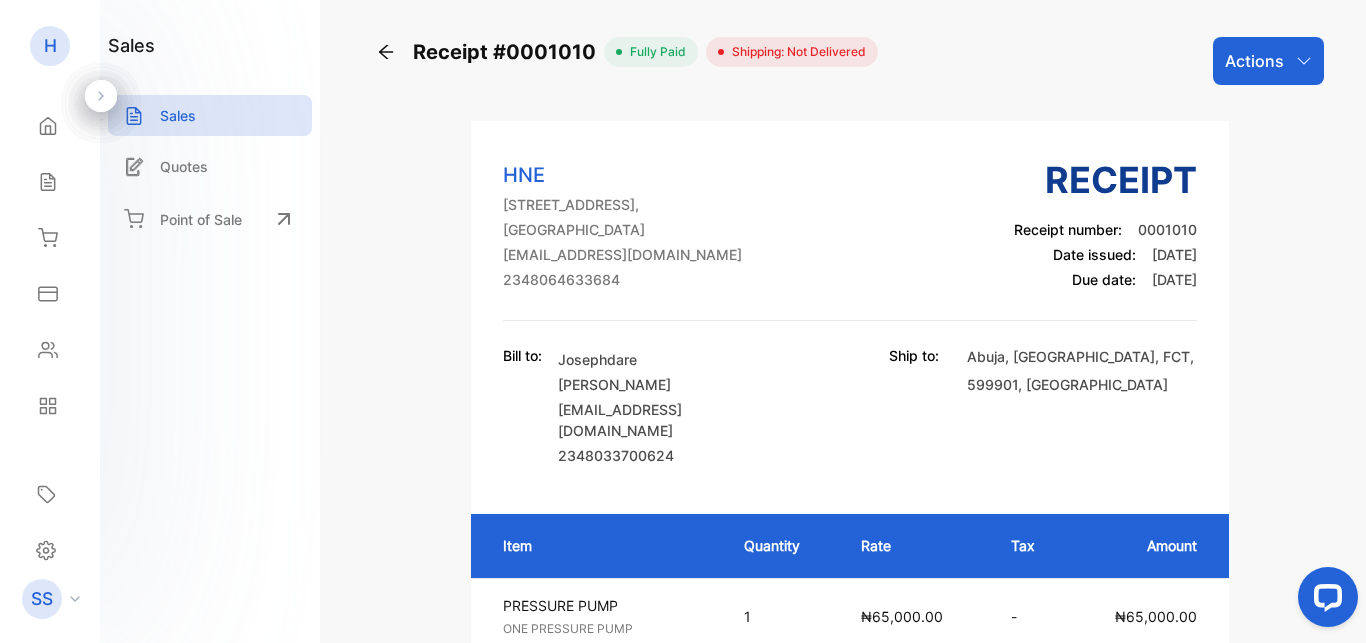 click on "Actions" at bounding box center [1254, 61] 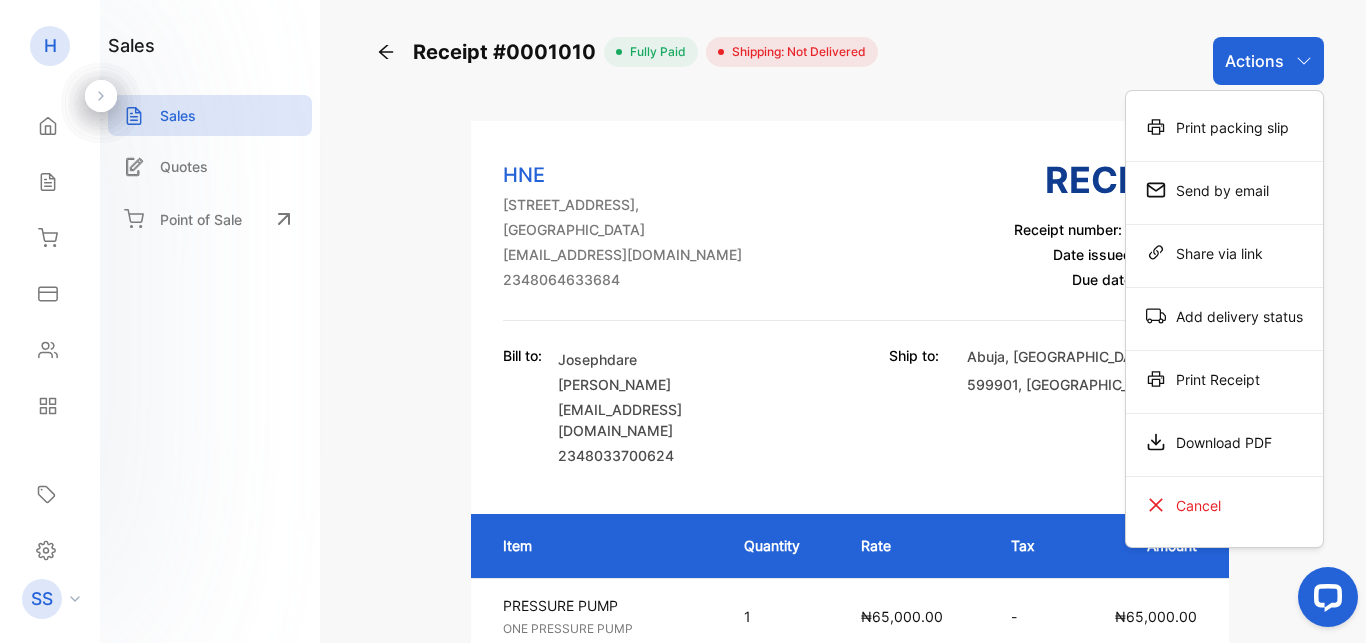 click on "Receipt #0001010   fully paid Shipping:   Not Delivered   Actions   Print packing slip  Send by email  Share via link Add delivery status   Print Receipt  Download PDF   Cancel" at bounding box center [850, 61] 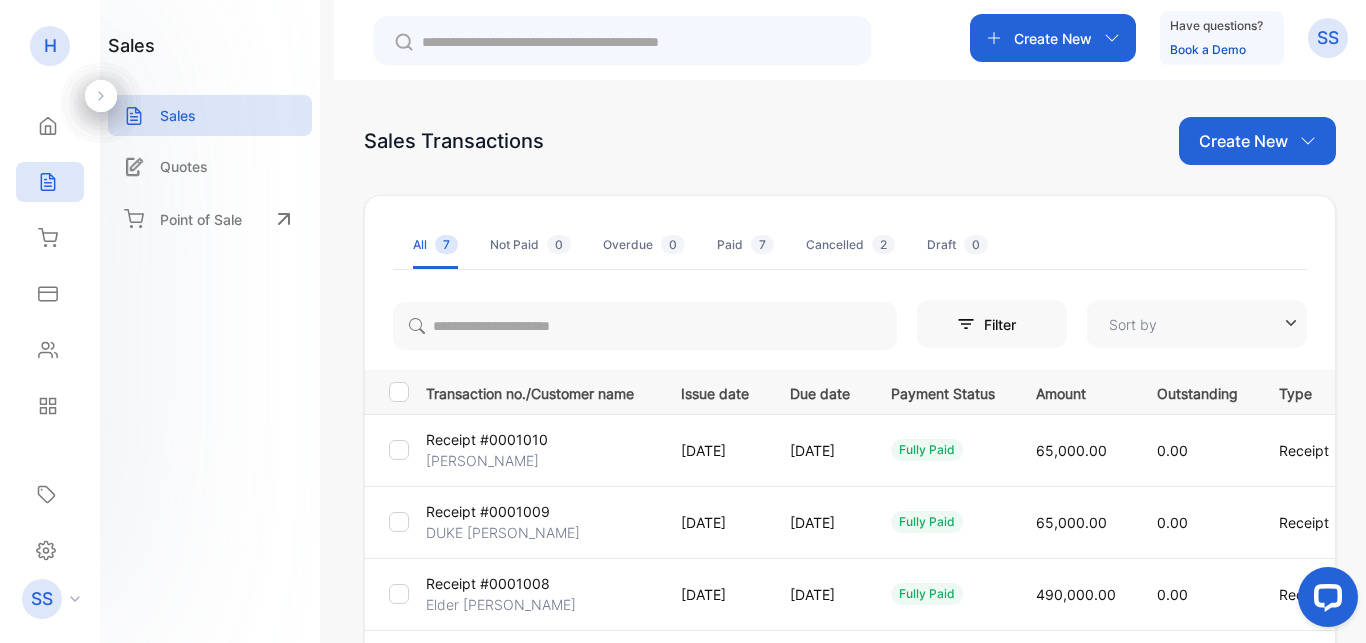 type on "**********" 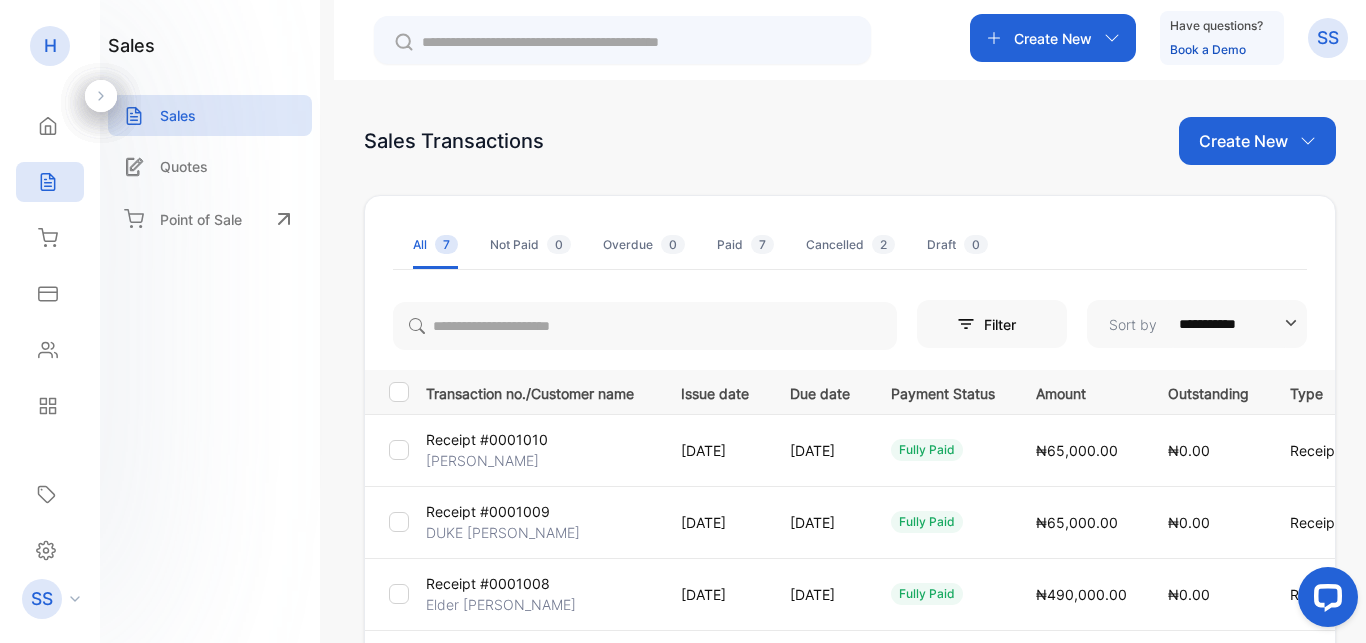 click on "Create New" at bounding box center [1243, 141] 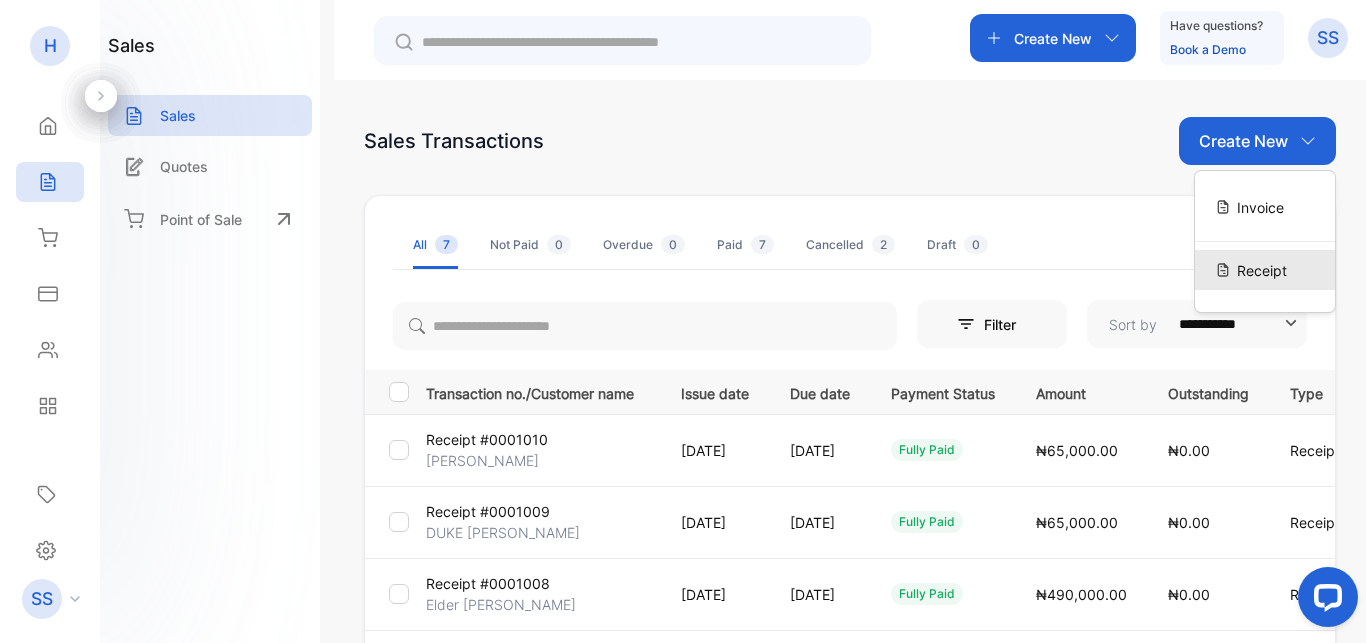 click on "Receipt" at bounding box center (1262, 270) 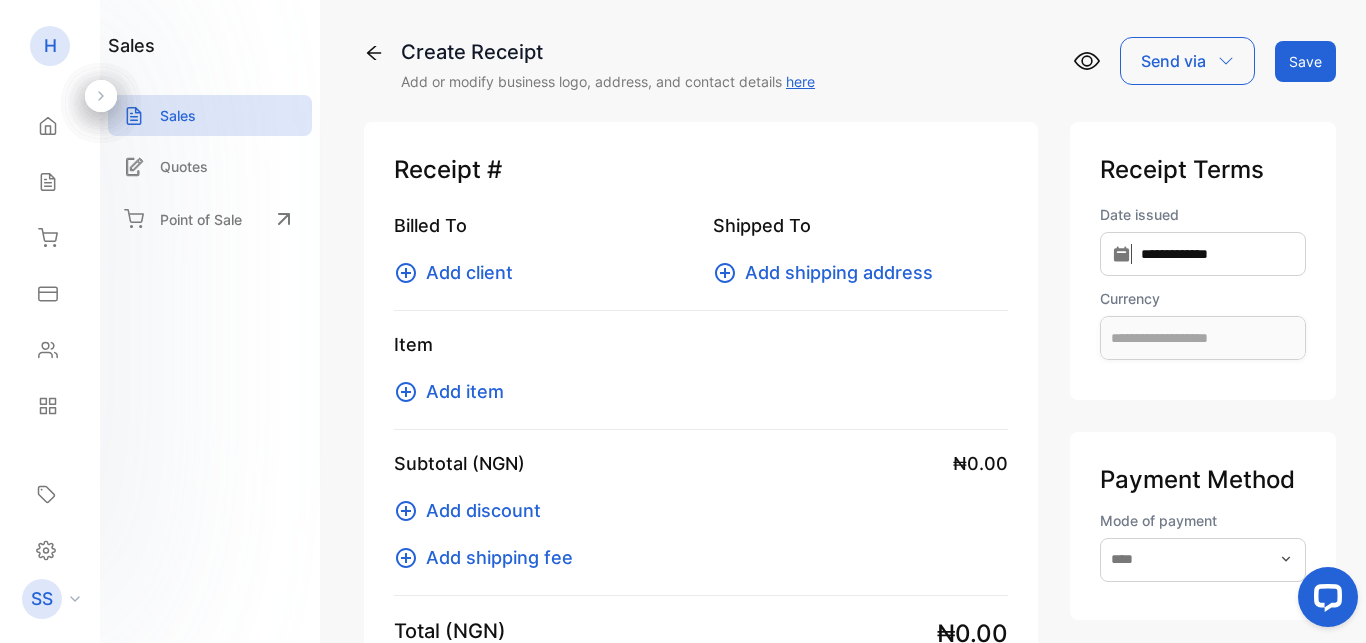 type on "**********" 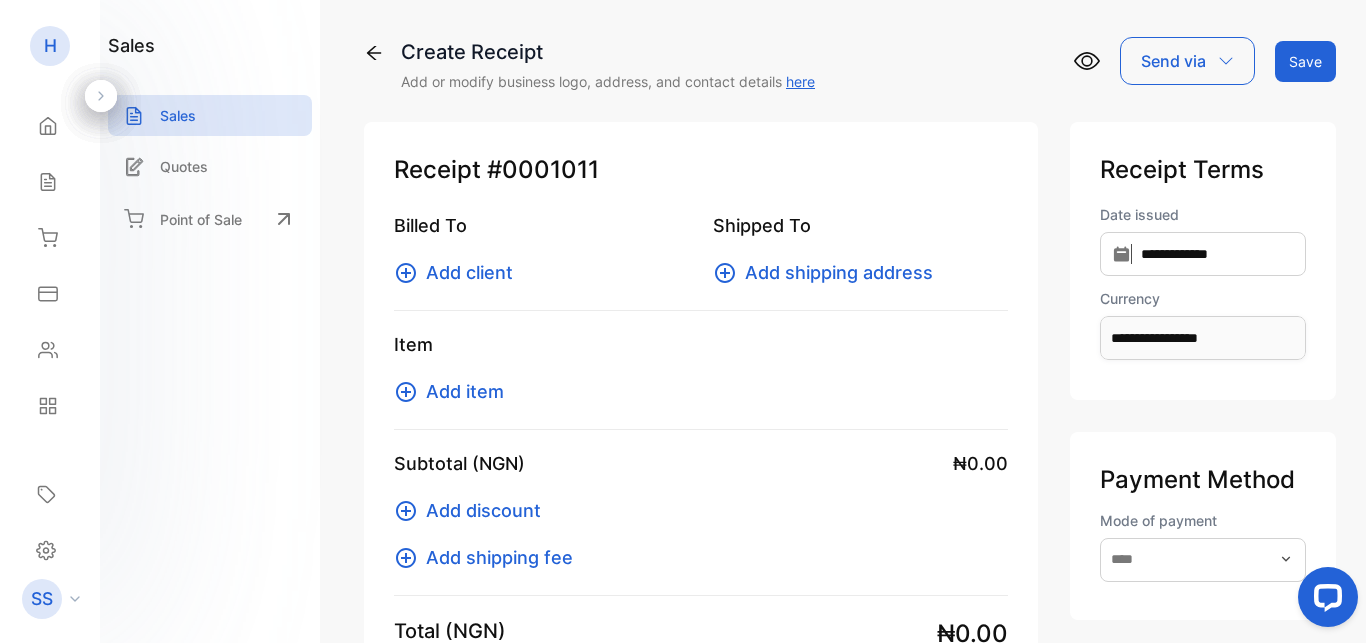 click on "Add client" at bounding box center (469, 272) 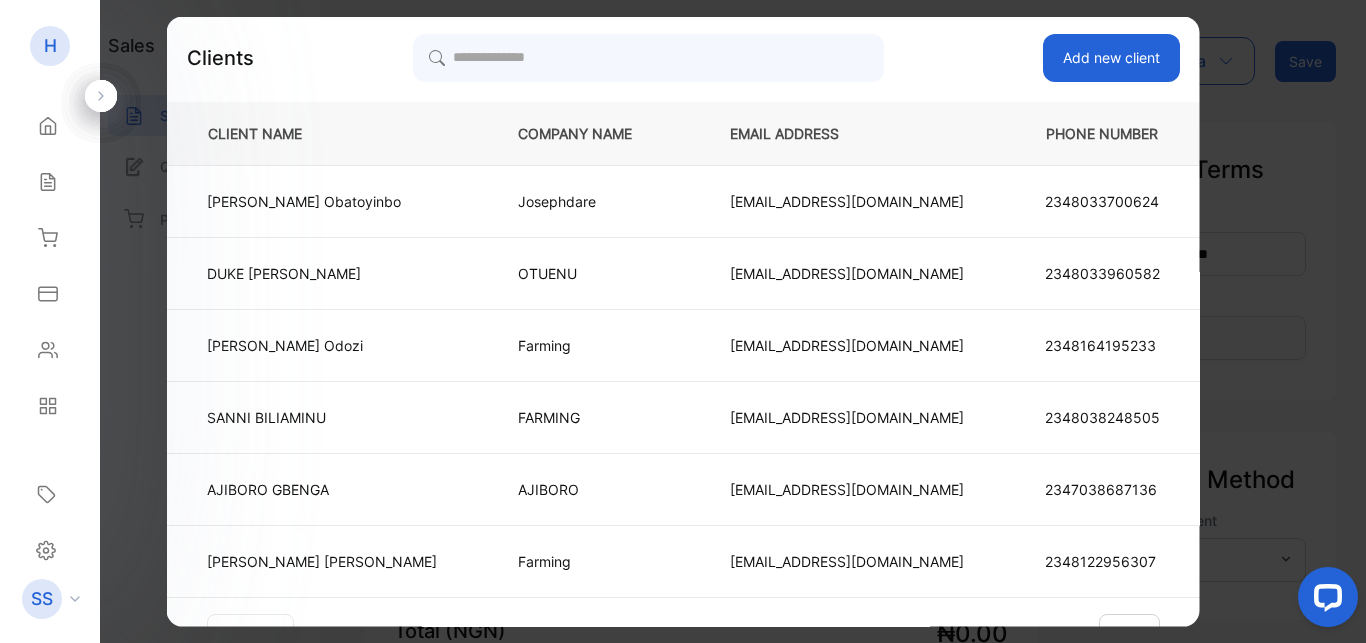 click on "Add new client" at bounding box center (1110, 57) 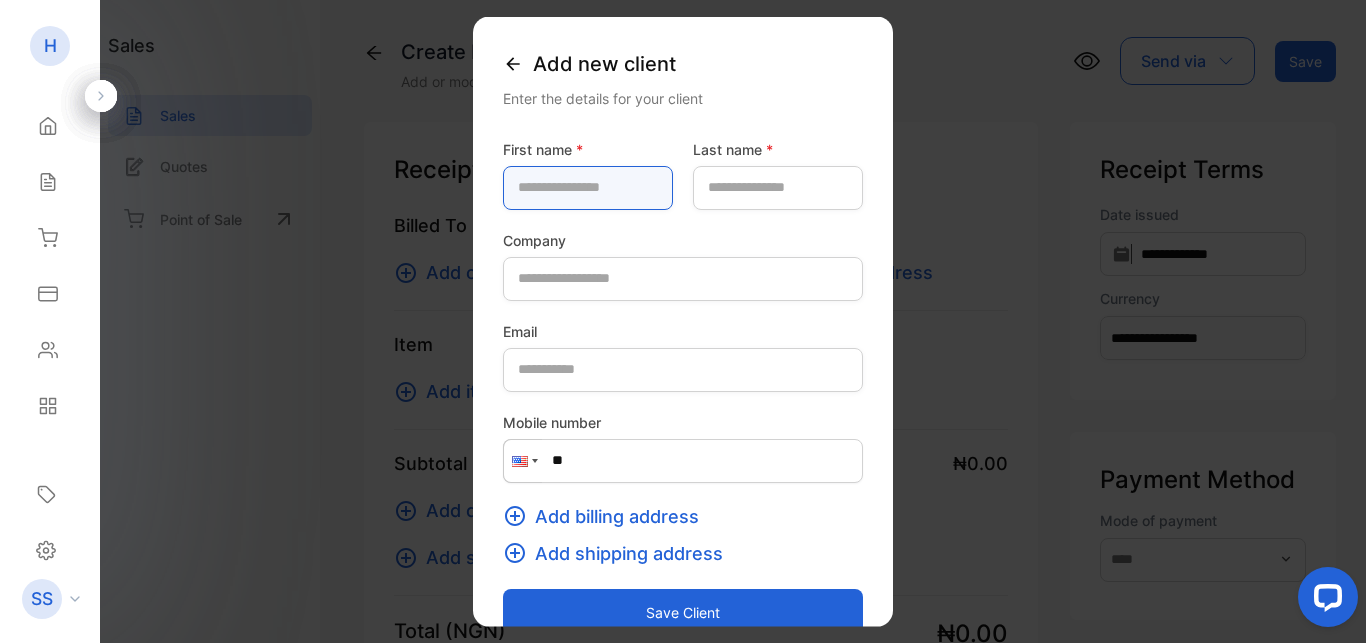 click at bounding box center (588, 187) 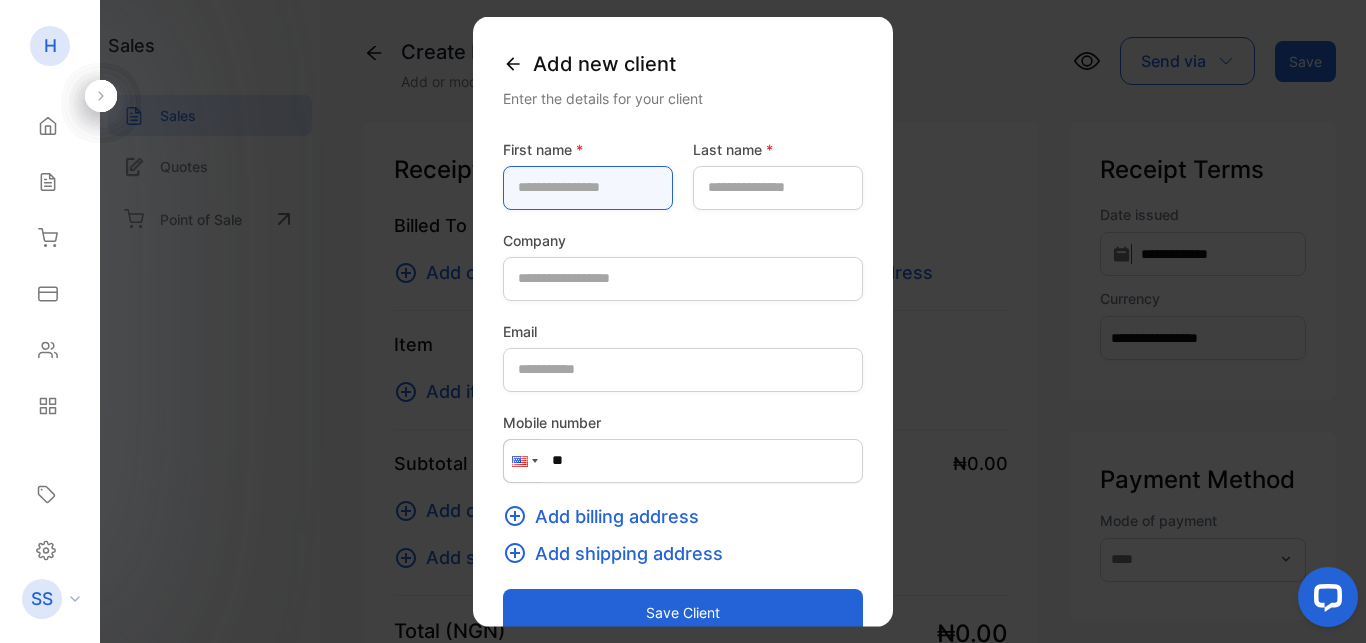 paste on "**********" 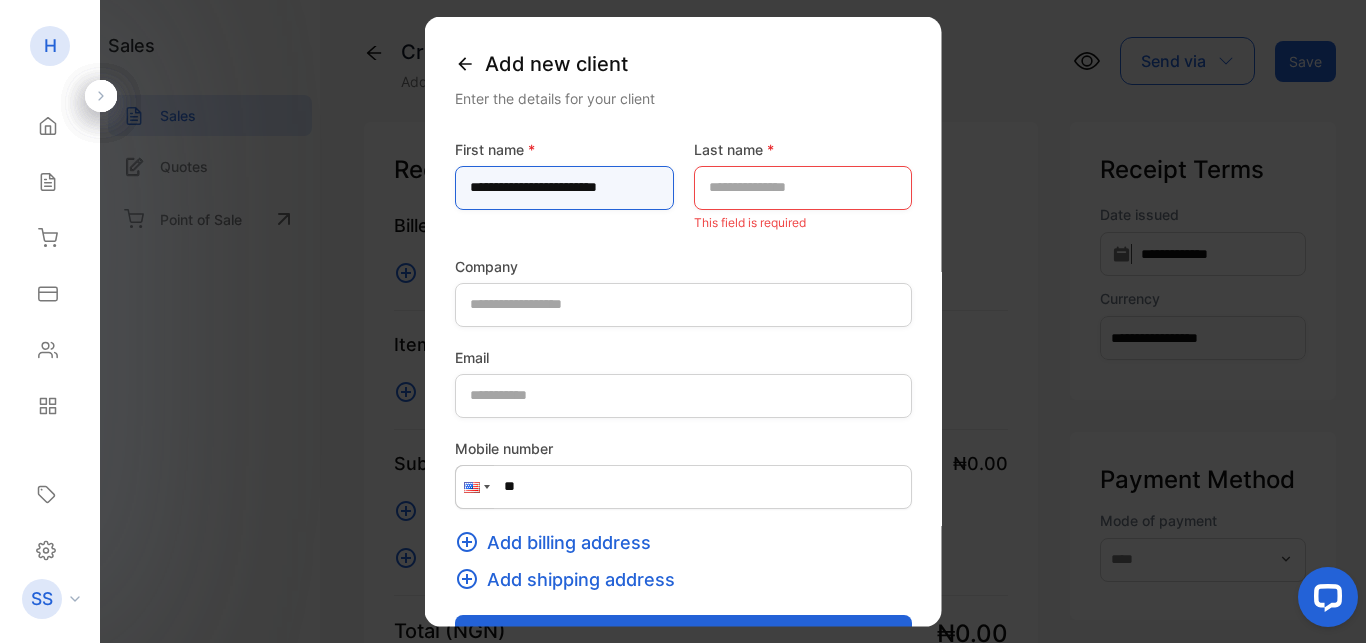 scroll, scrollTop: 0, scrollLeft: 0, axis: both 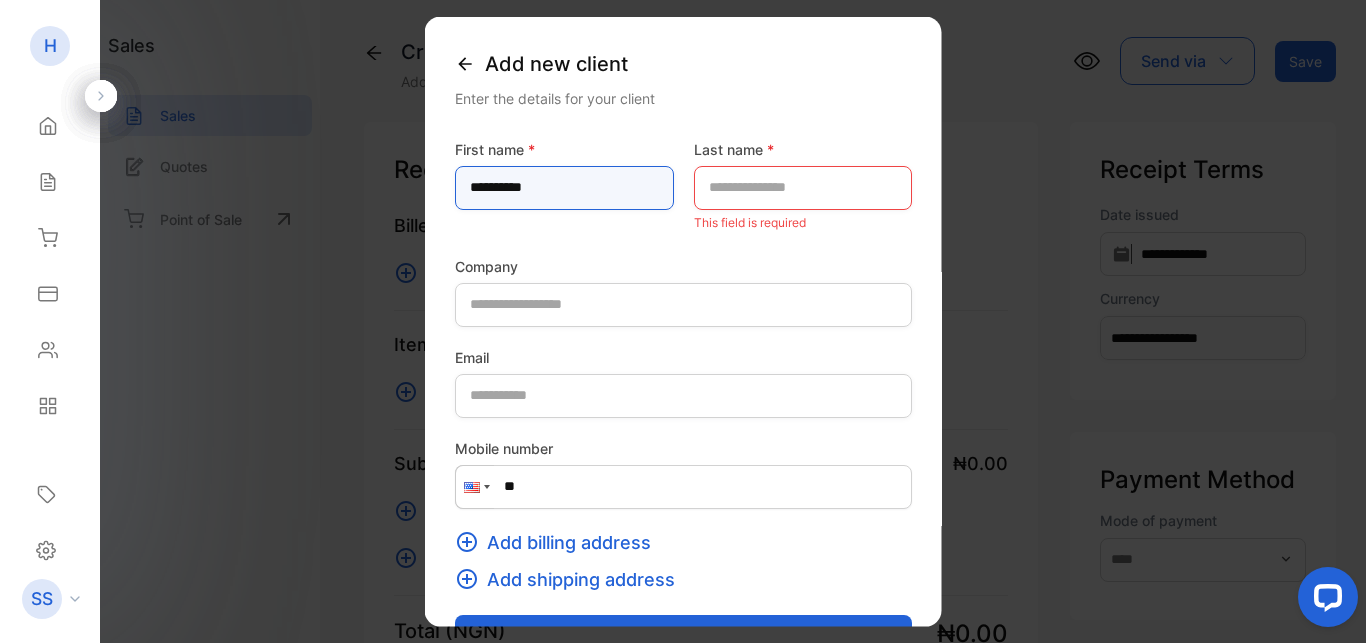 type on "*********" 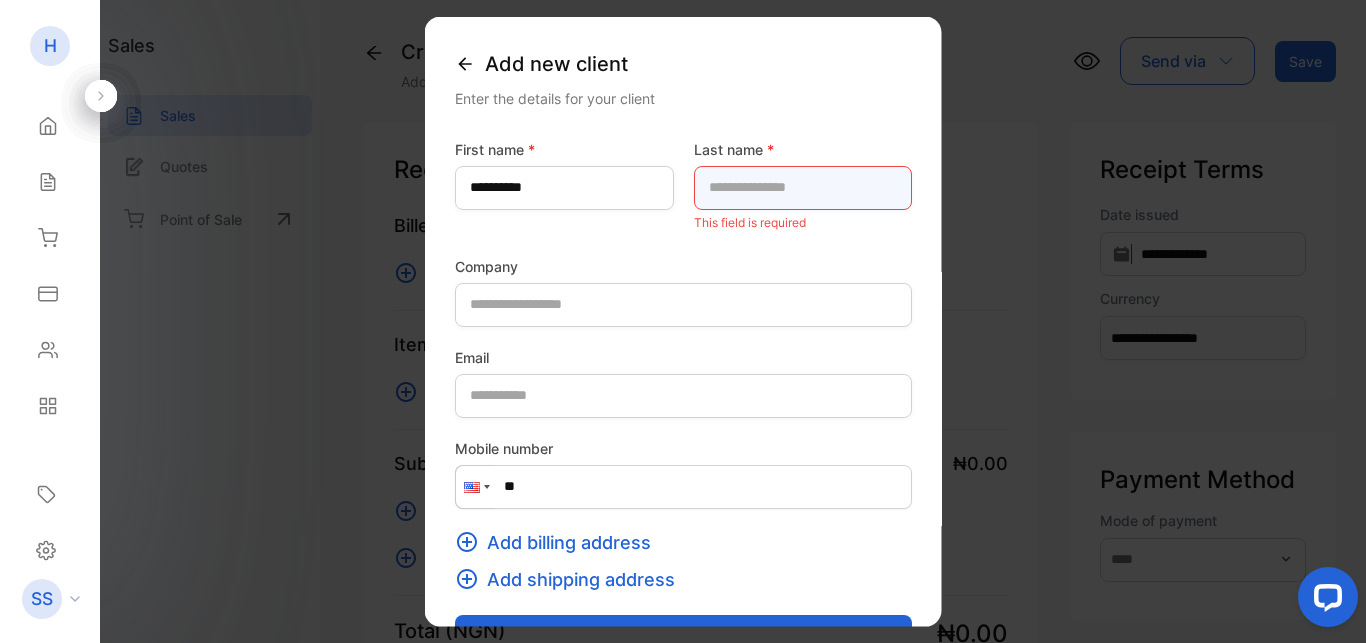 click at bounding box center (802, 187) 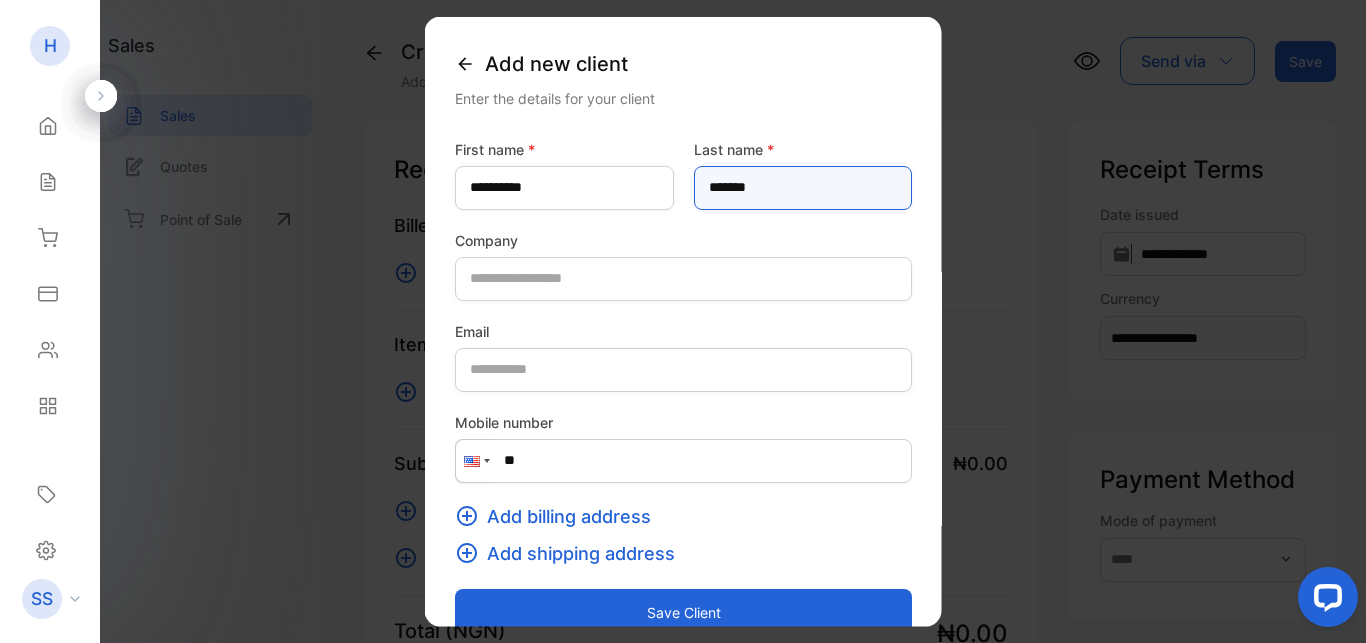 type on "*******" 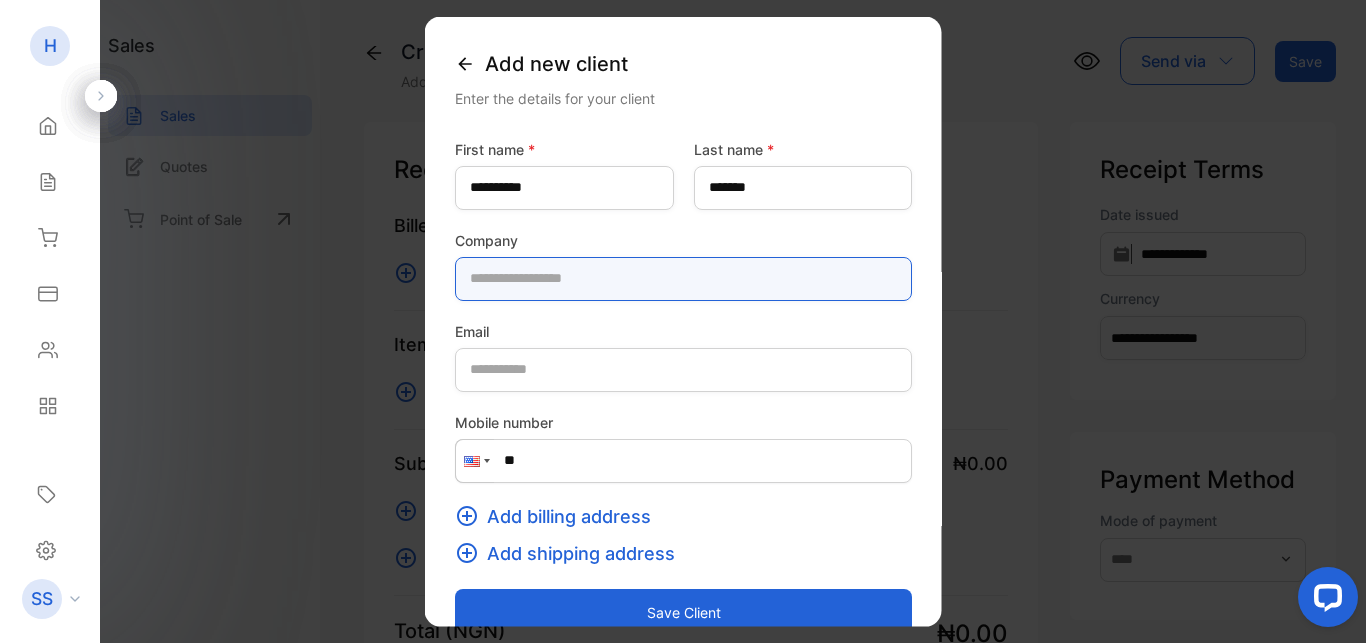 click at bounding box center (683, 278) 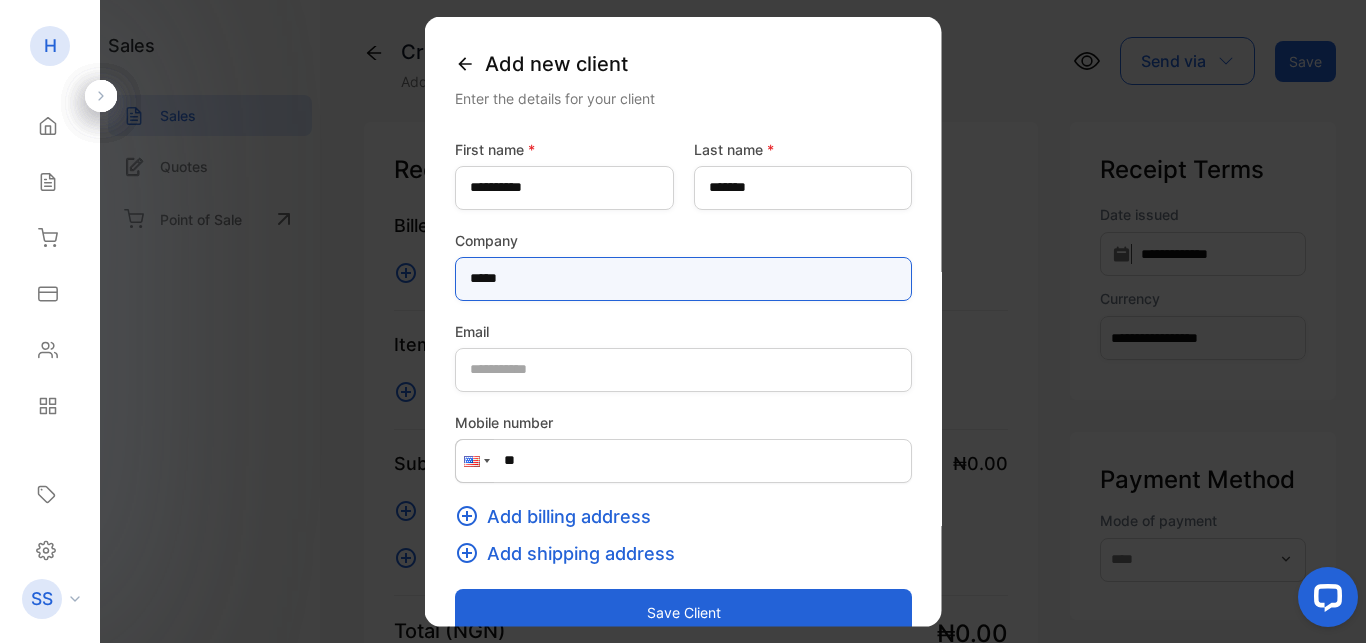 type on "*****" 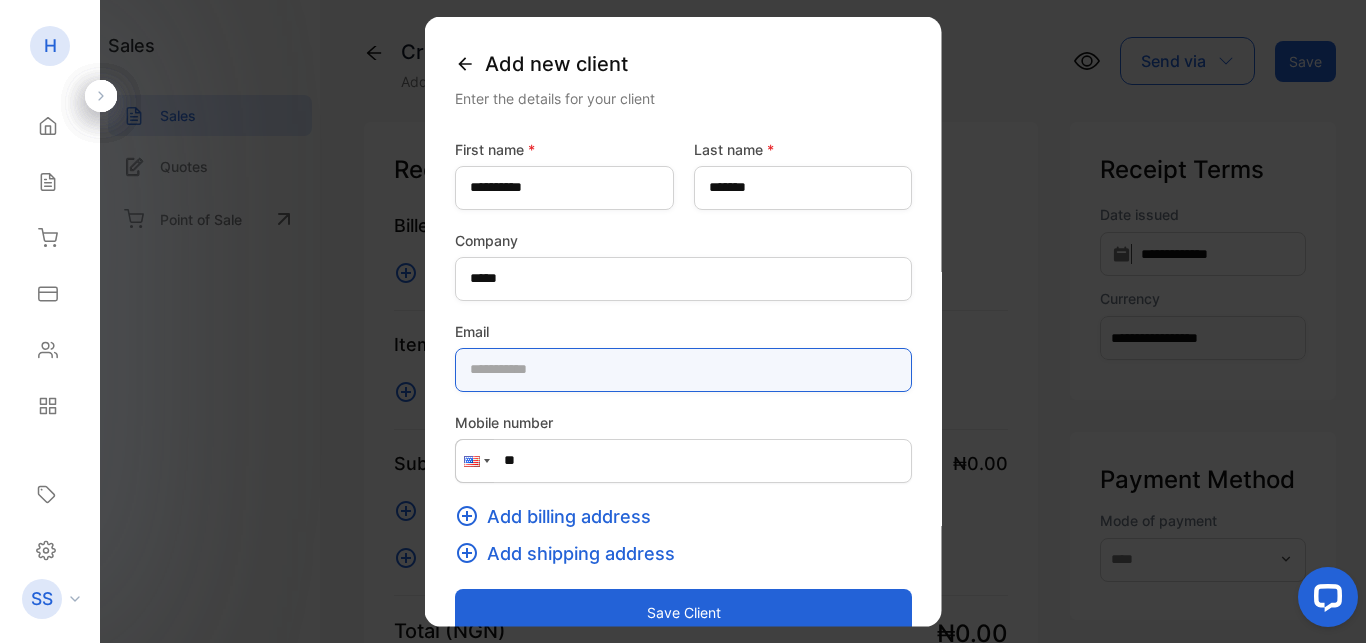 click at bounding box center (683, 369) 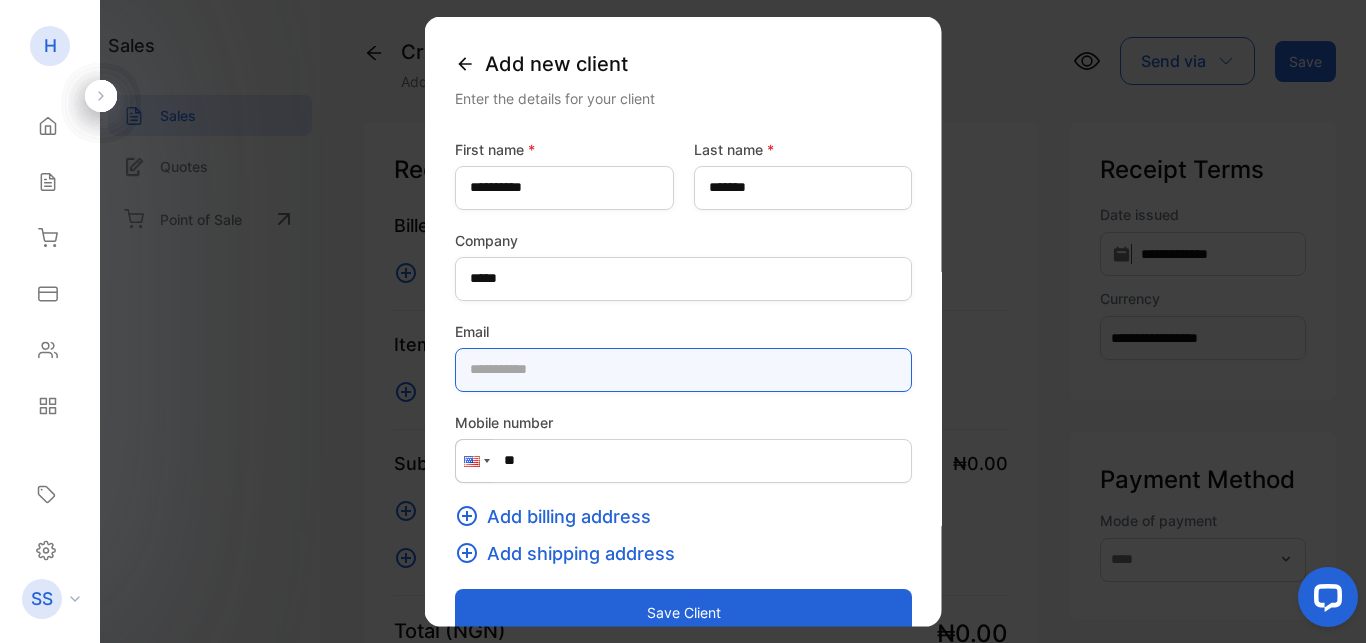 click at bounding box center (683, 369) 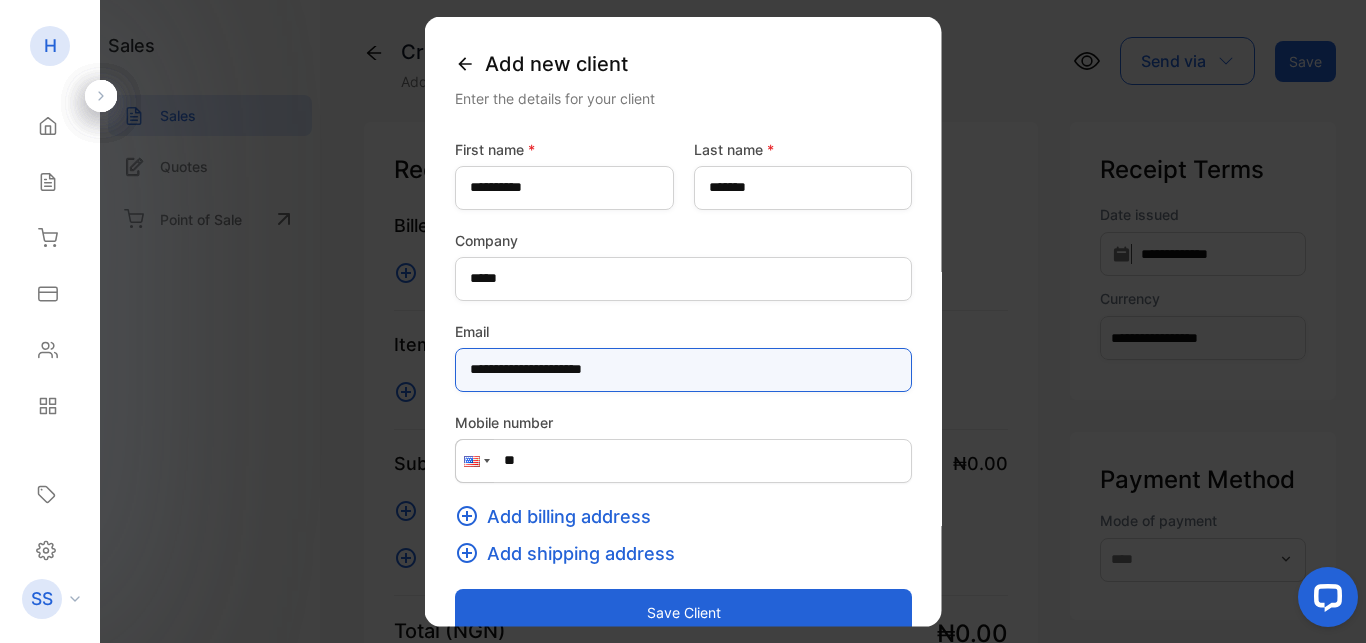type on "**********" 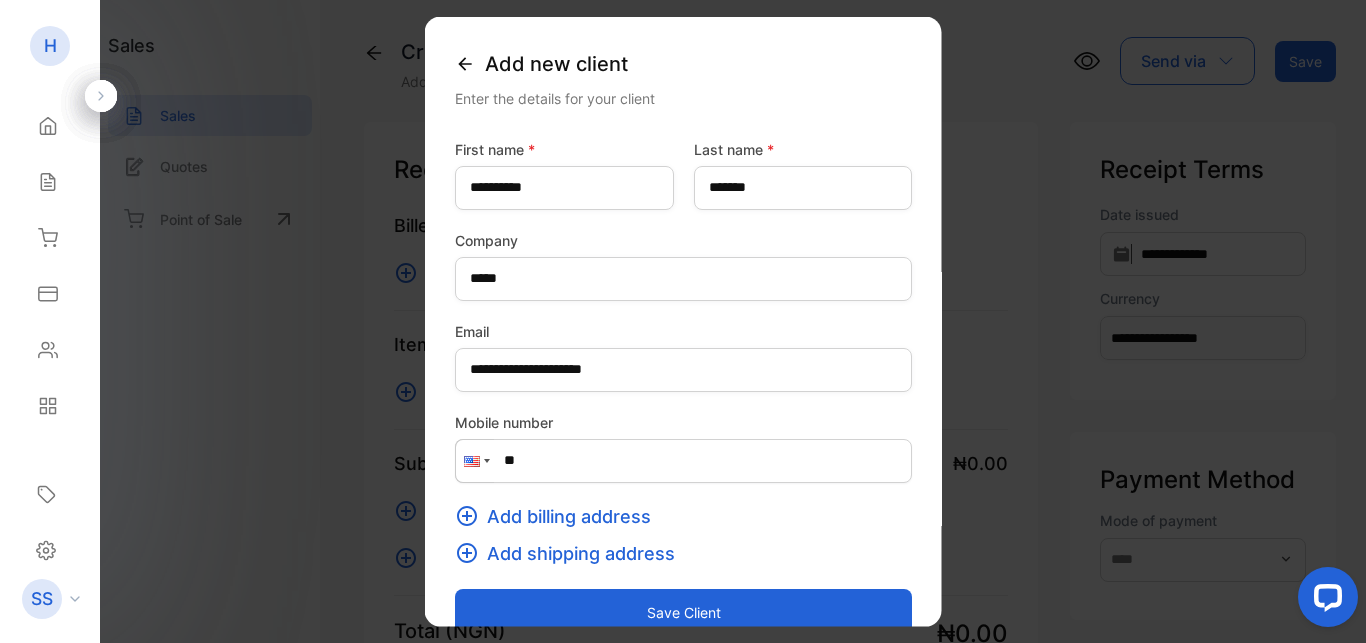 click on "**" at bounding box center [683, 460] 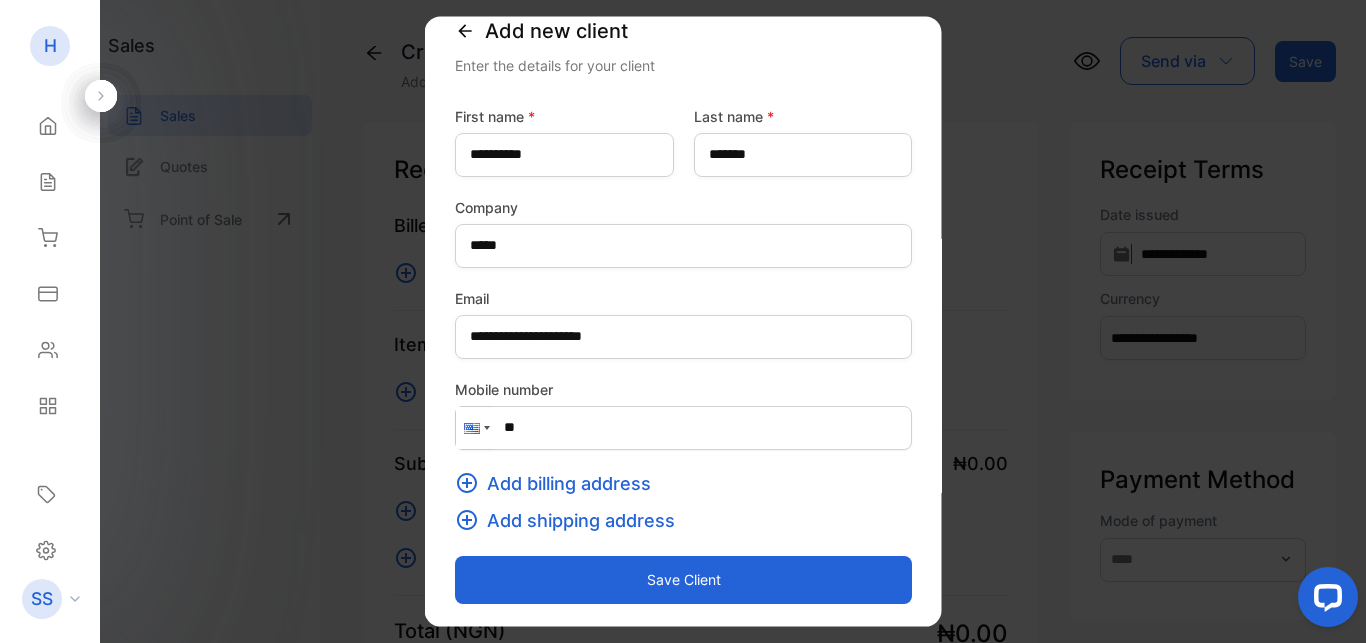 click at bounding box center [472, 427] 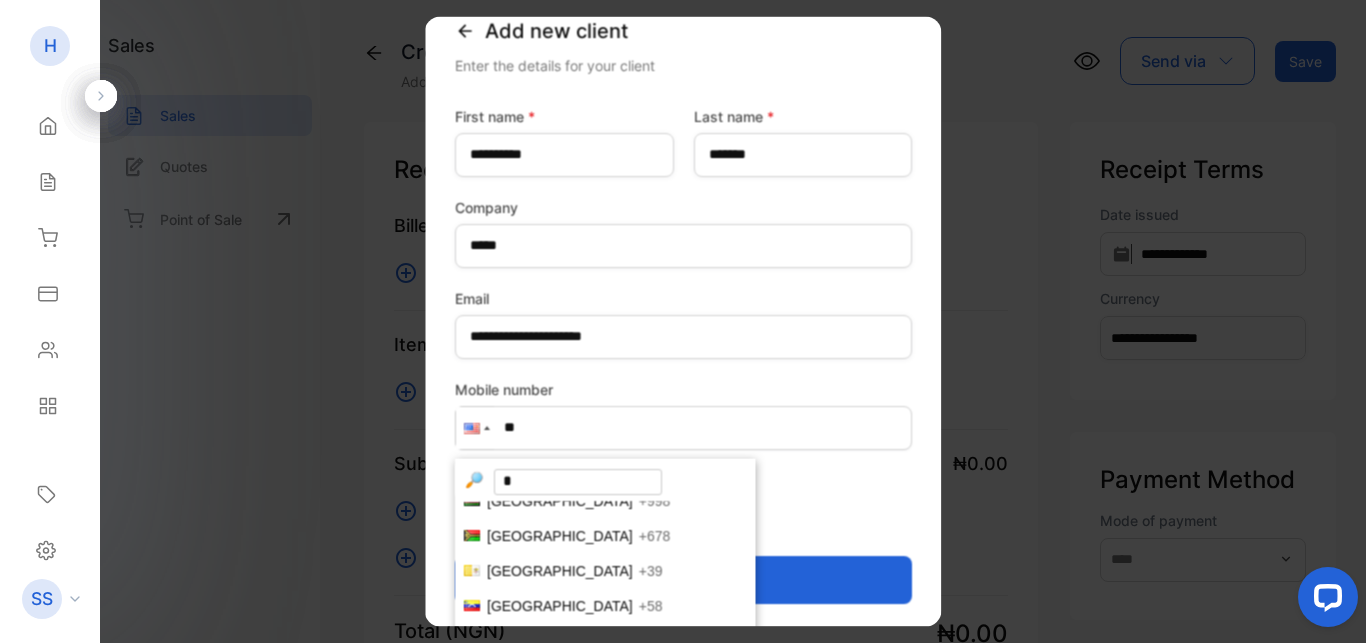 scroll, scrollTop: 0, scrollLeft: 0, axis: both 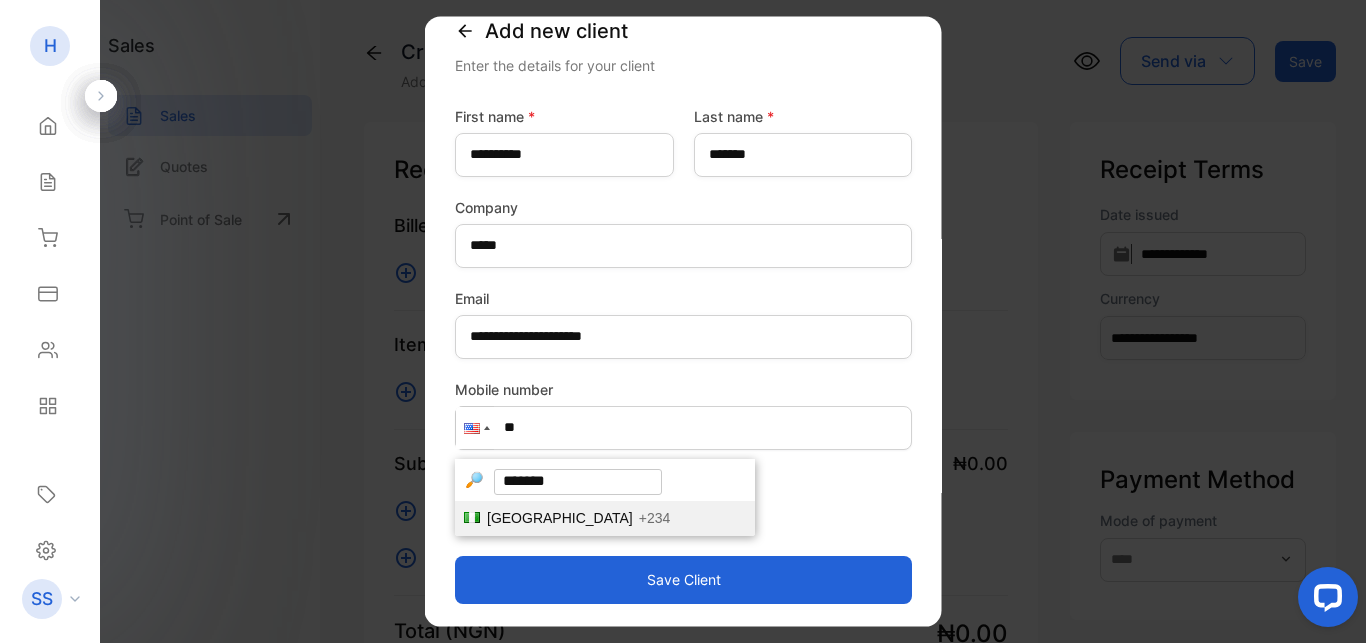 type on "*******" 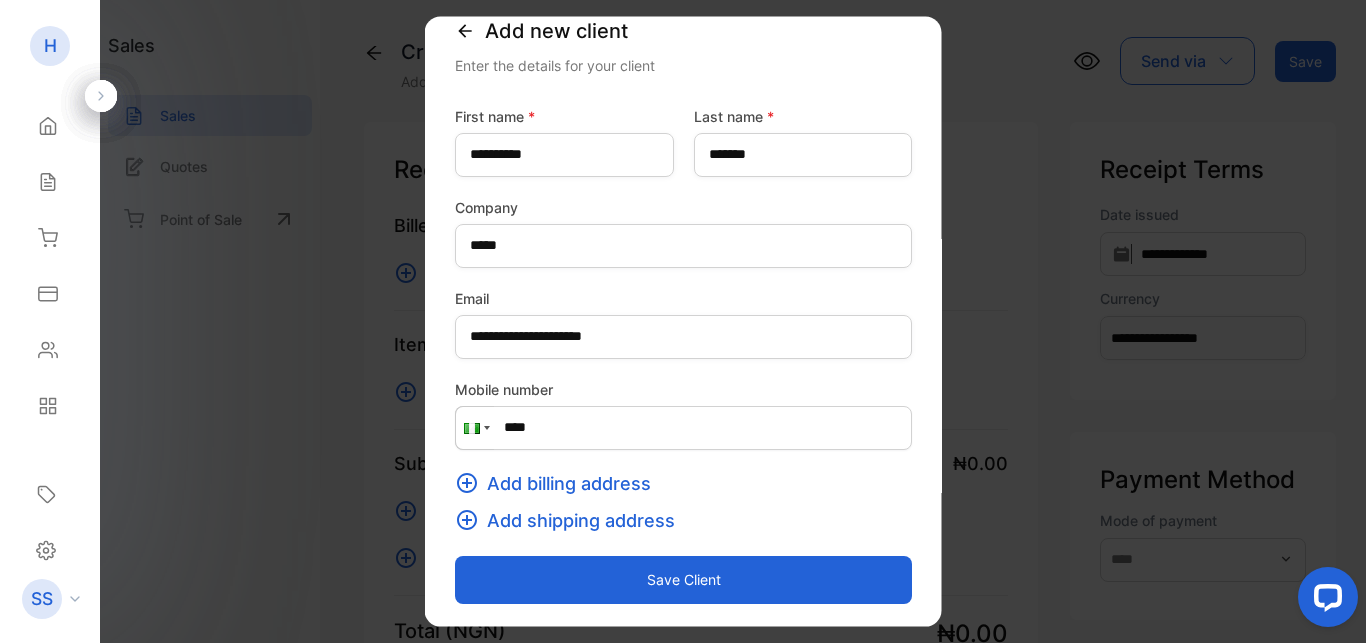 click on "****" at bounding box center [683, 427] 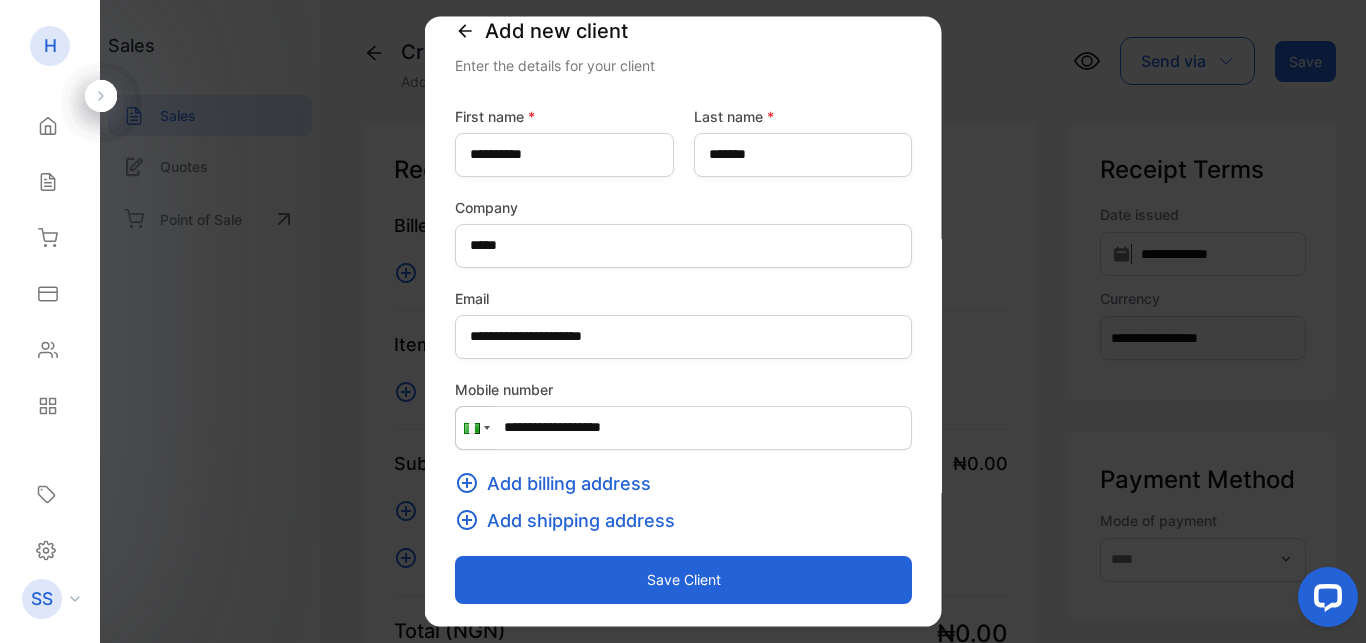 type on "**********" 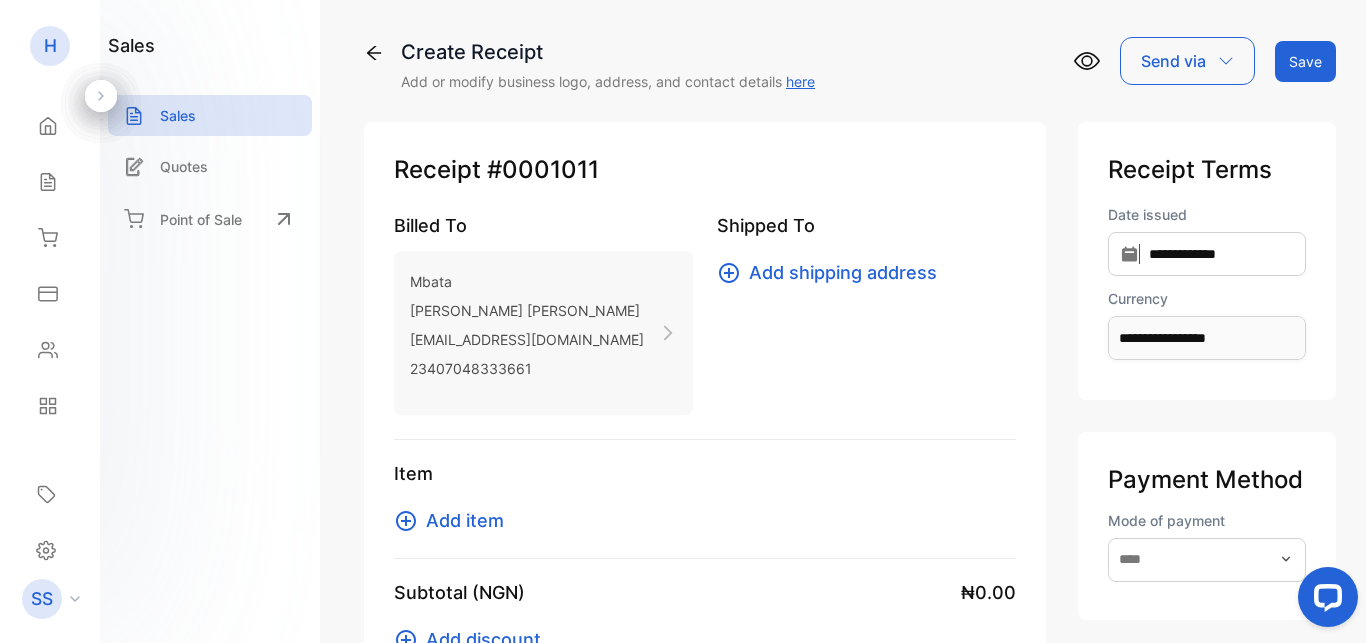 click on "Add shipping address" at bounding box center [843, 272] 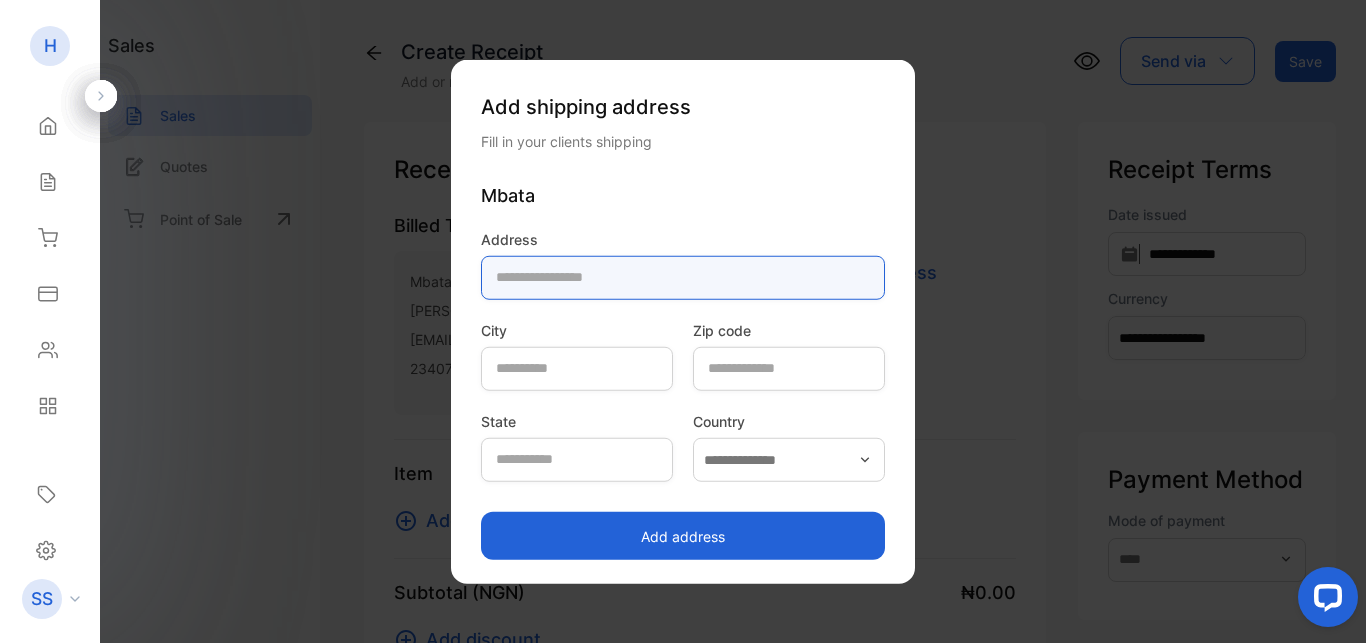 click at bounding box center [683, 277] 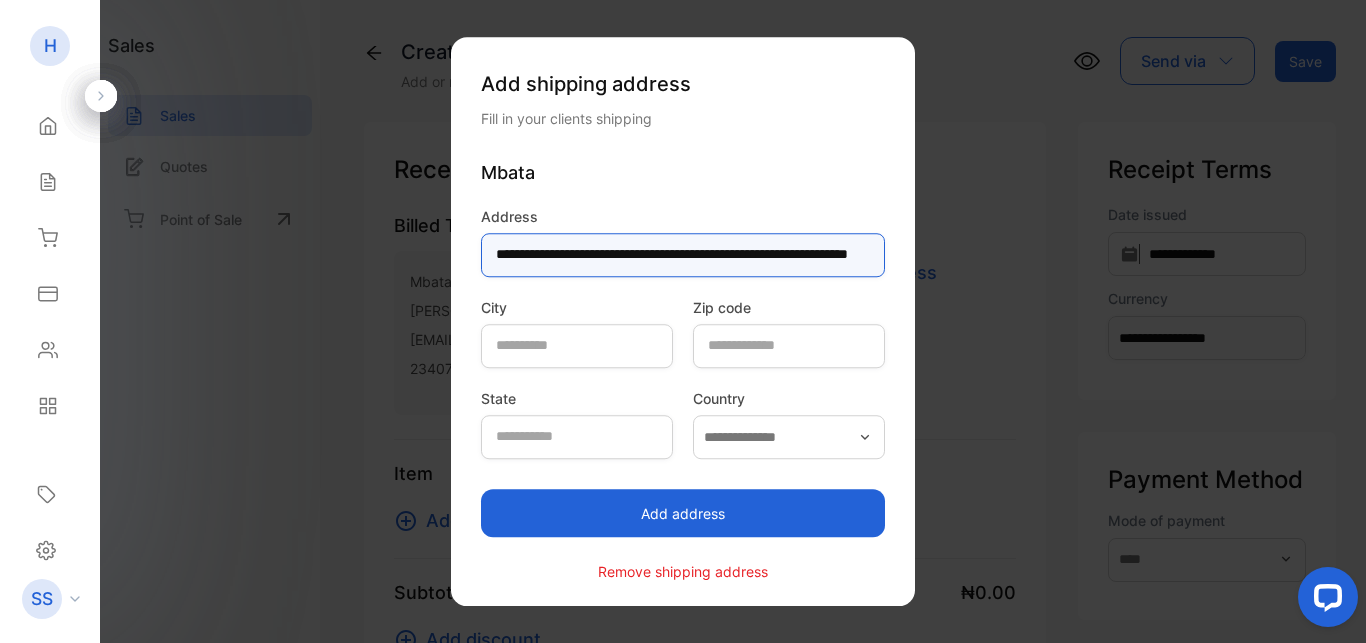 click on "**********" at bounding box center (683, 255) 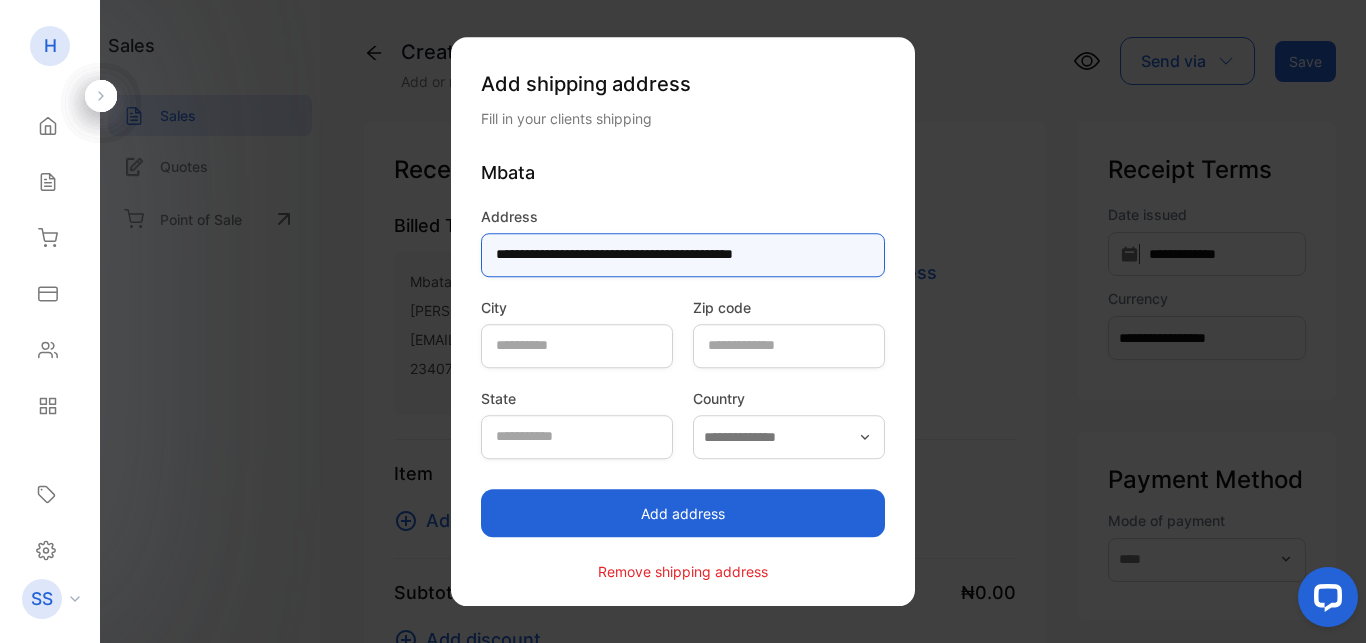click on "**********" at bounding box center [683, 255] 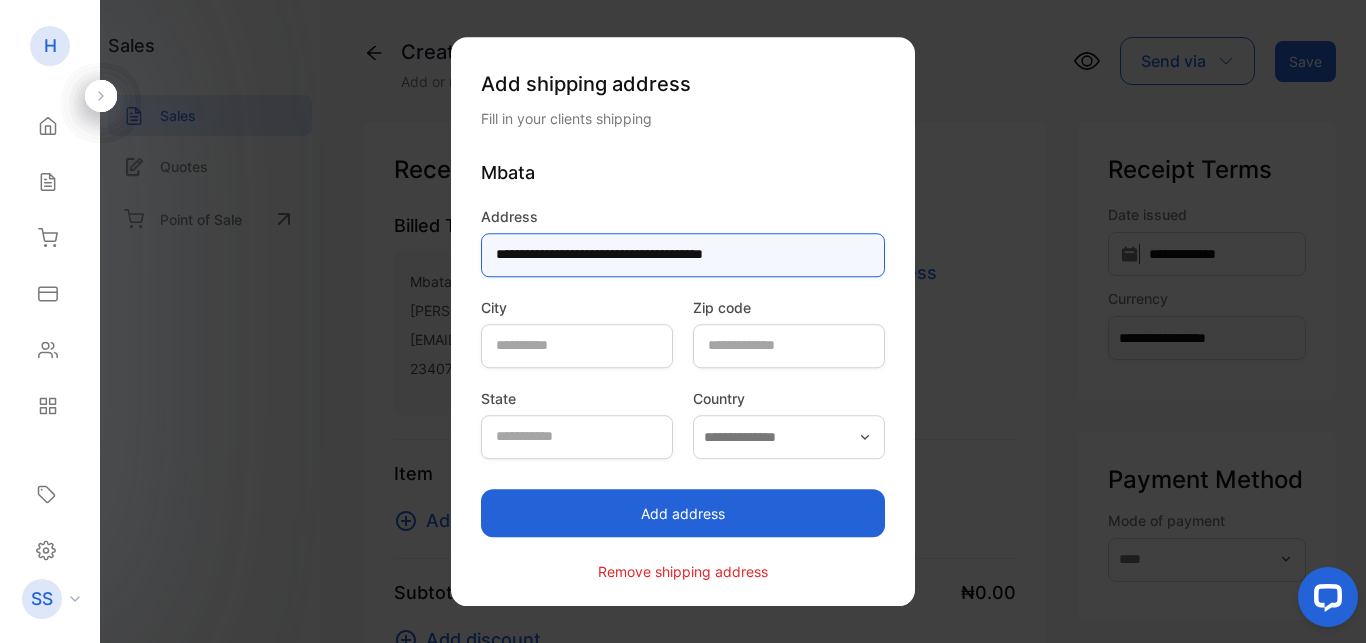 type on "**********" 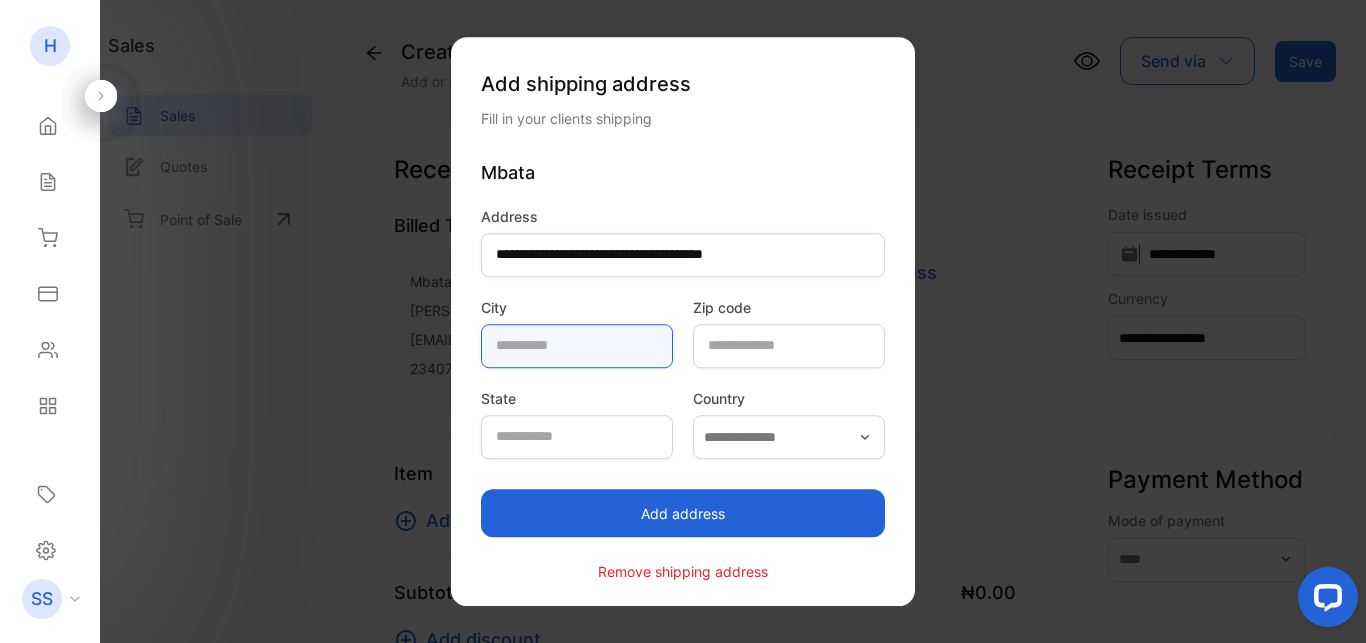 click at bounding box center (577, 346) 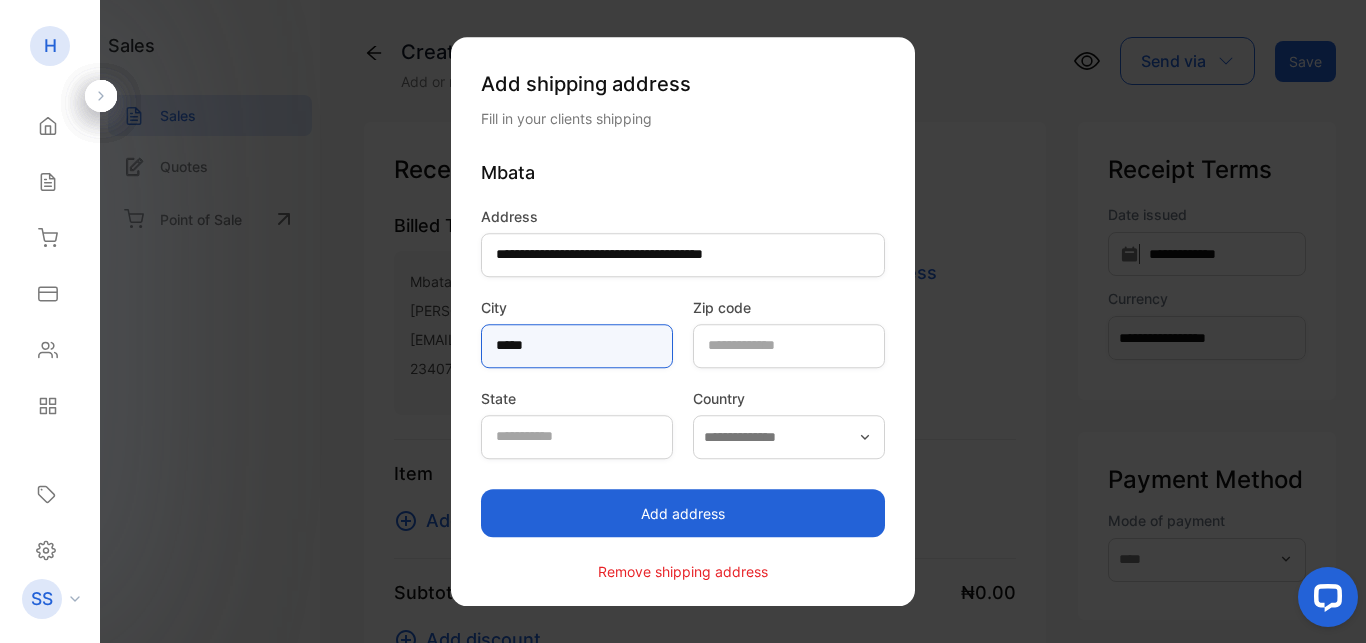 type on "*****" 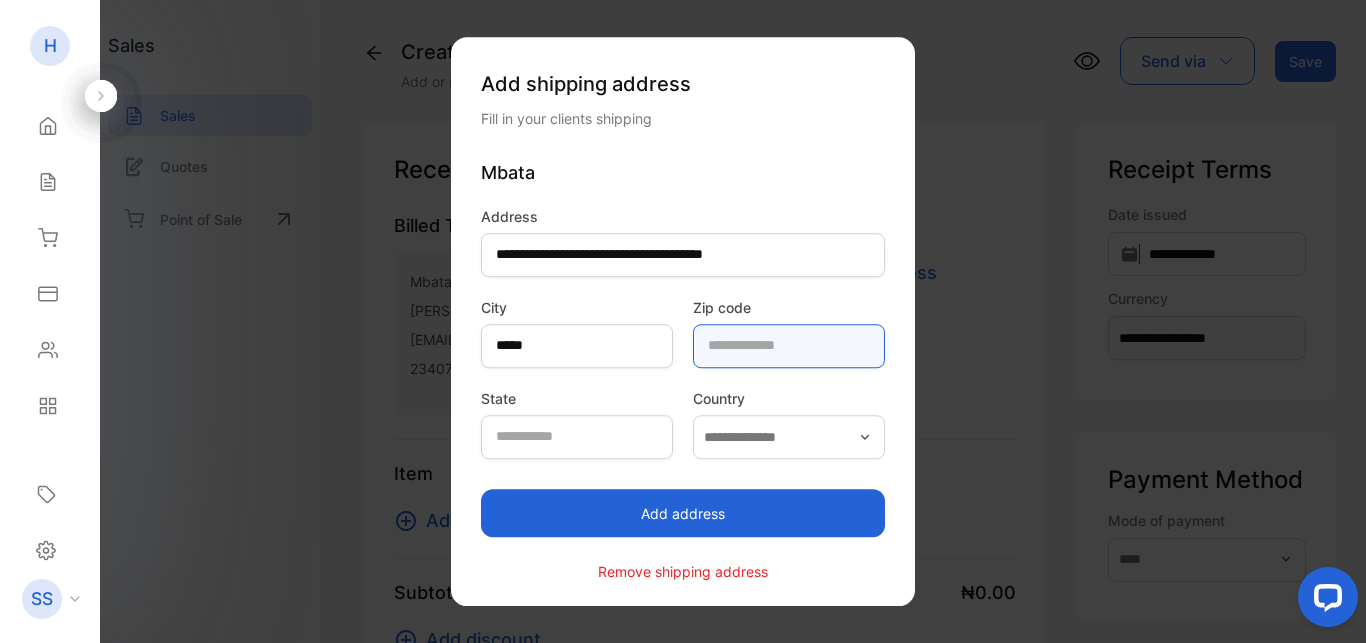 click at bounding box center (789, 346) 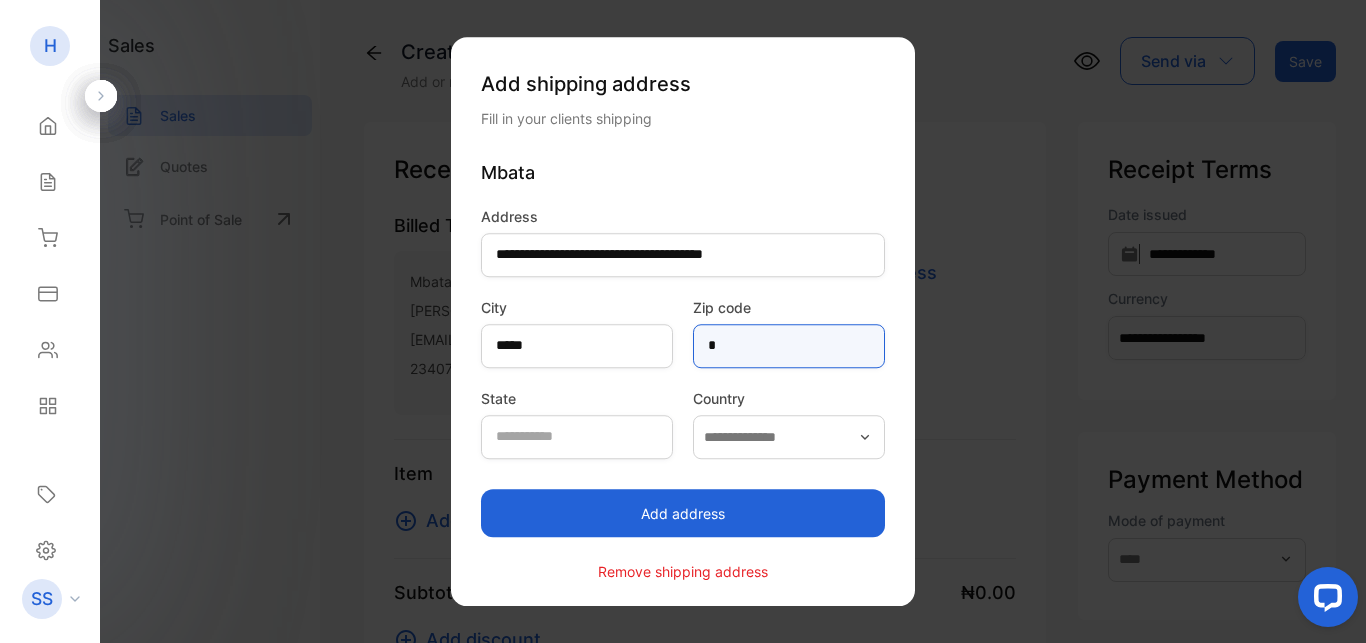 click on "*" at bounding box center [789, 346] 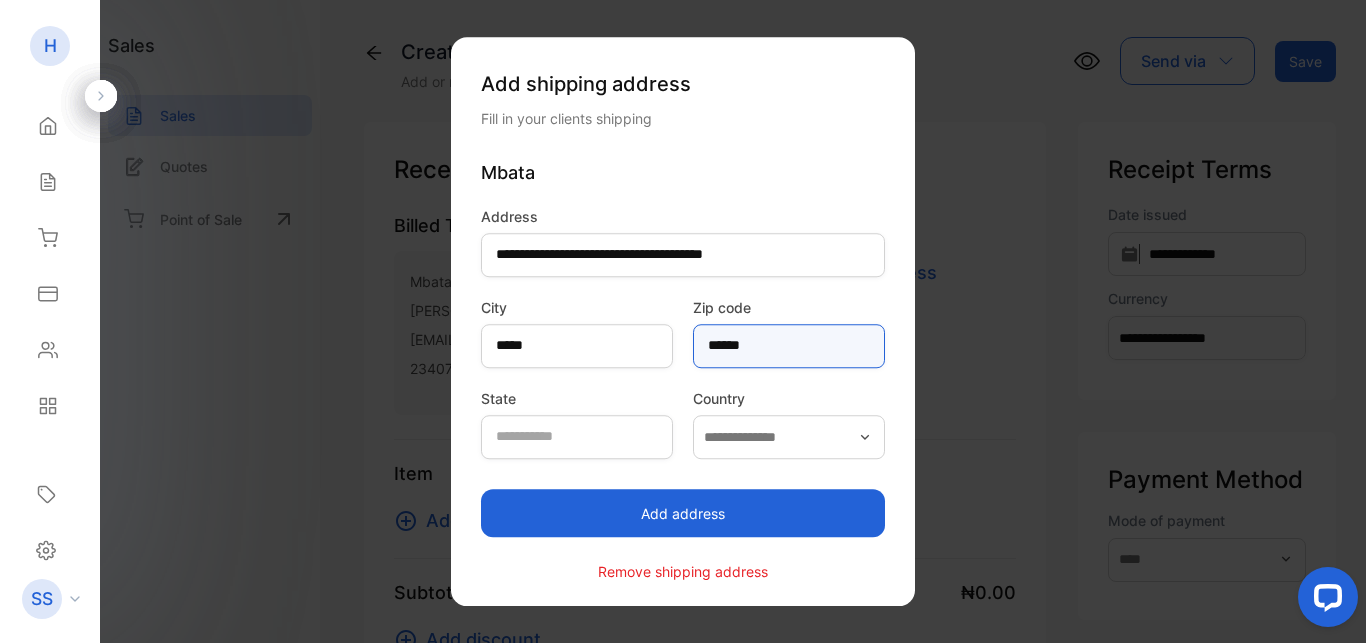 type on "******" 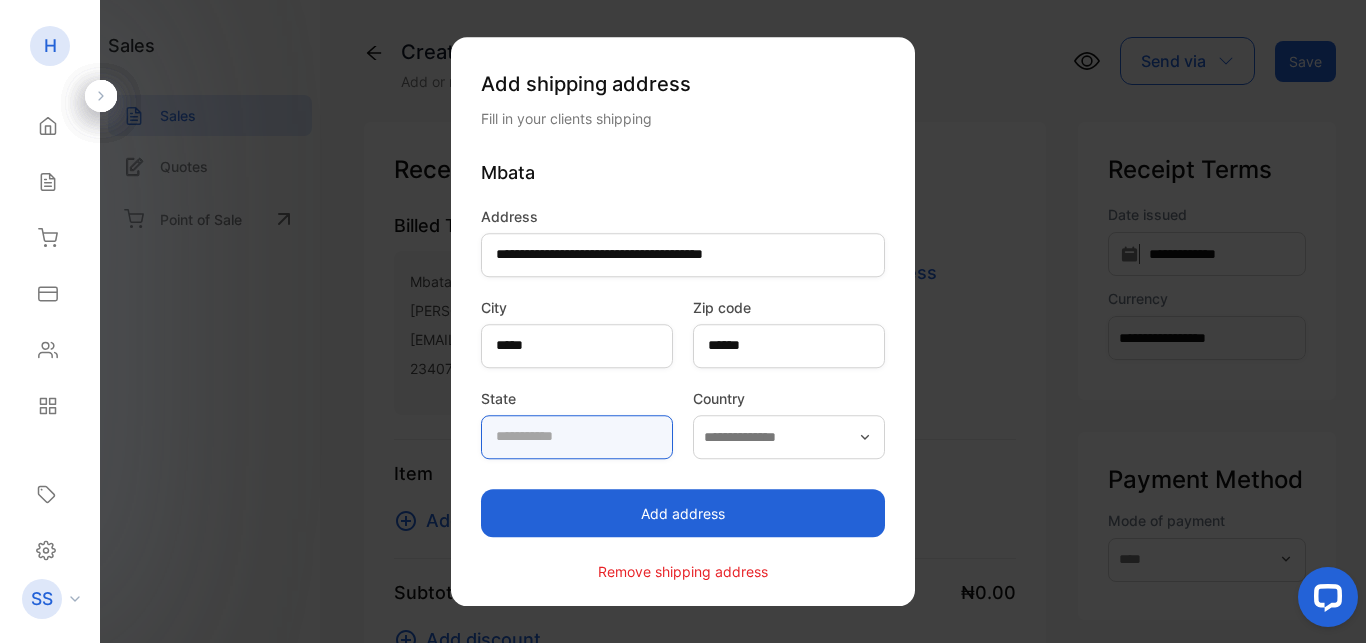 click at bounding box center (577, 437) 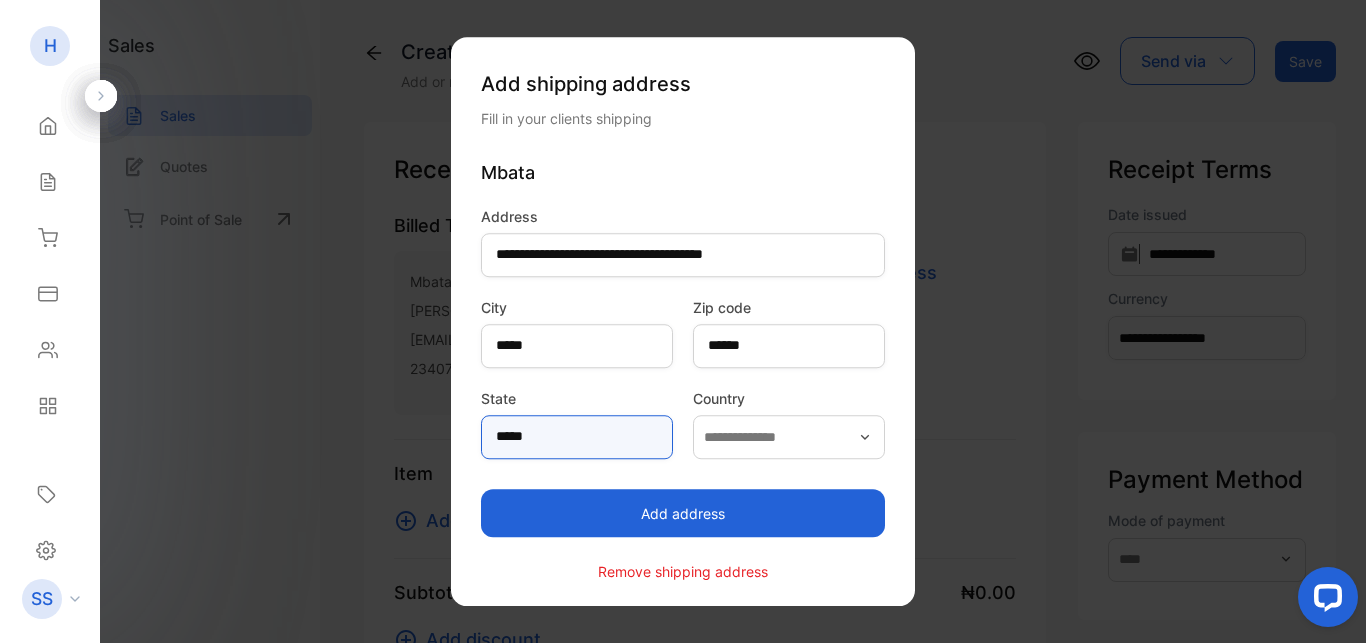 type on "*****" 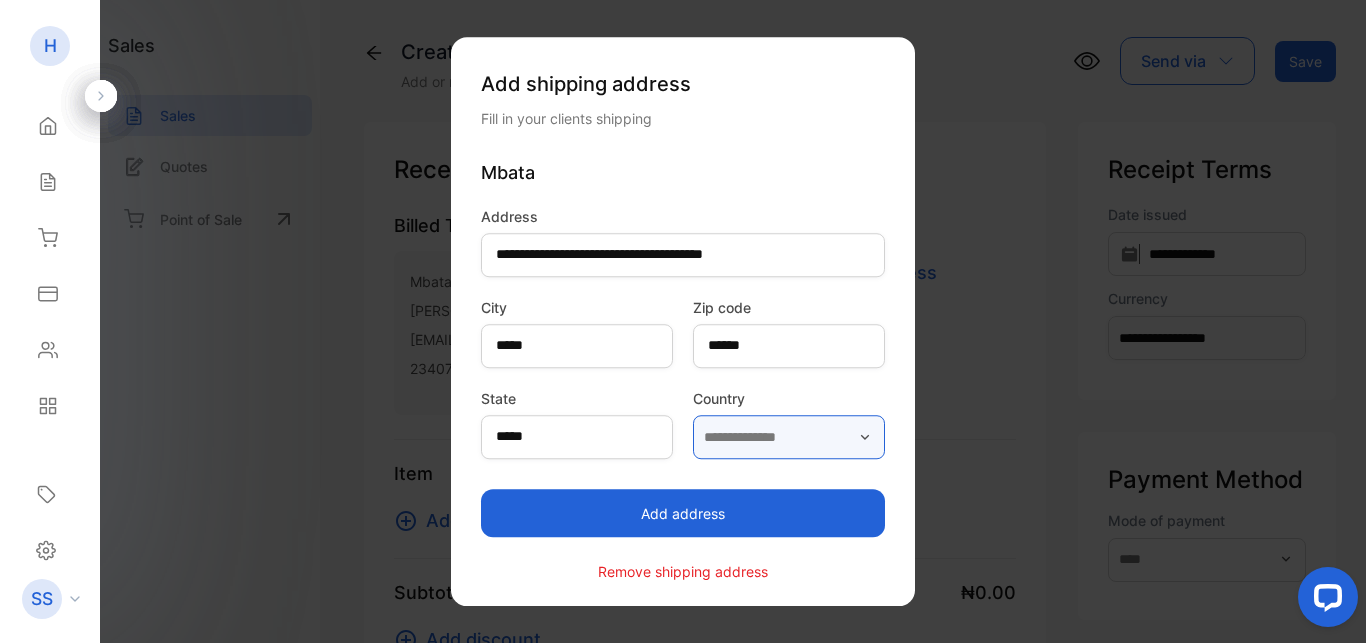 click at bounding box center [789, 437] 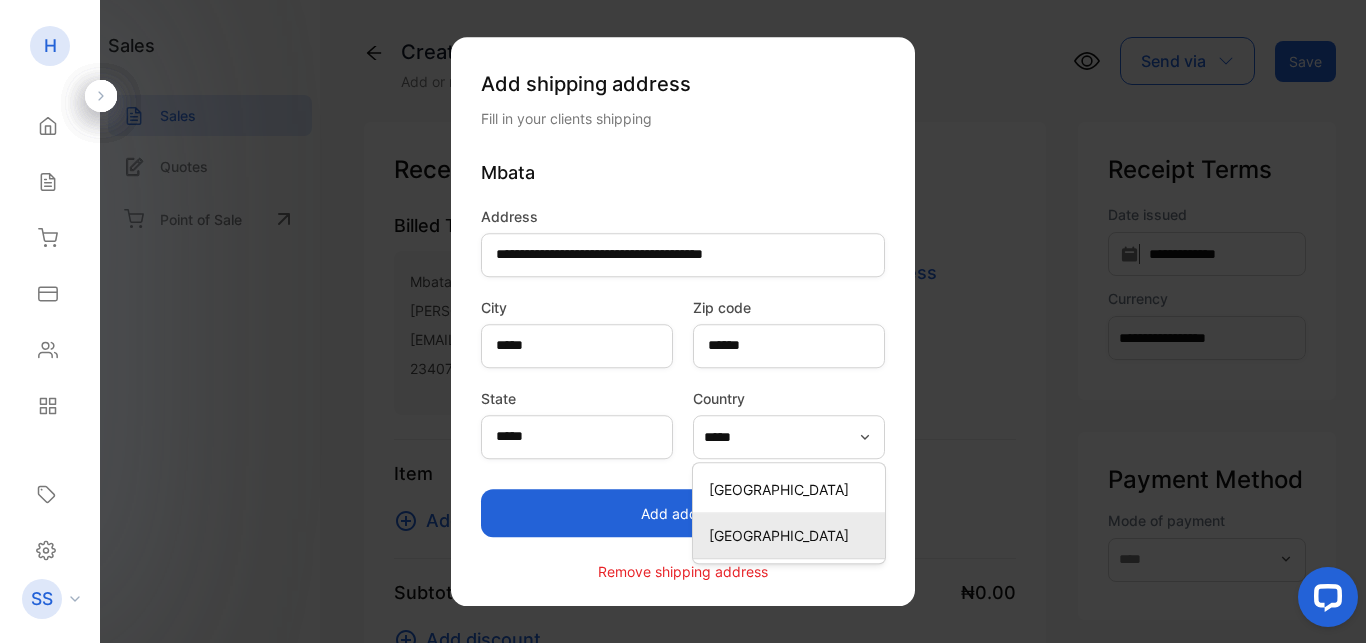 click on "[GEOGRAPHIC_DATA]" at bounding box center (793, 535) 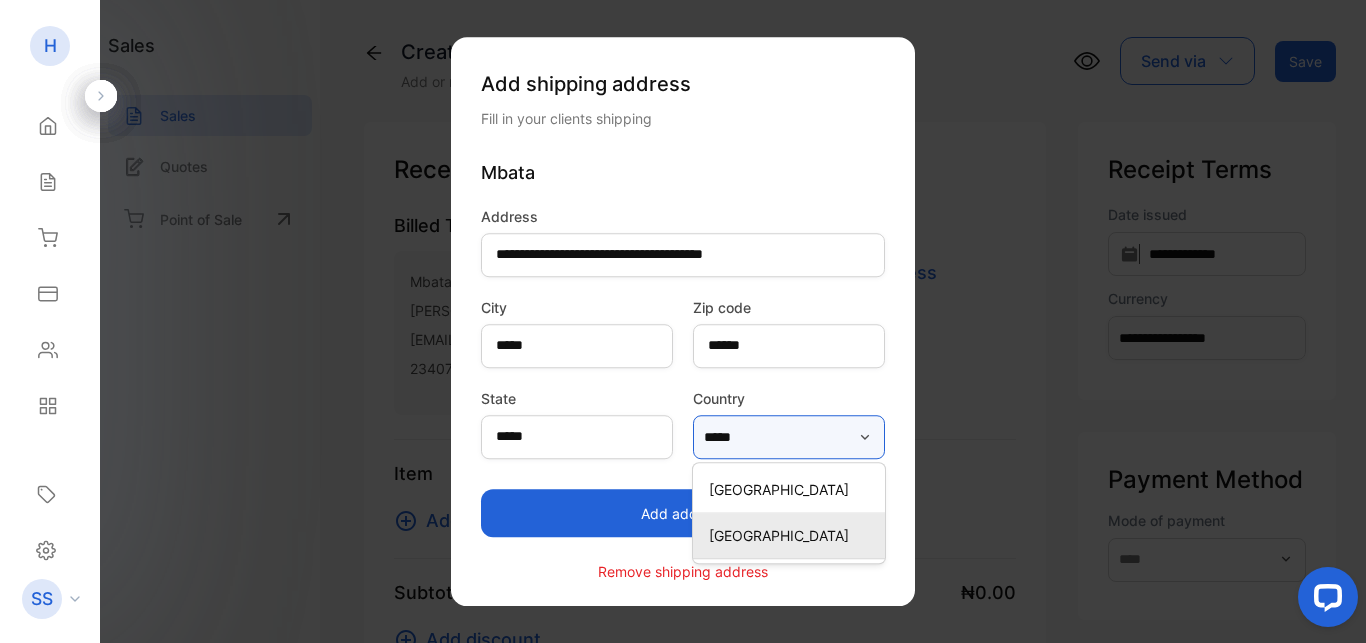 type on "*******" 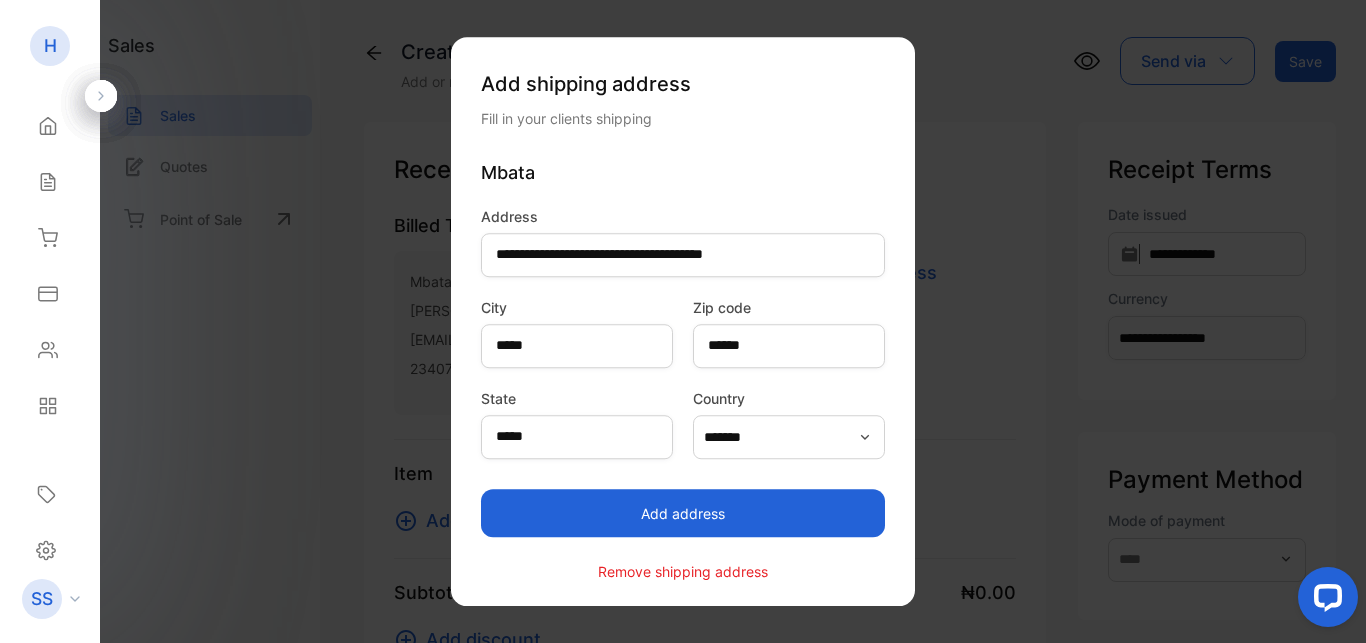 click on "Add address" at bounding box center [683, 513] 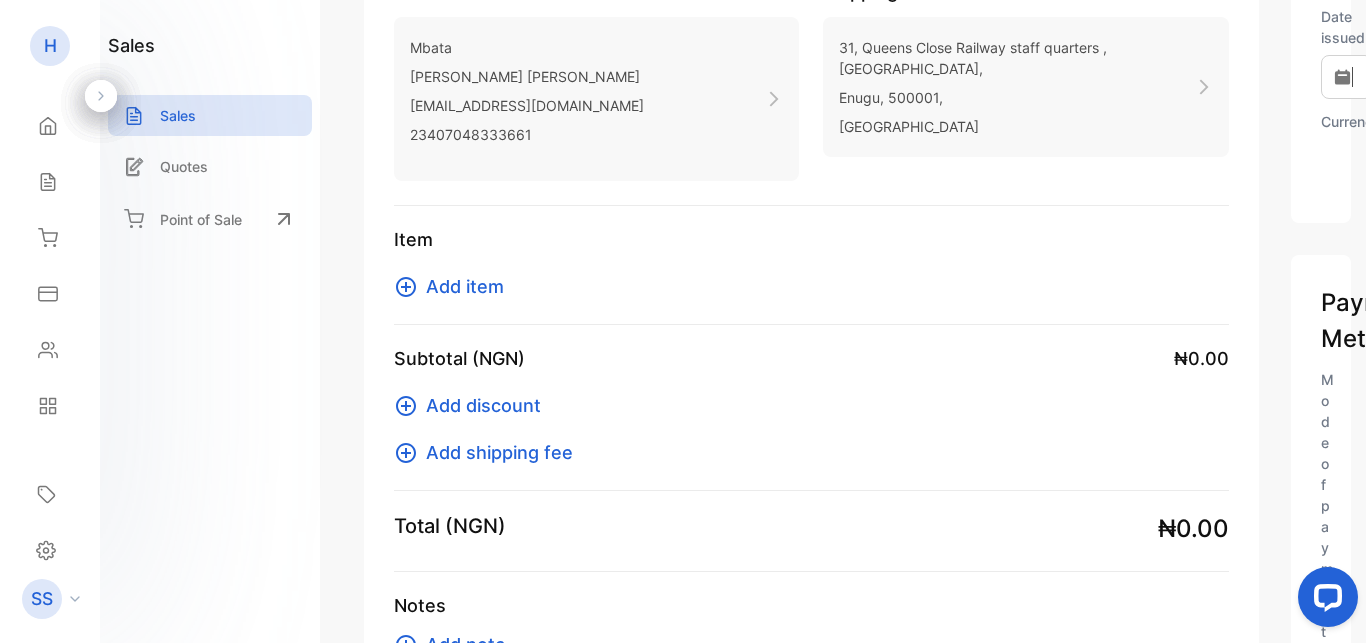 scroll, scrollTop: 240, scrollLeft: 0, axis: vertical 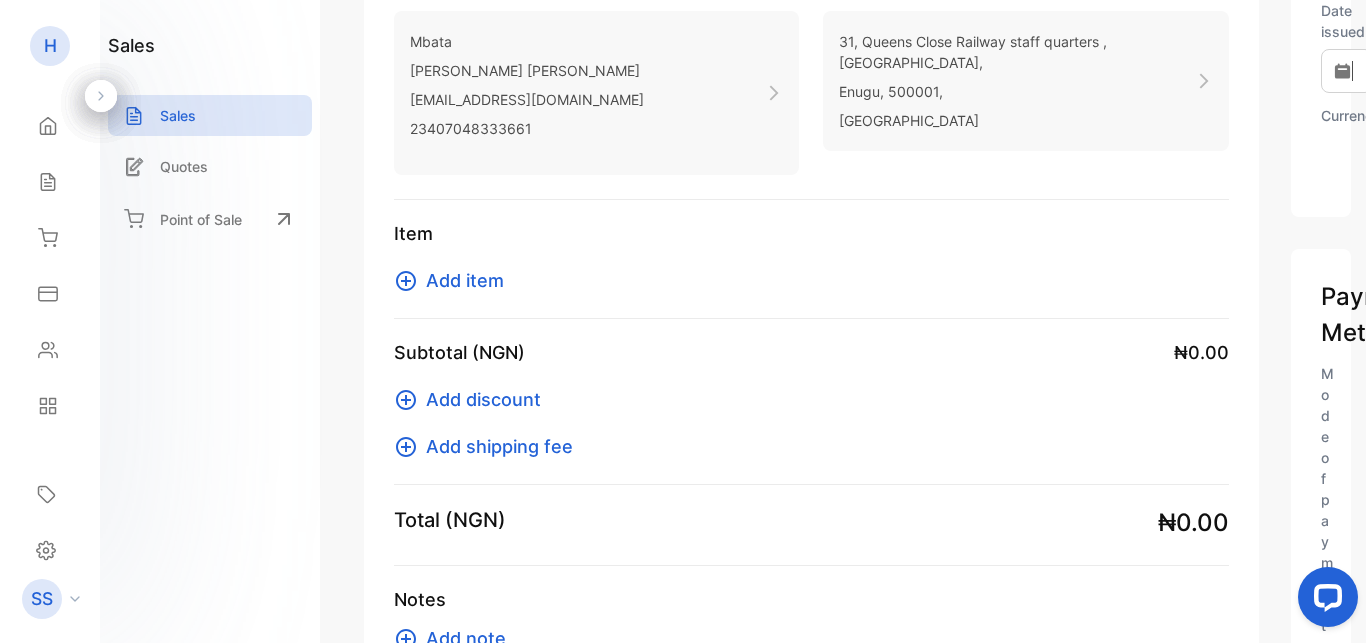 click on "Add item" at bounding box center (465, 280) 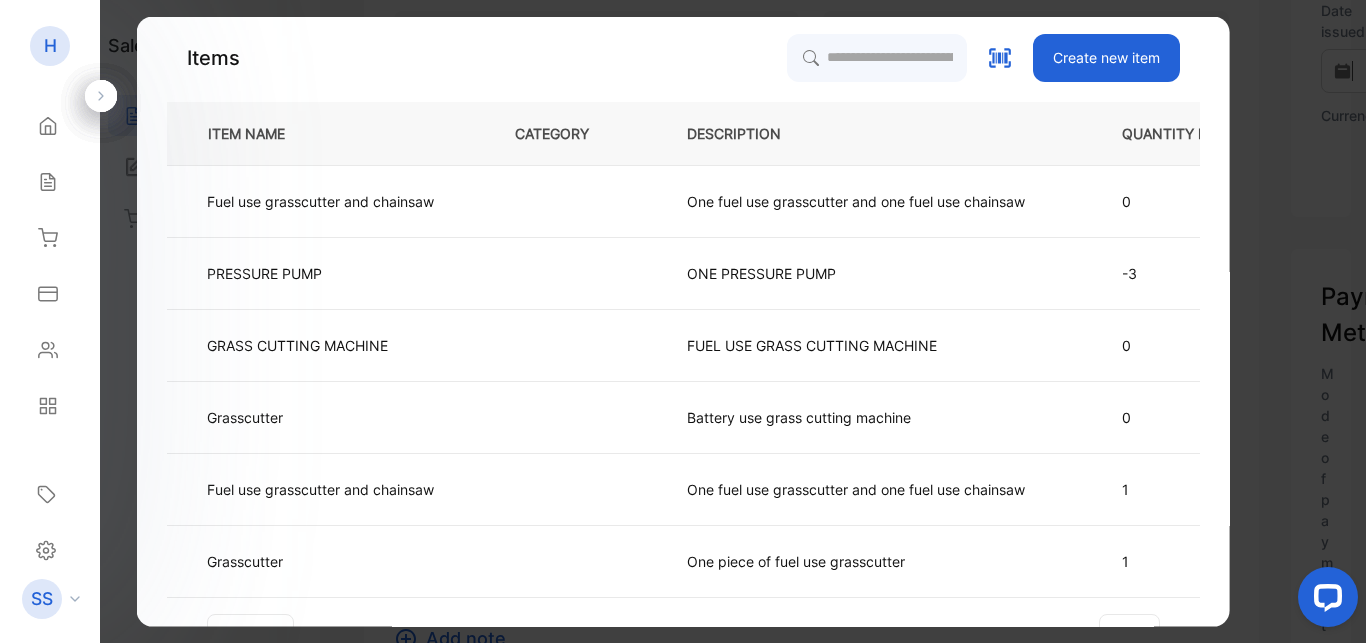 click on "Create new item" at bounding box center [1105, 57] 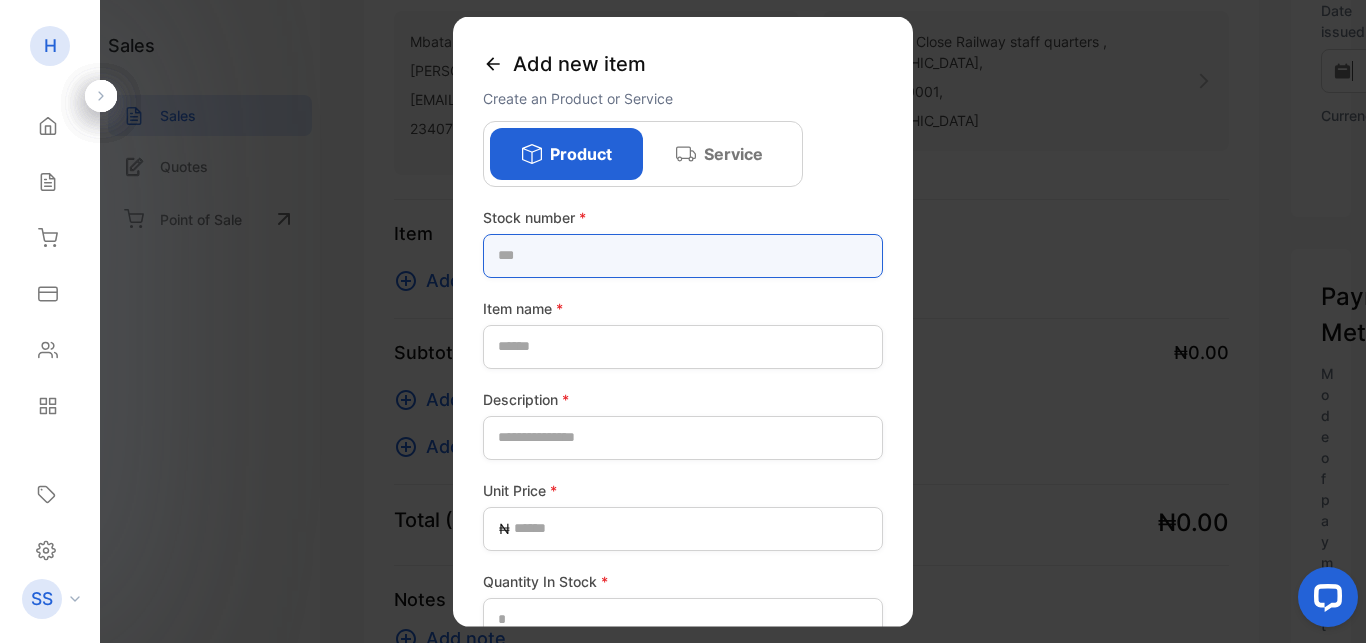 click at bounding box center [683, 255] 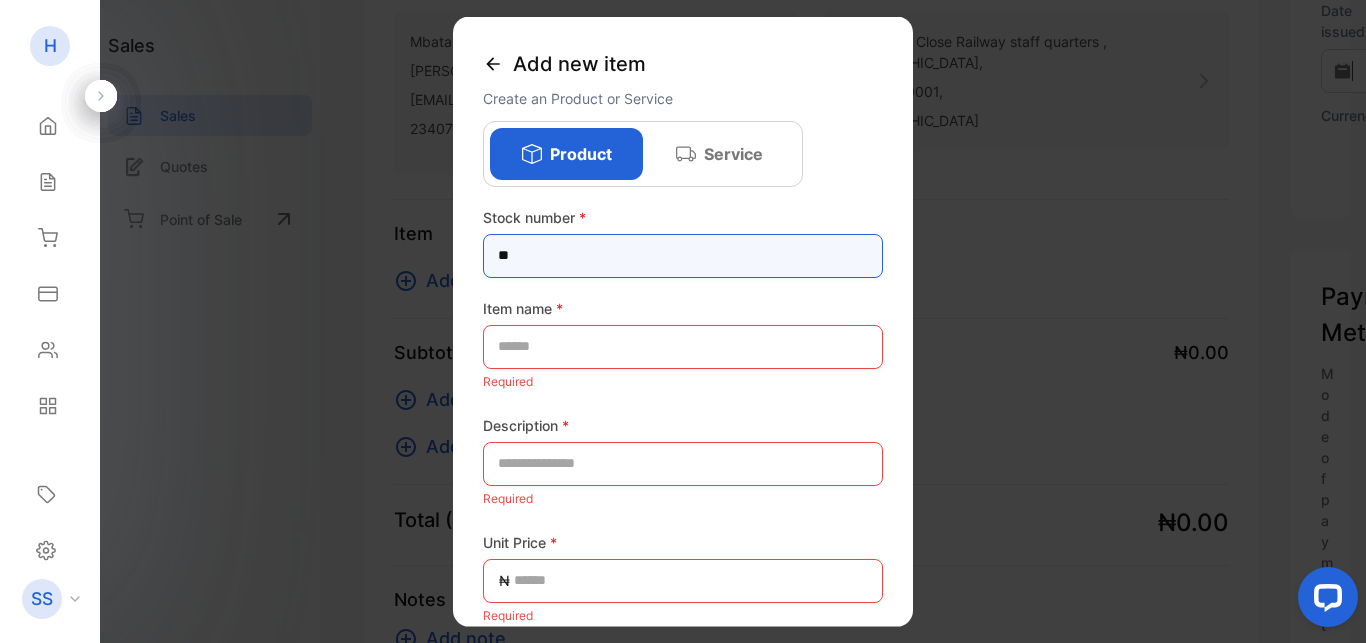 type on "*" 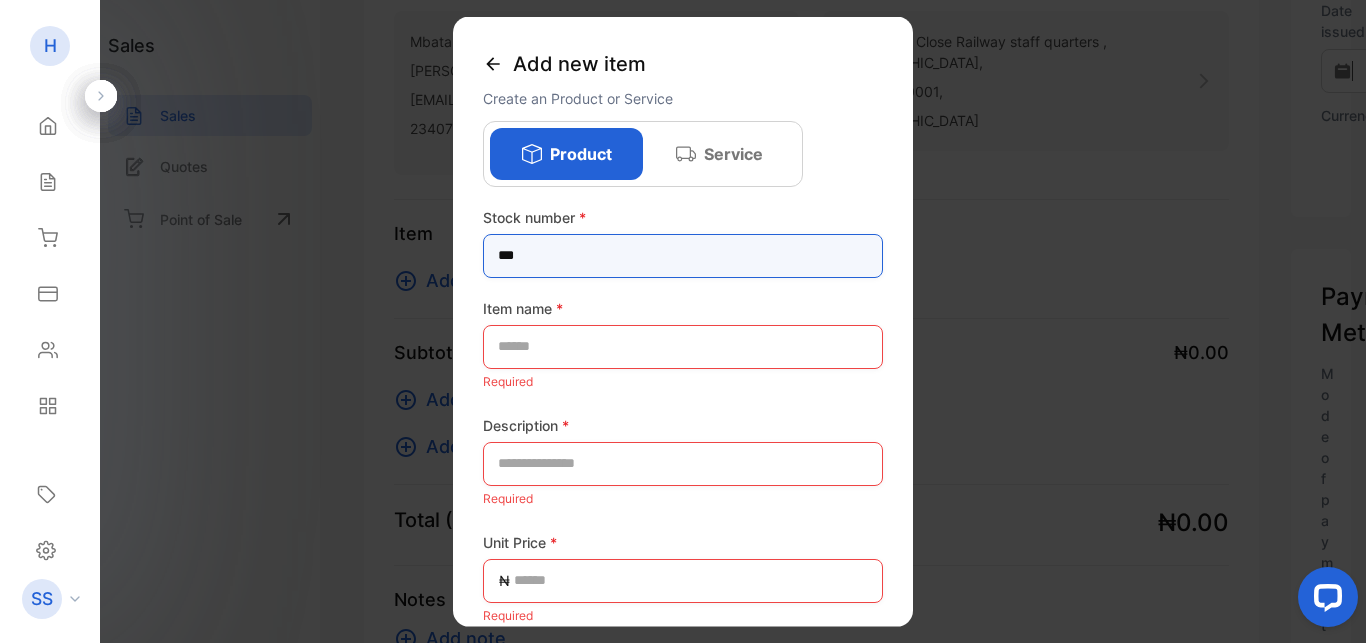 type on "***" 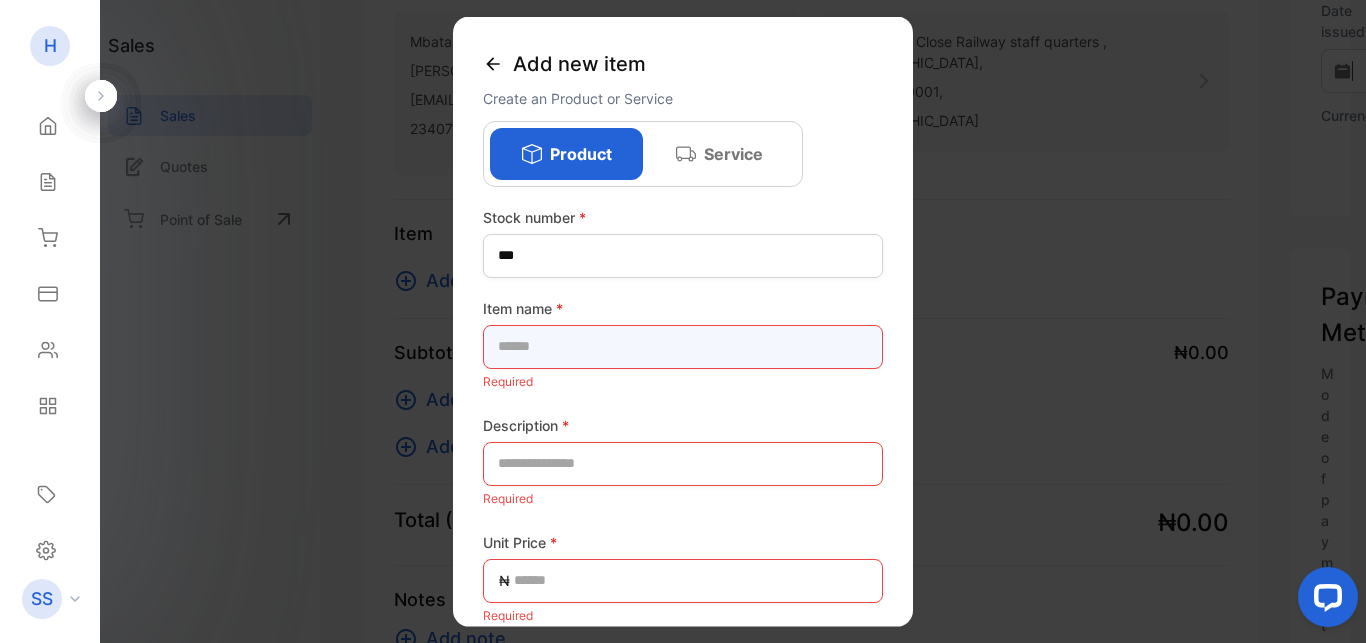 click at bounding box center [683, 346] 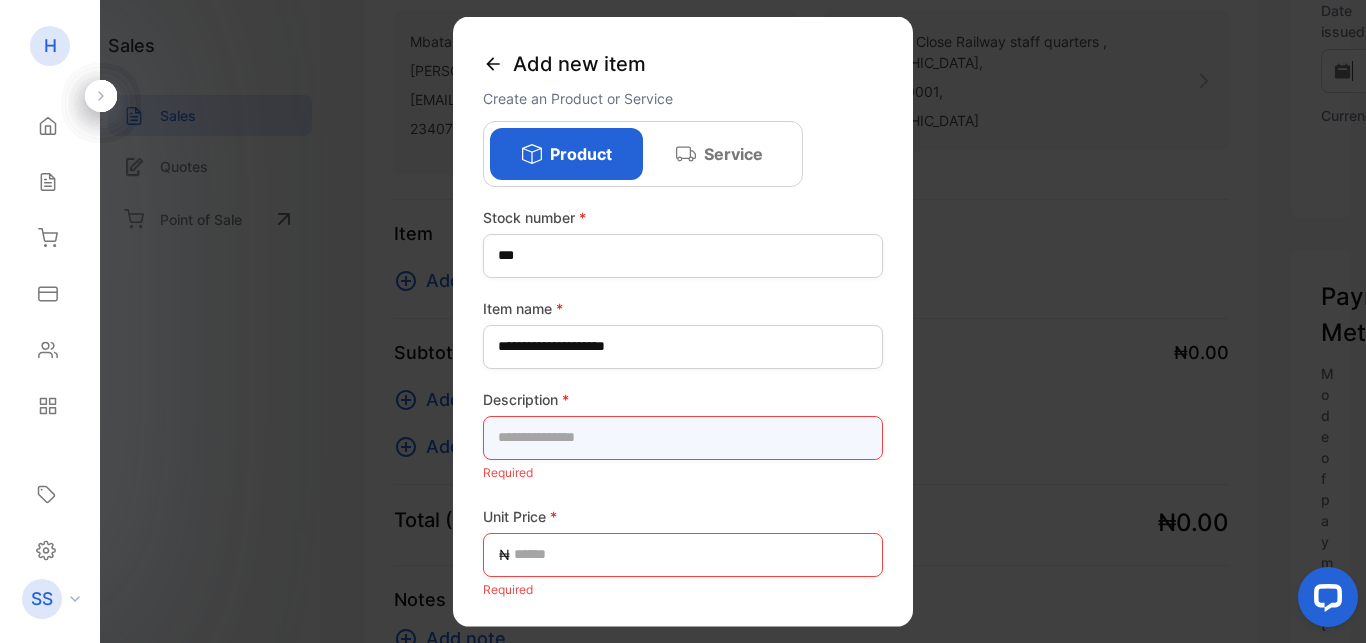 click at bounding box center [683, 437] 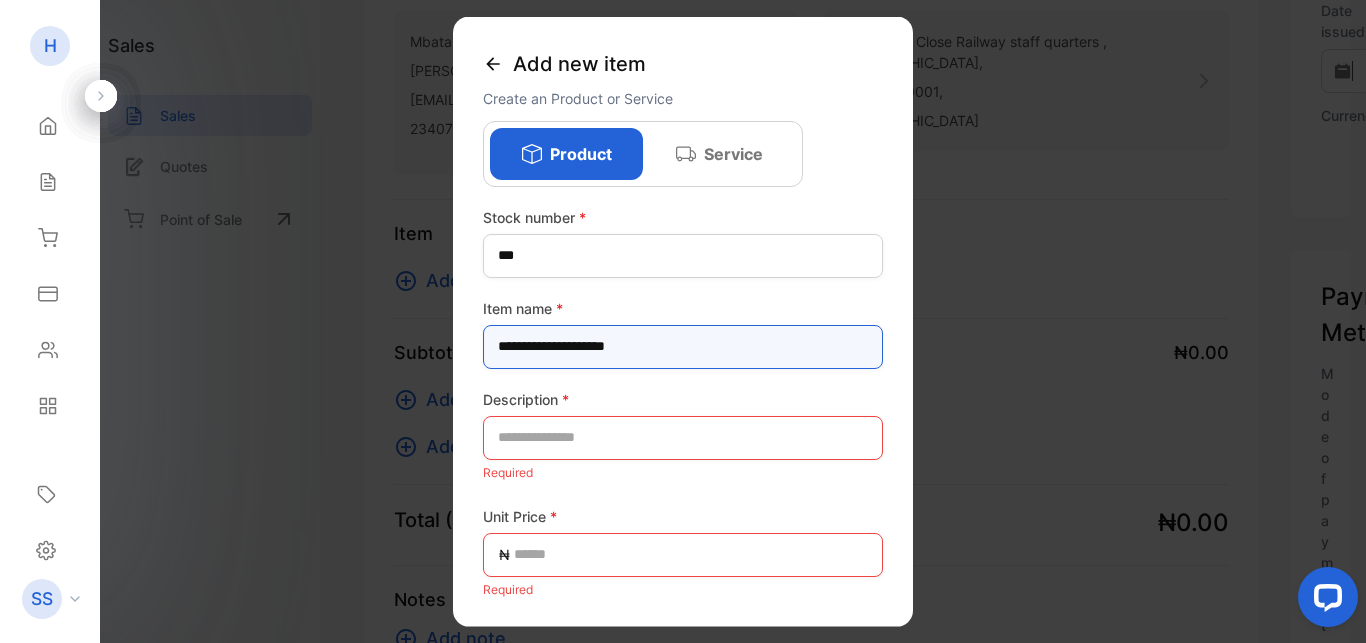click on "**********" at bounding box center [683, 346] 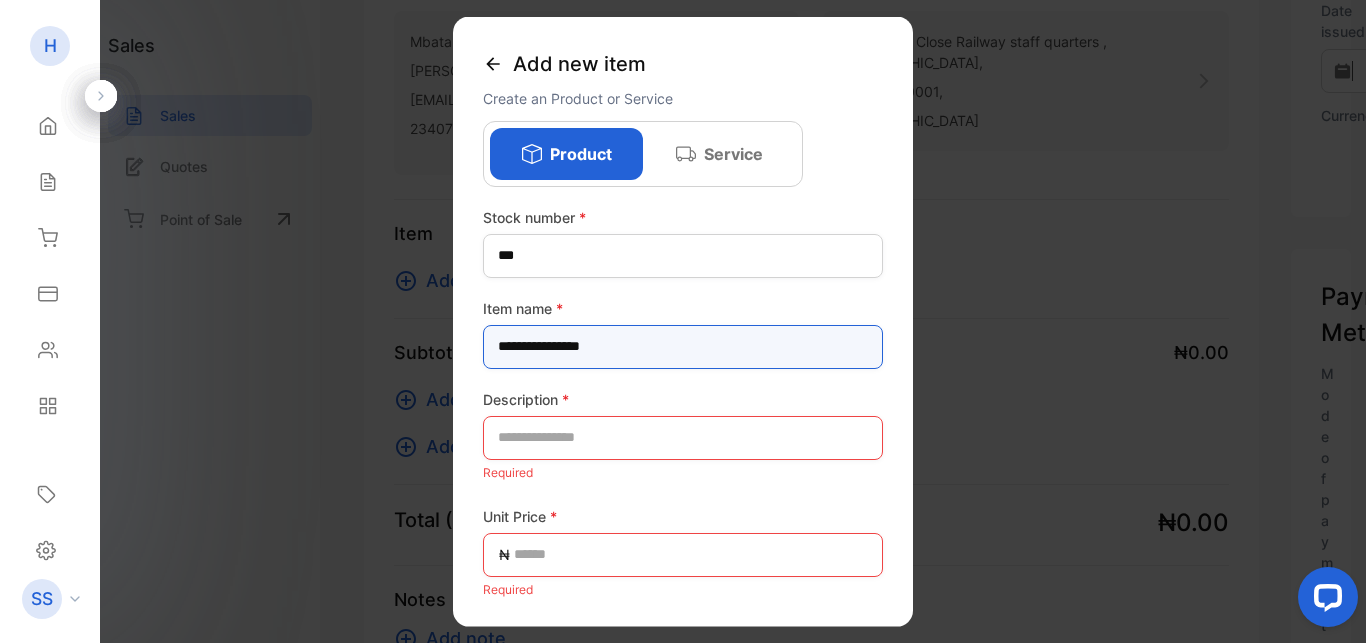 type on "**********" 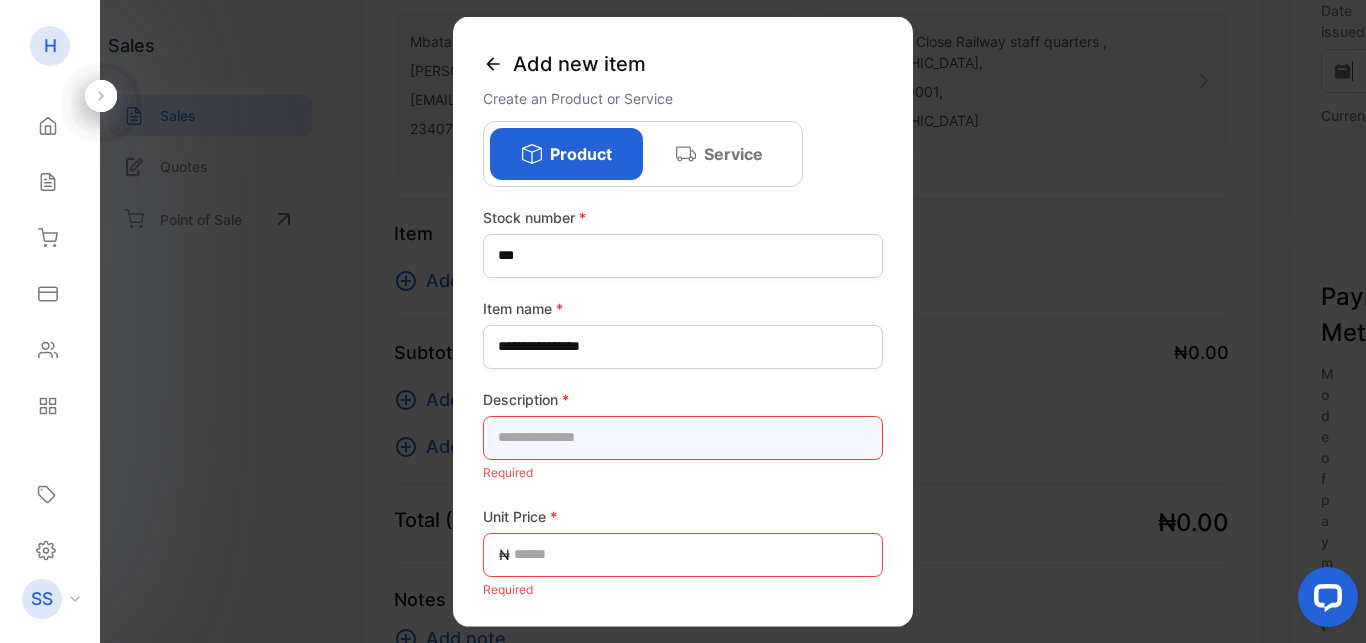 click at bounding box center (683, 437) 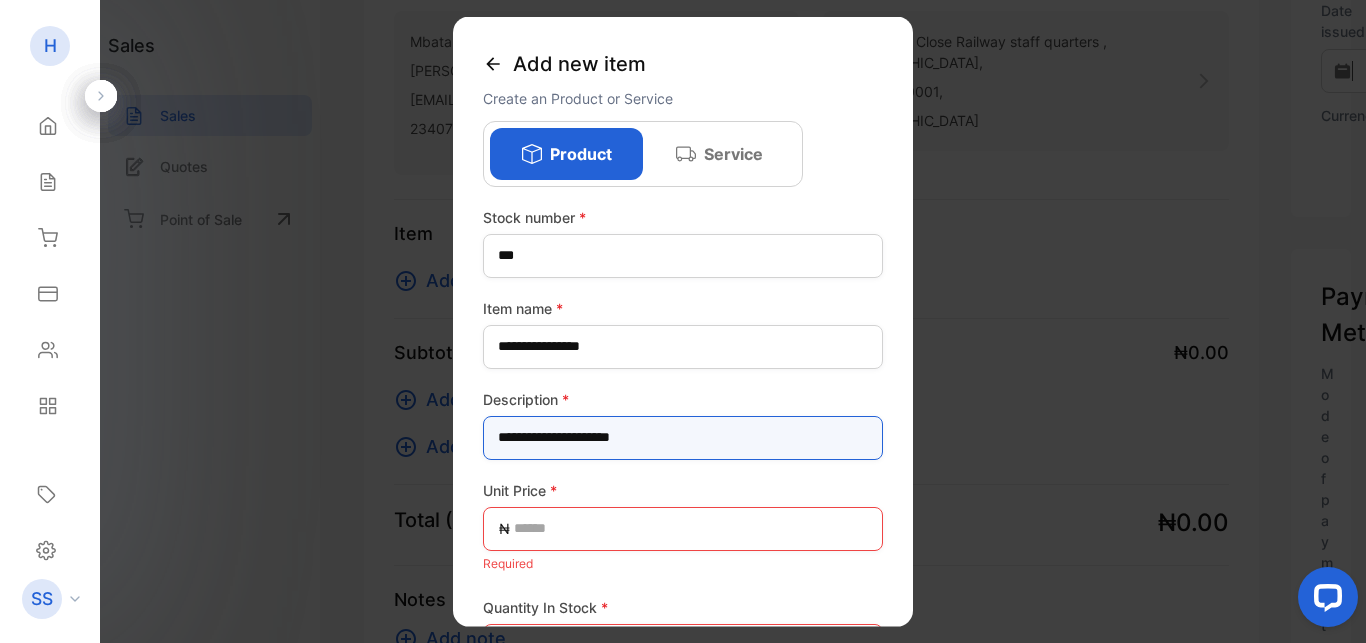 click on "**********" at bounding box center [683, 437] 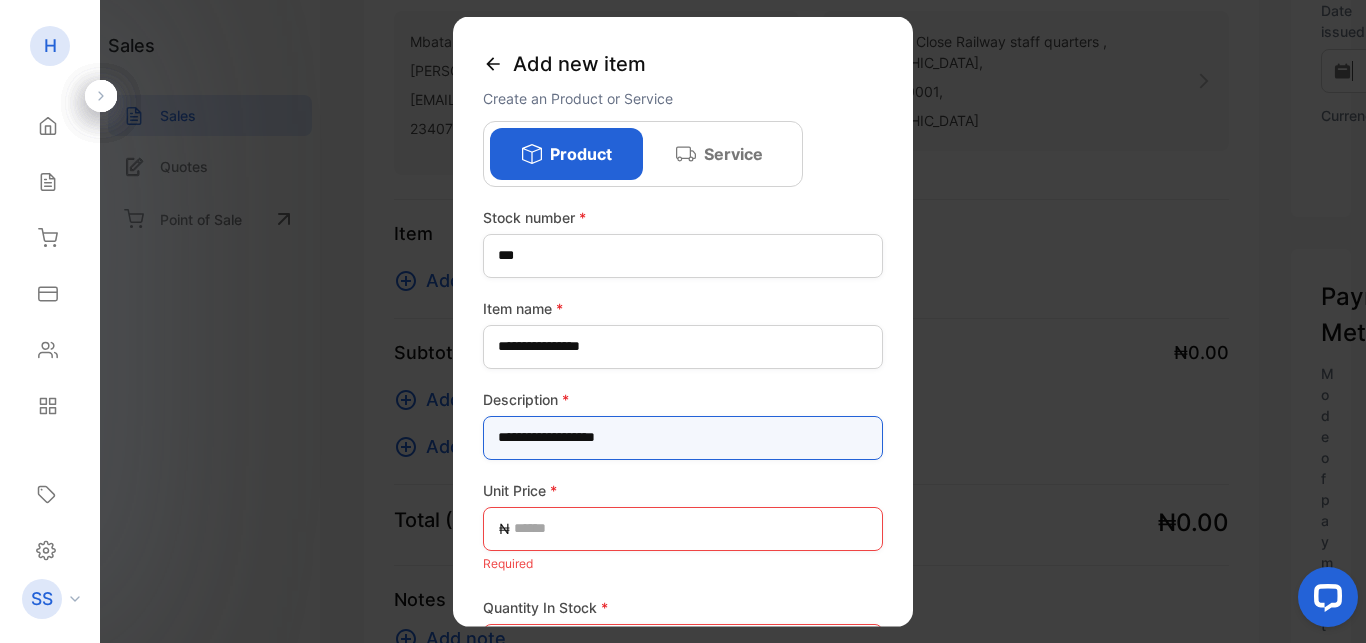 click on "**********" at bounding box center [683, 437] 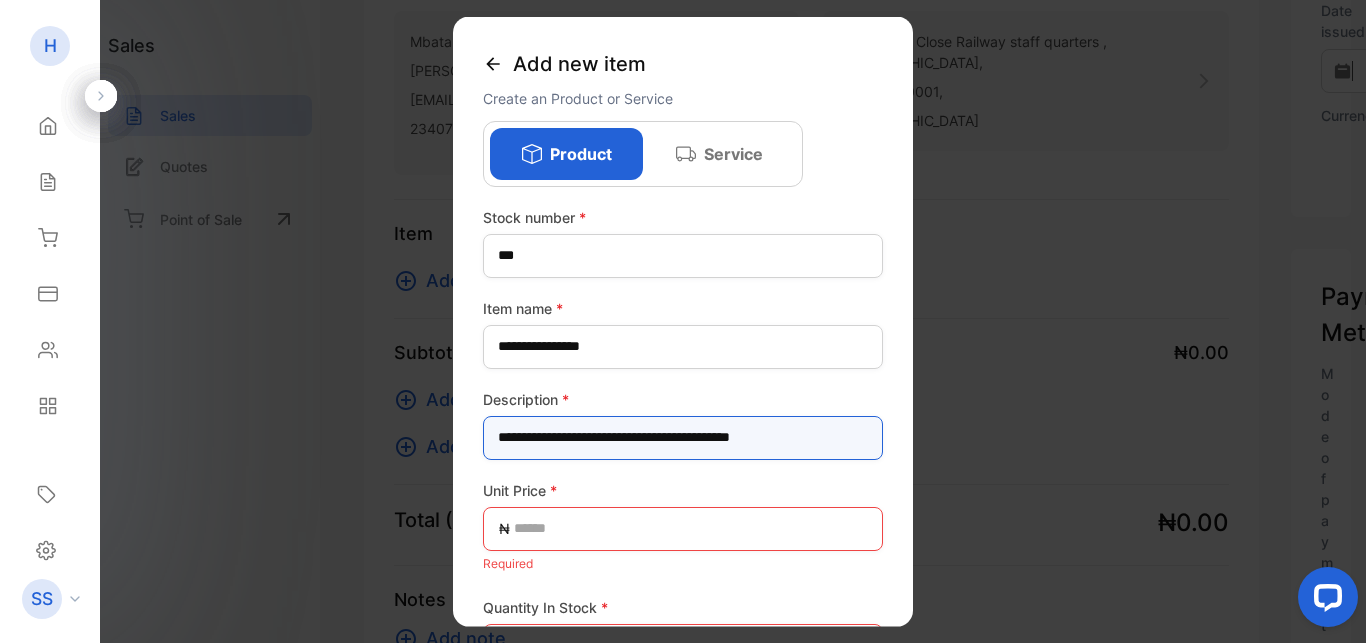 type on "**********" 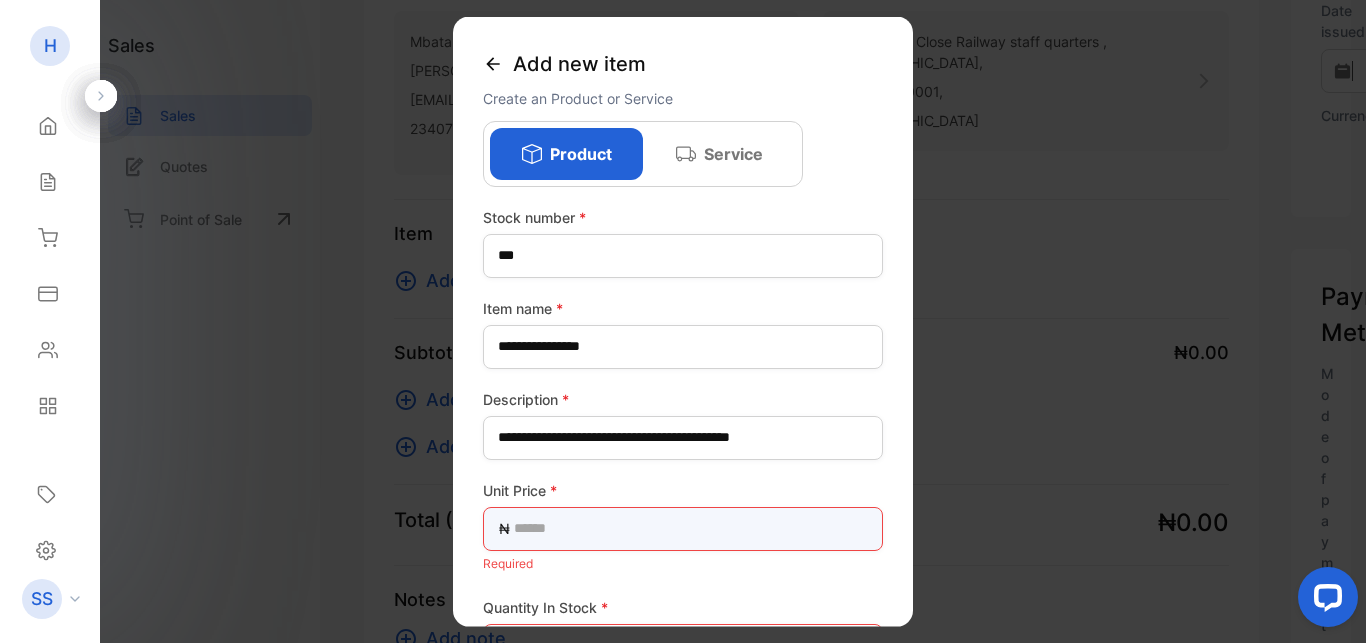 click at bounding box center (683, 528) 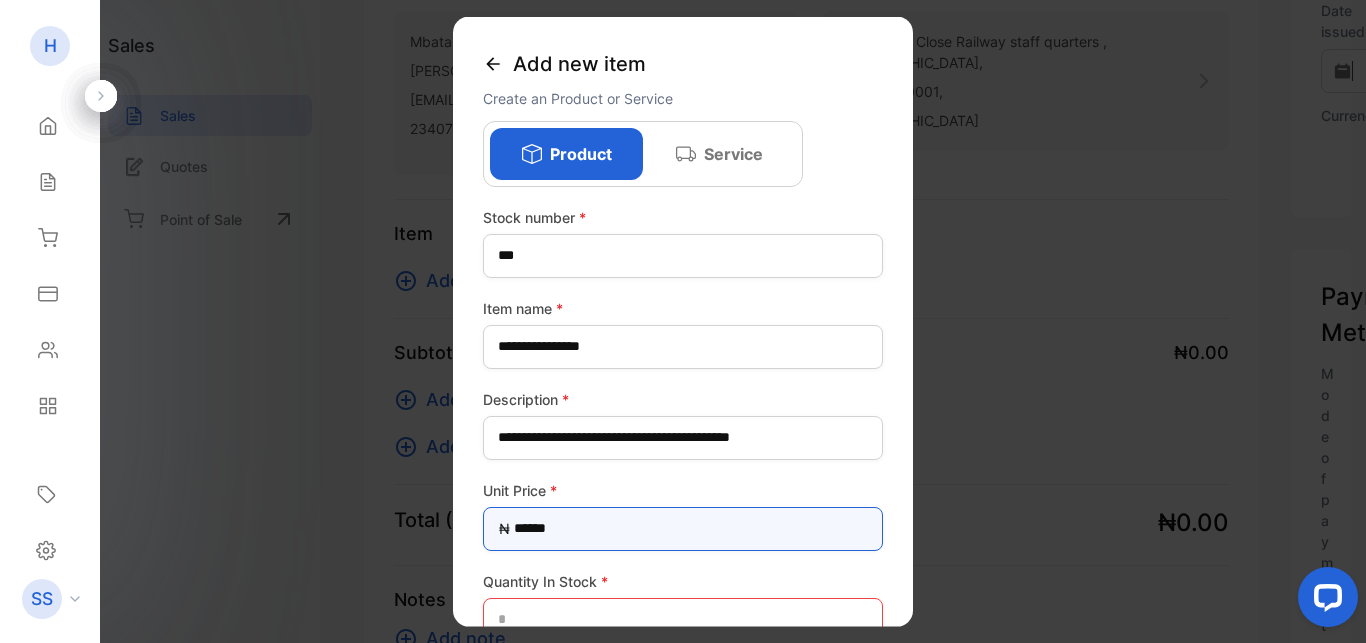 type on "*******" 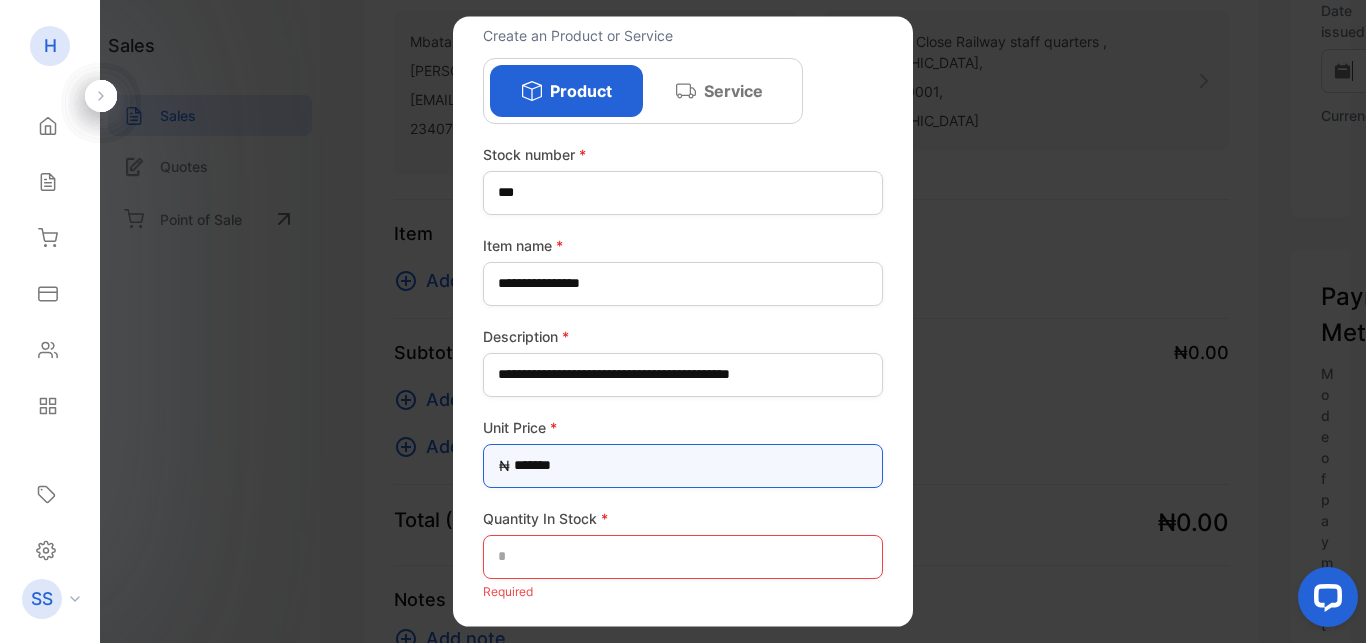 scroll, scrollTop: 157, scrollLeft: 0, axis: vertical 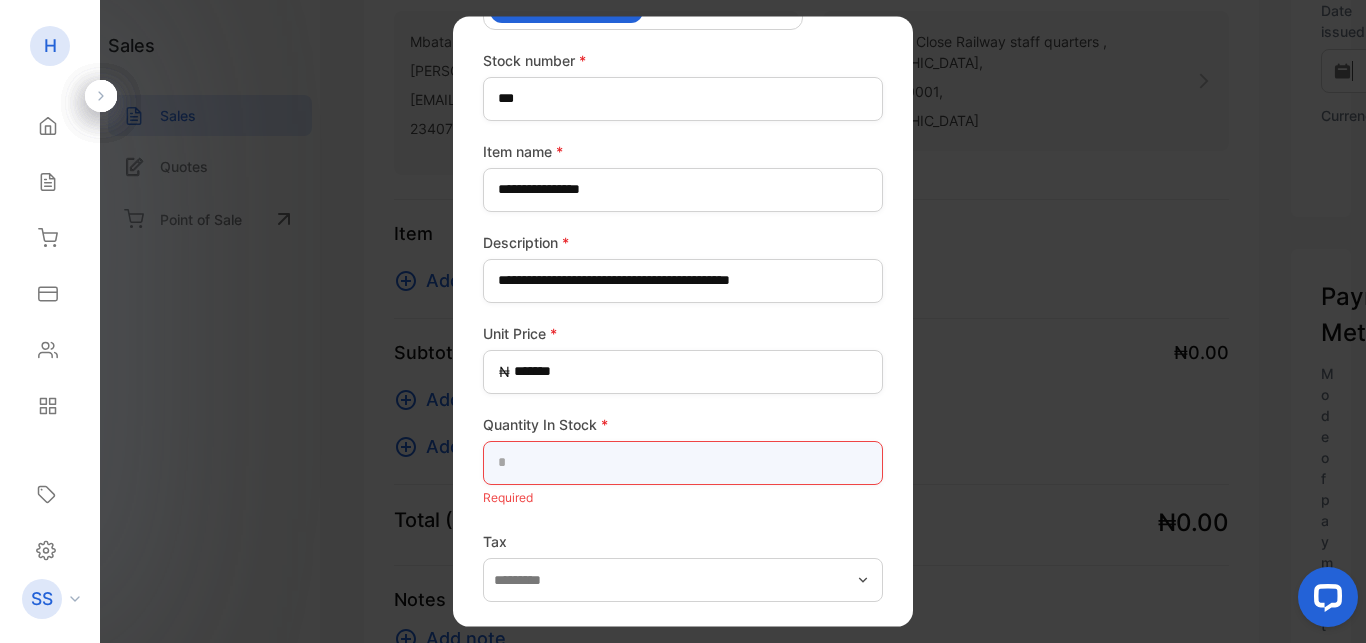 click at bounding box center [683, 462] 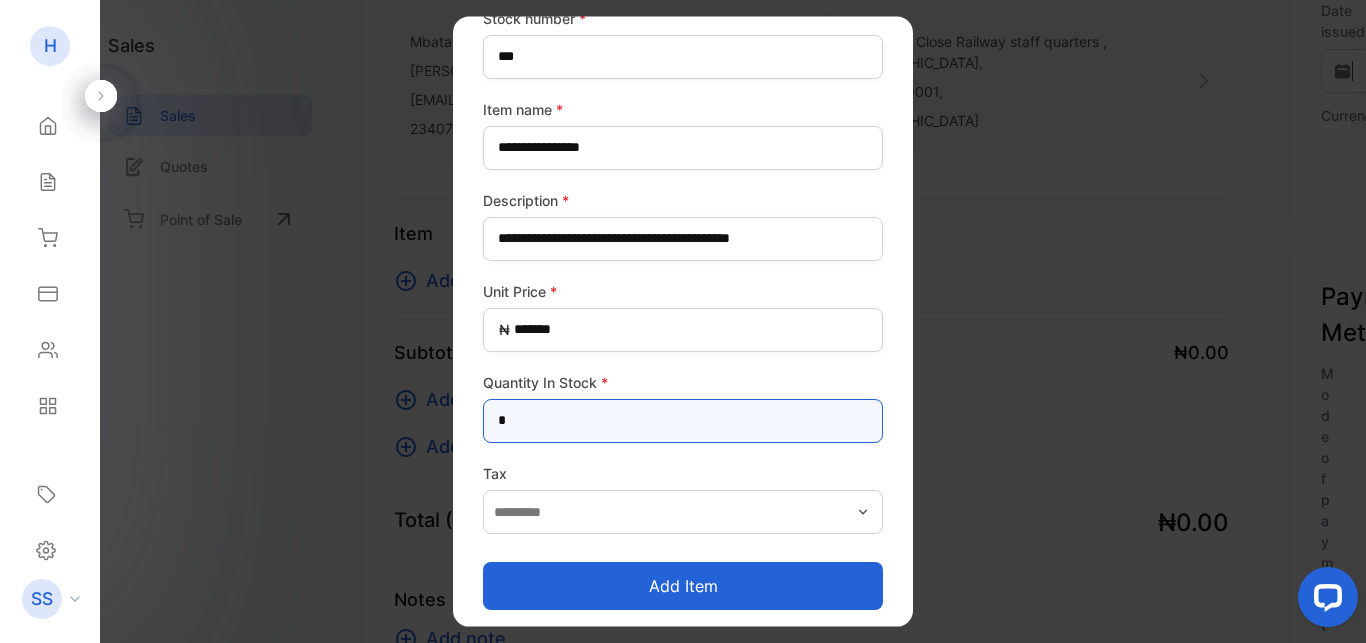 scroll, scrollTop: 206, scrollLeft: 0, axis: vertical 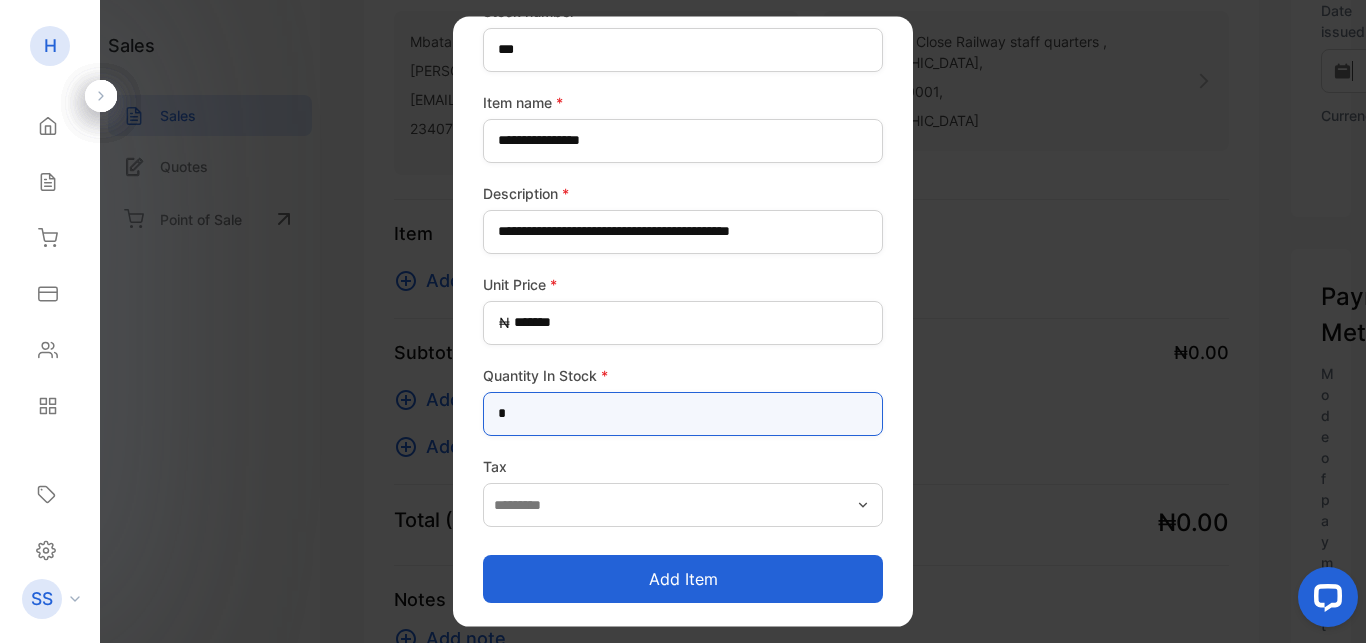 type on "*" 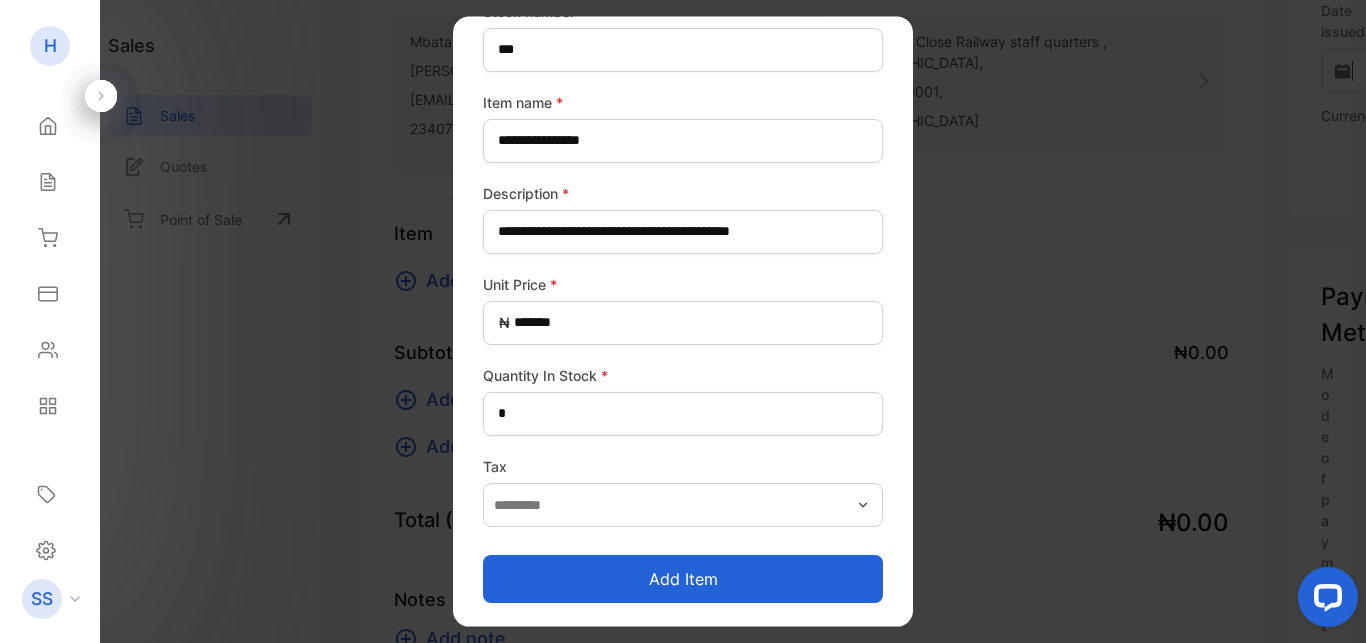 click on "Add item" at bounding box center [683, 579] 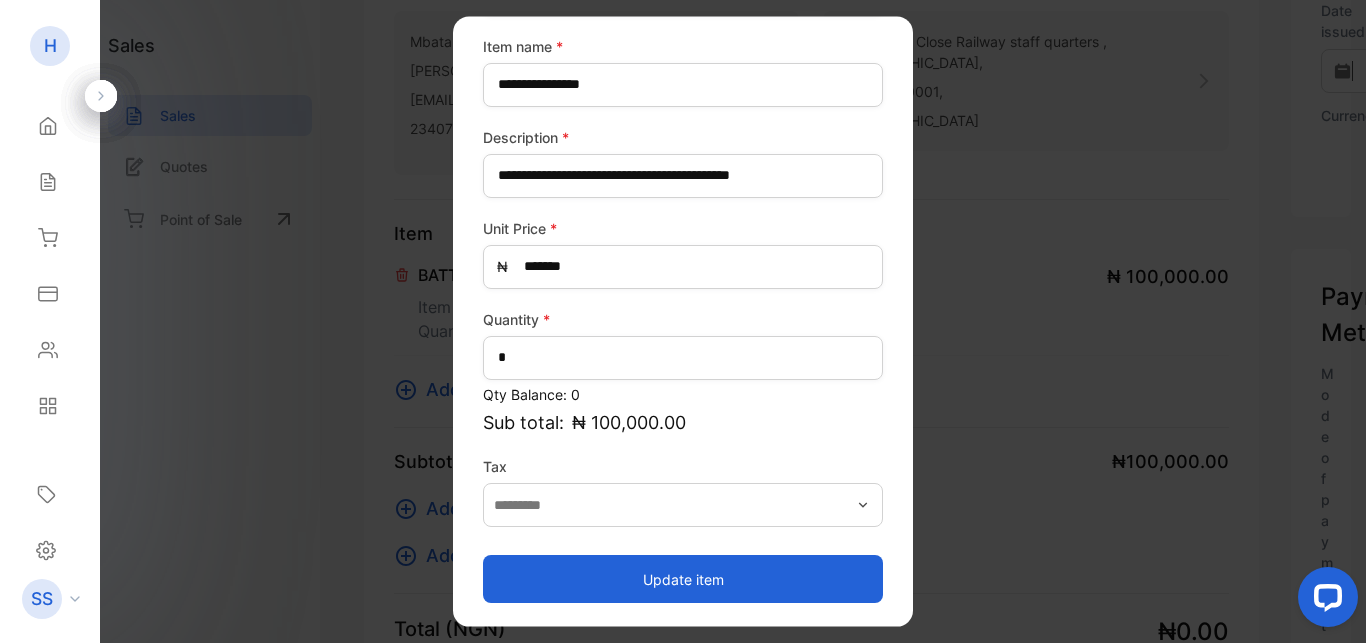 scroll, scrollTop: 0, scrollLeft: 0, axis: both 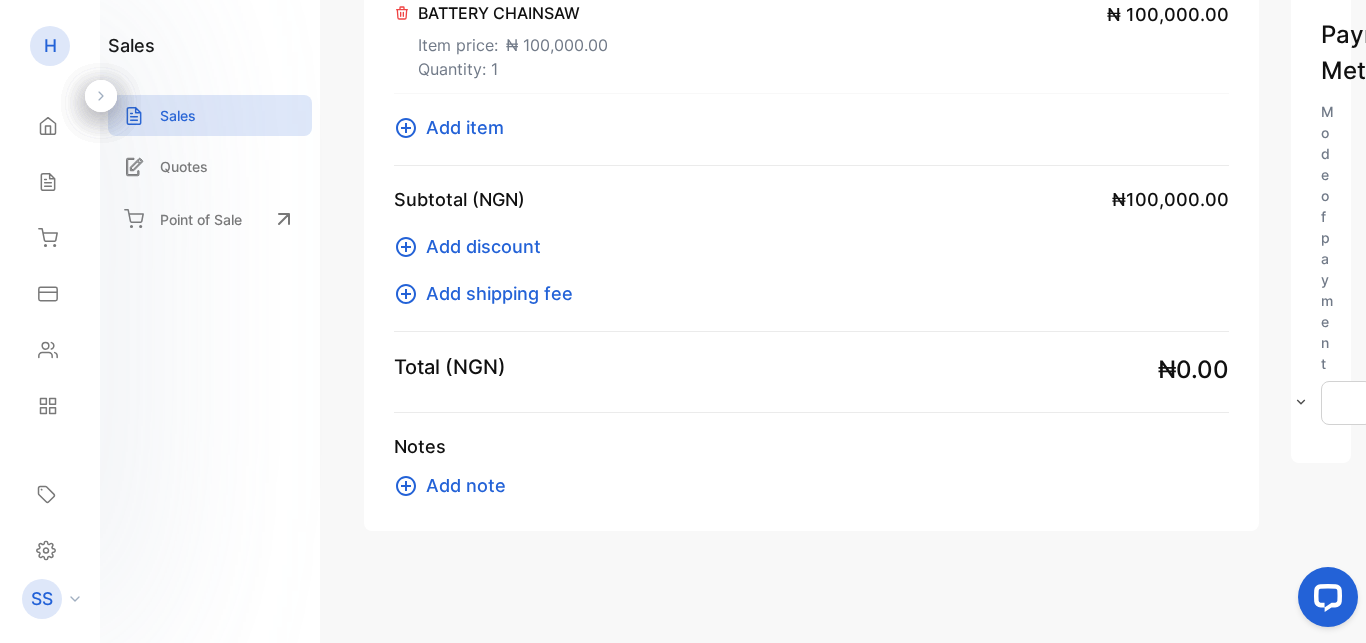 click on "₦0.00" at bounding box center (1193, 370) 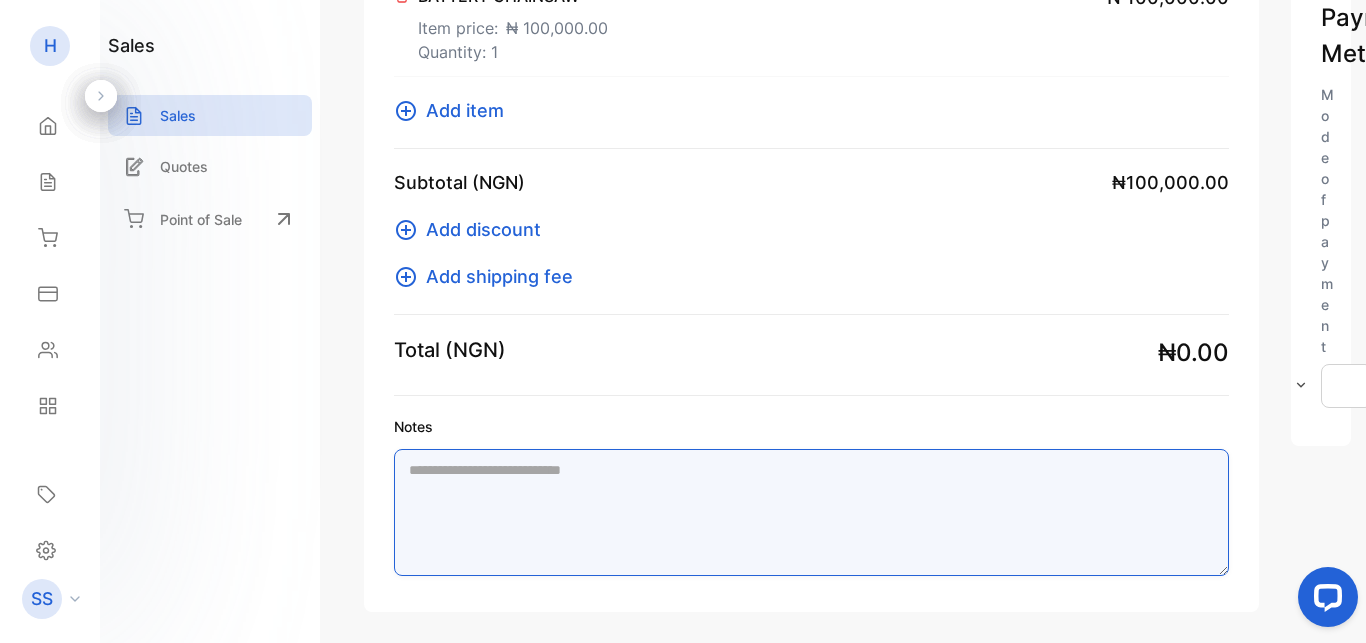 click on "Notes" at bounding box center [811, 512] 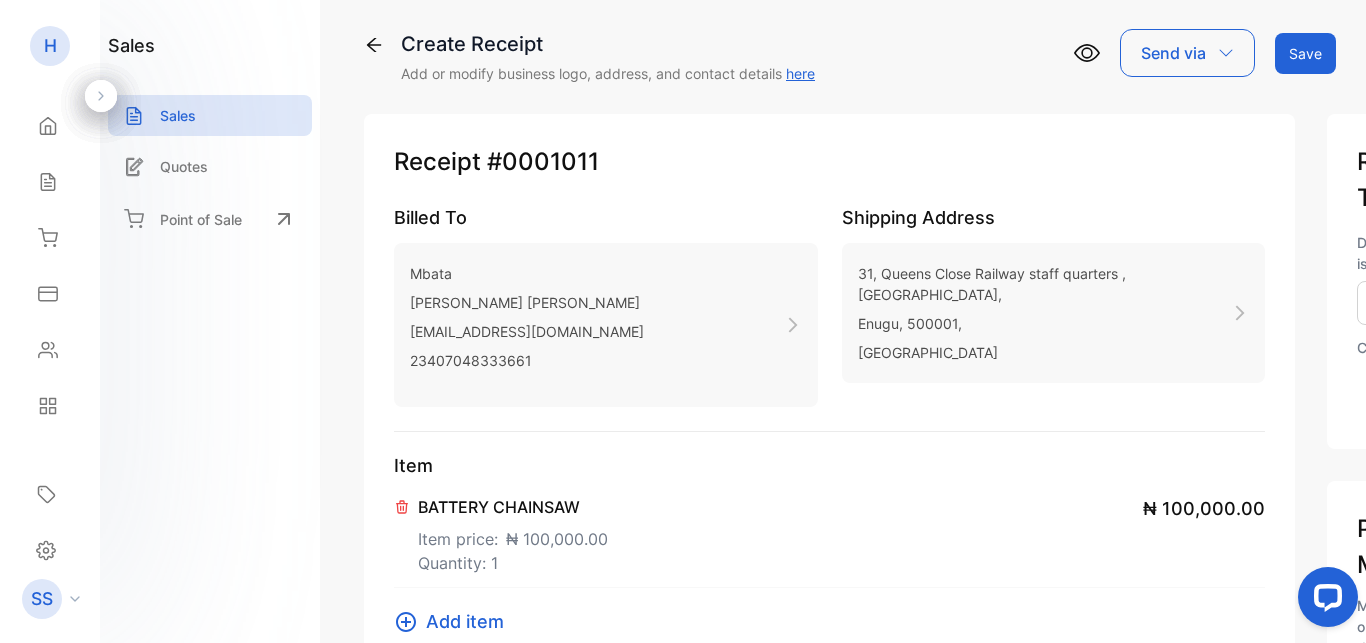 scroll, scrollTop: 0, scrollLeft: 0, axis: both 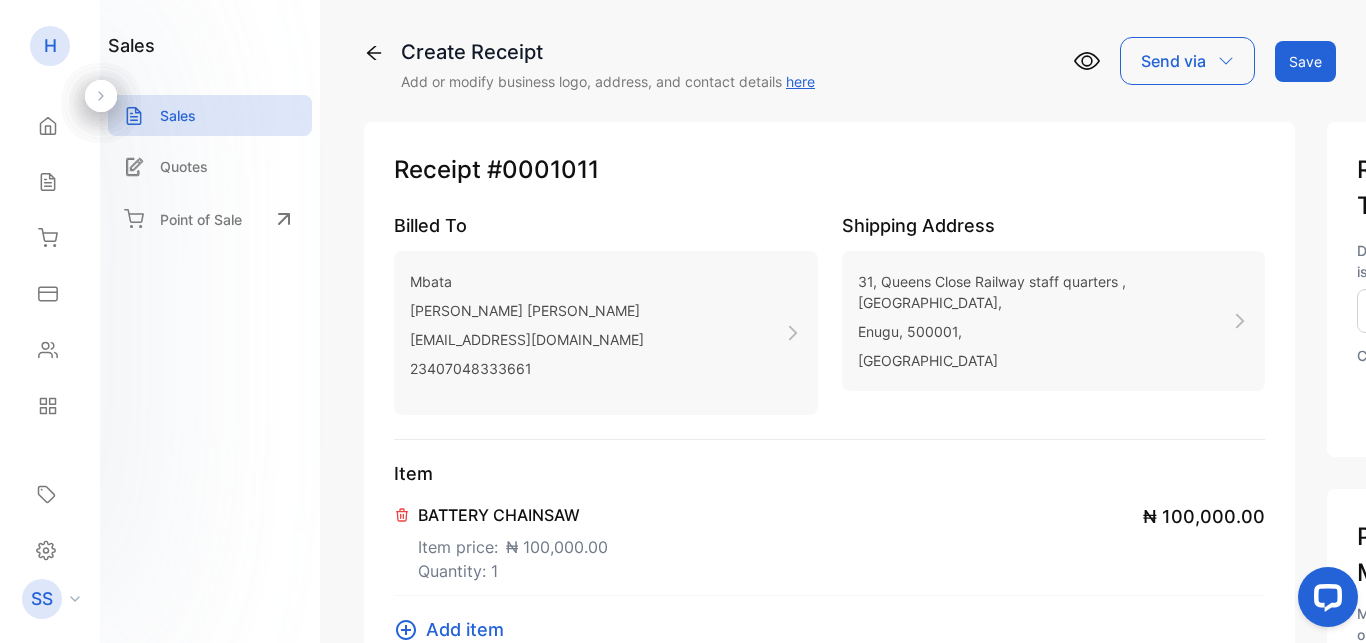 type on "**********" 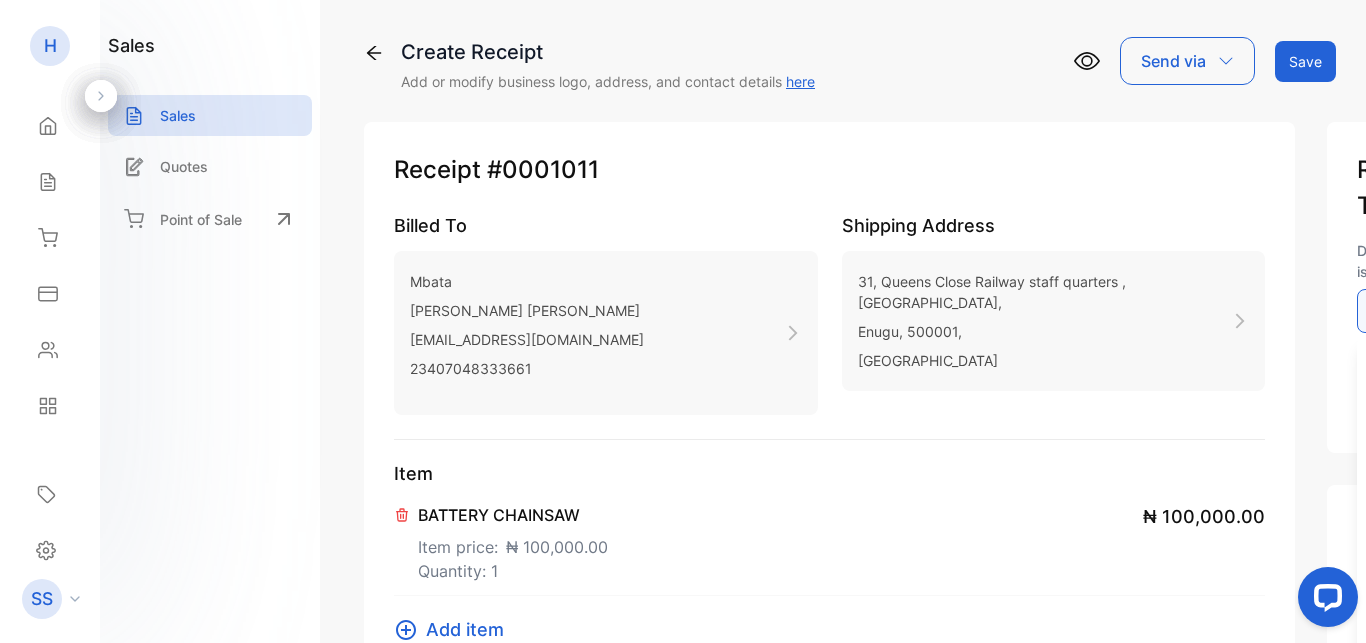 click on "**********" at bounding box center (1383, 311) 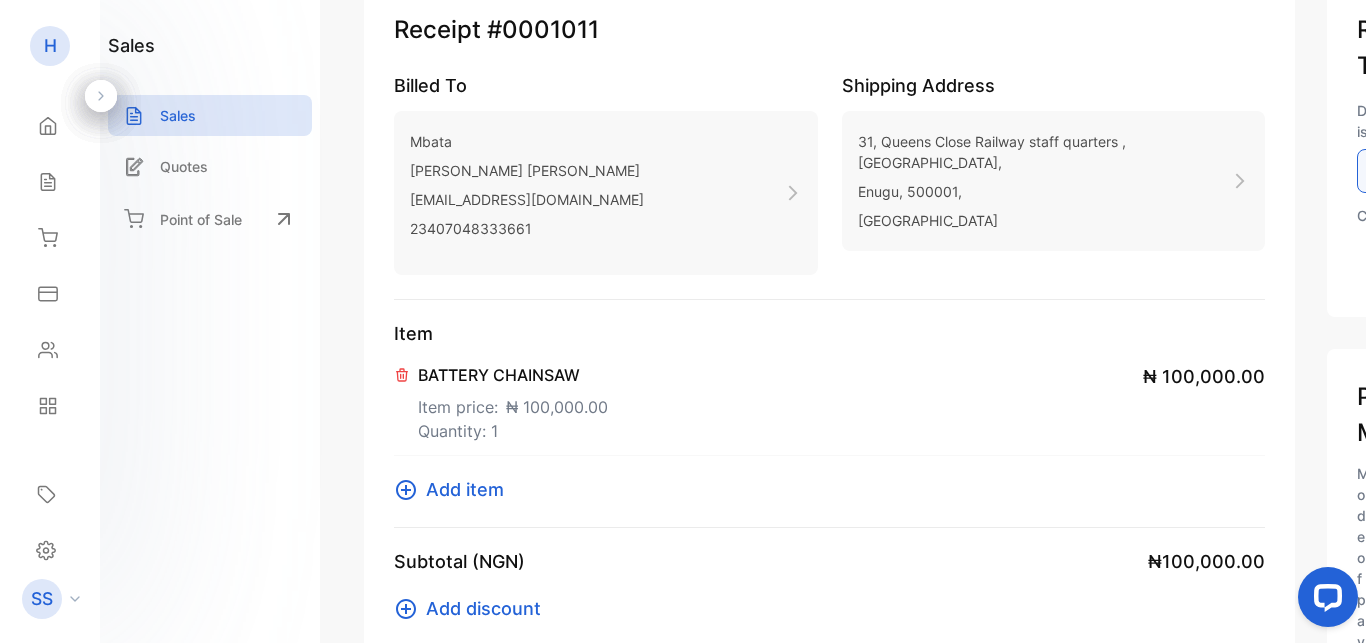 scroll, scrollTop: 152, scrollLeft: 0, axis: vertical 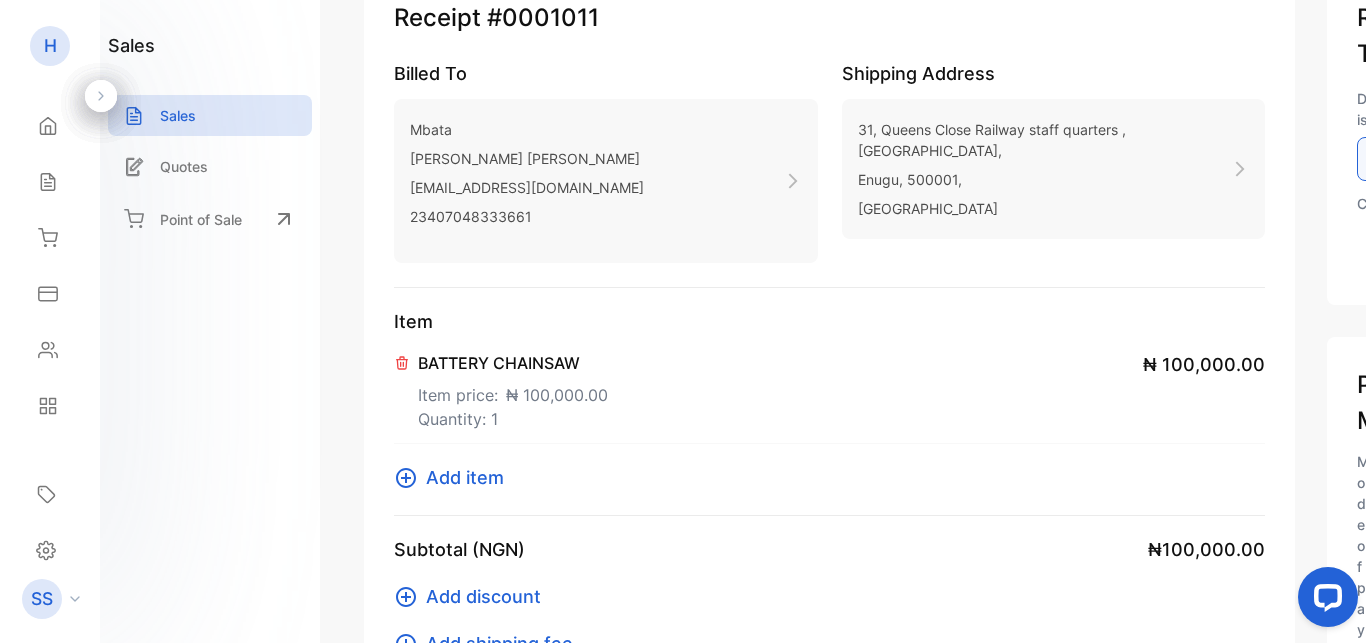 click on "**********" at bounding box center [1383, 159] 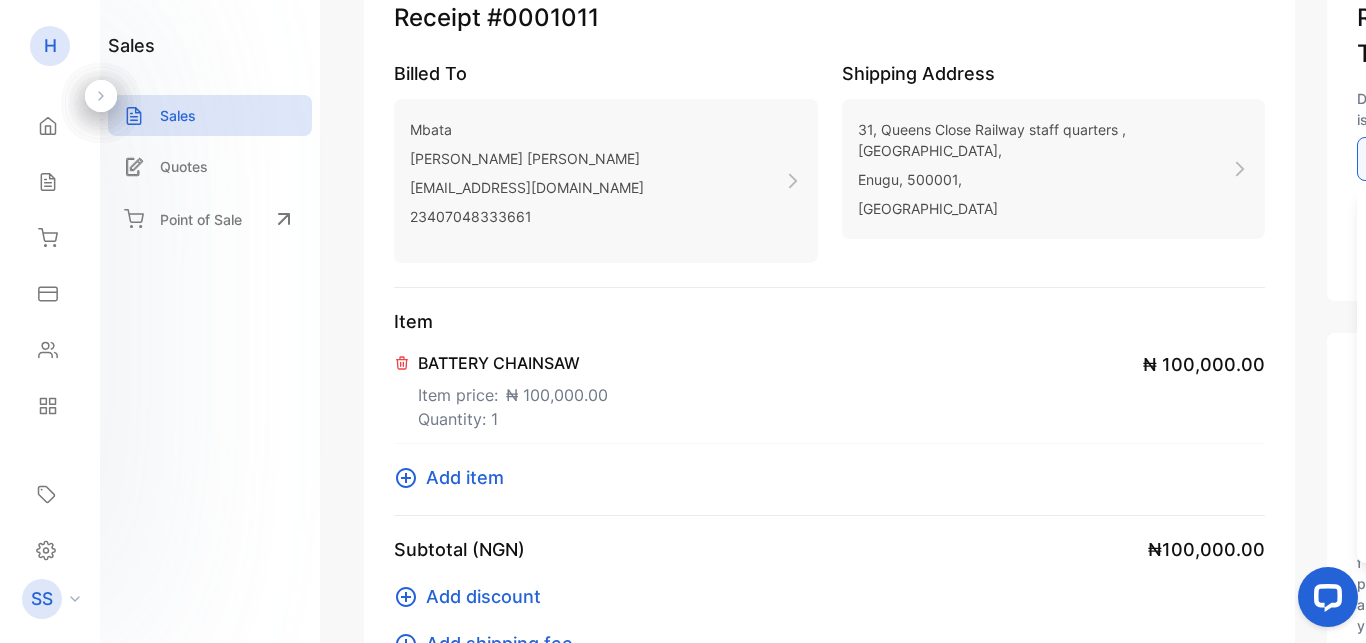 click on "**********" at bounding box center [1383, 159] 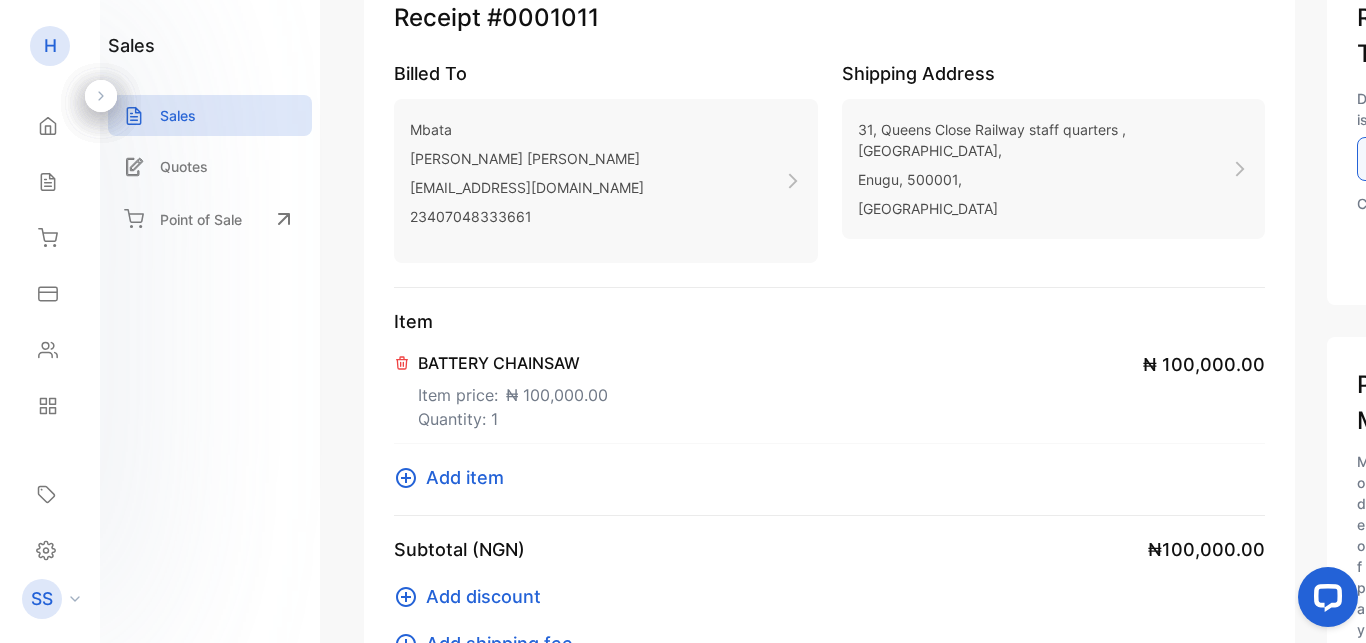 scroll, scrollTop: 152, scrollLeft: 2, axis: both 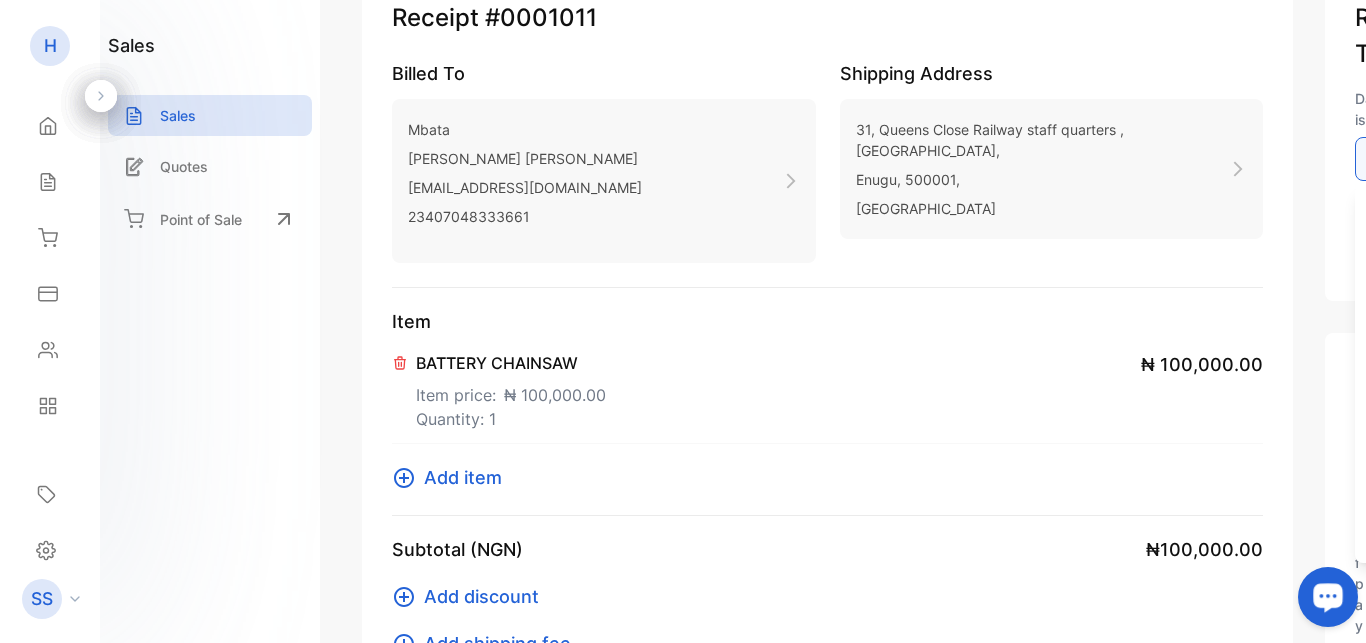 click on "**********" at bounding box center [1381, 159] 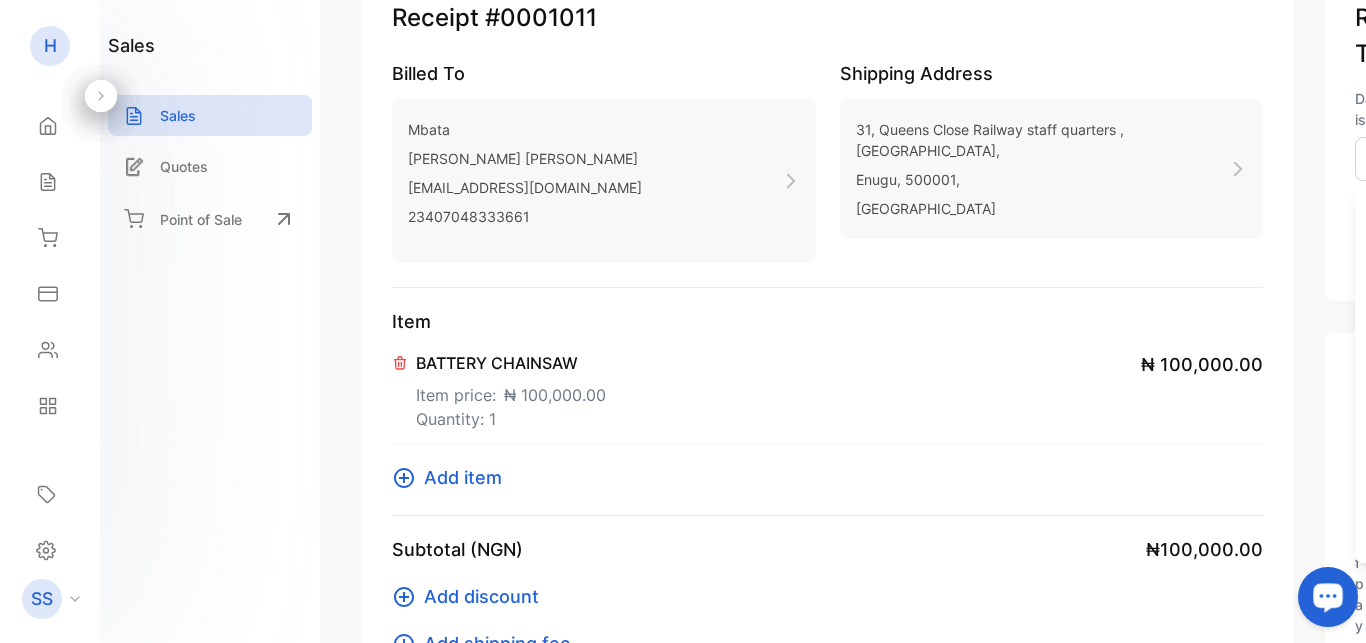 click on "29" at bounding box center (1430, 444) 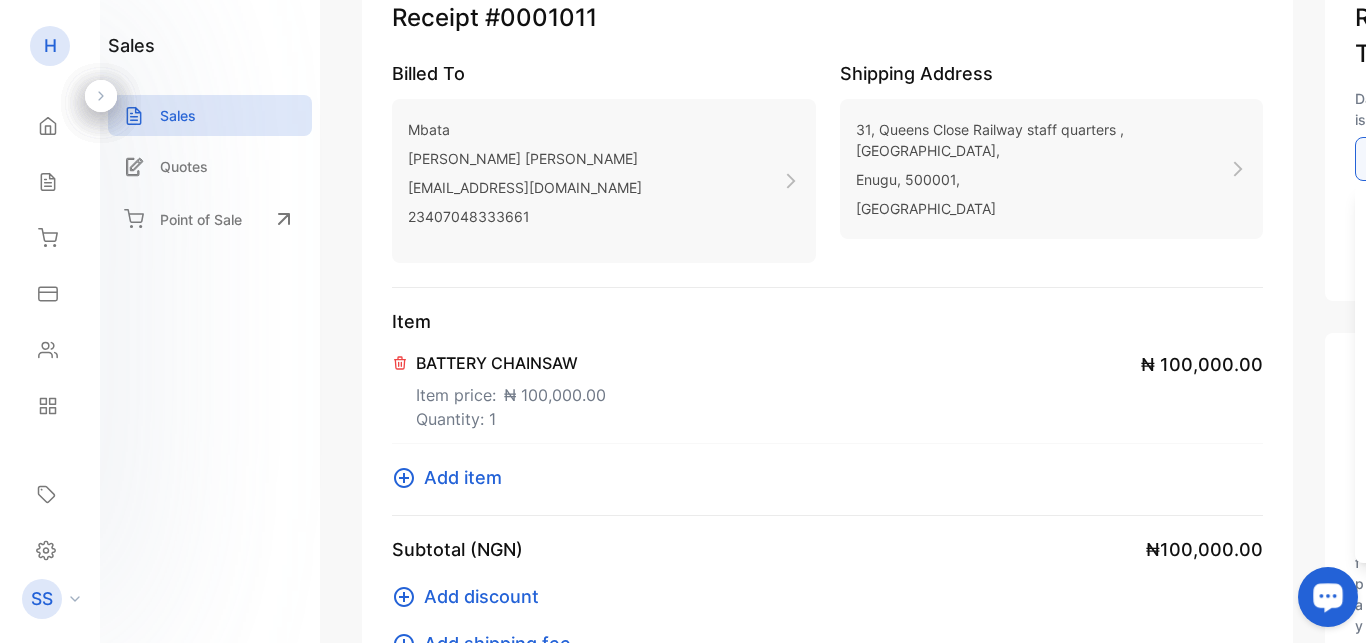 click on "**********" at bounding box center (1381, 159) 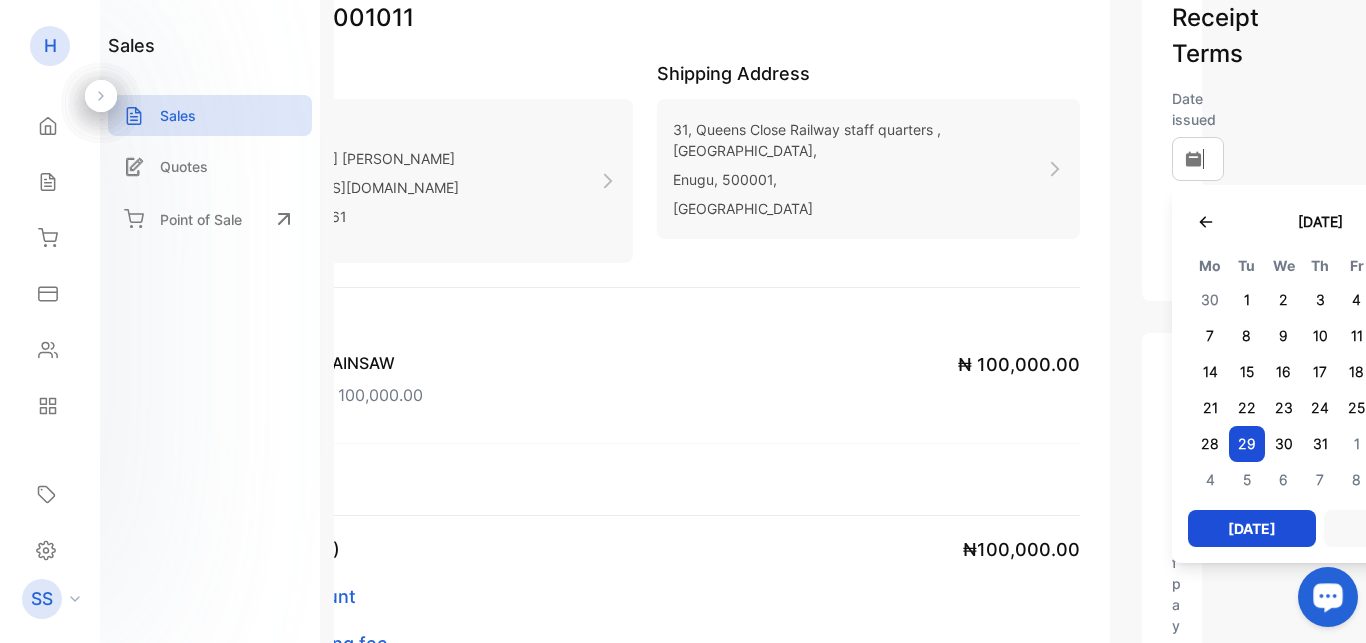 scroll, scrollTop: 152, scrollLeft: 197, axis: both 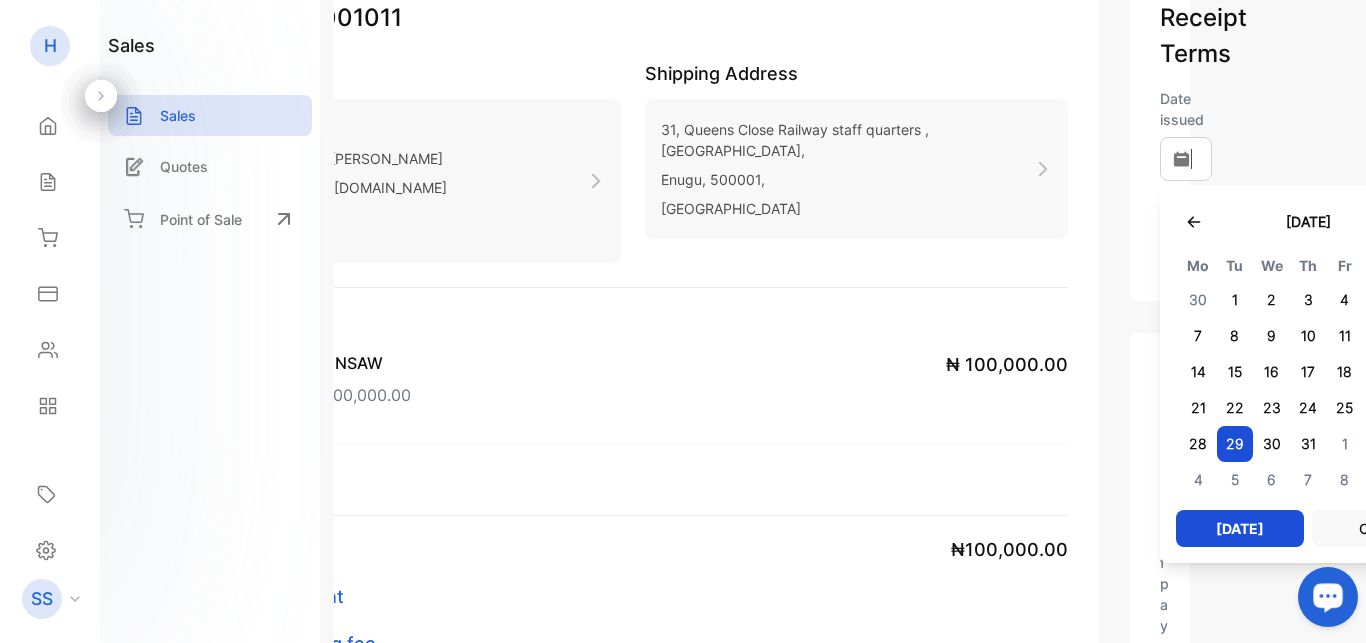 drag, startPoint x: 1326, startPoint y: 413, endPoint x: 1355, endPoint y: 421, distance: 30.083218 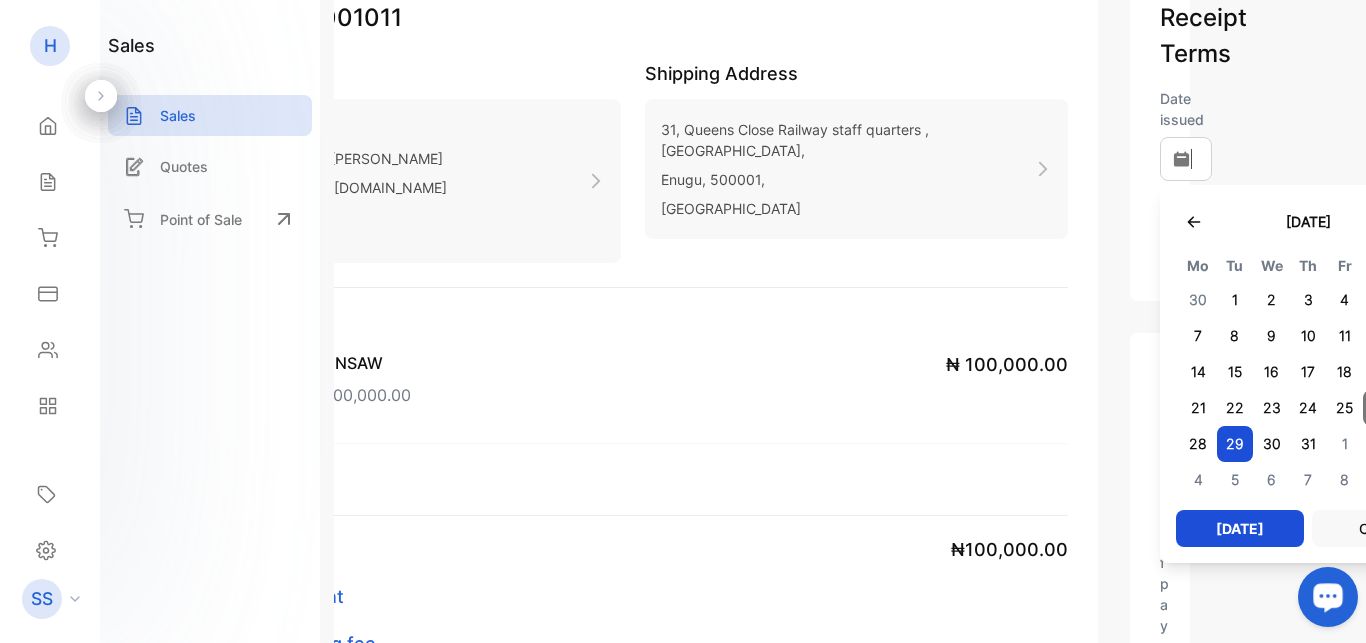 click on "26" at bounding box center [1381, 408] 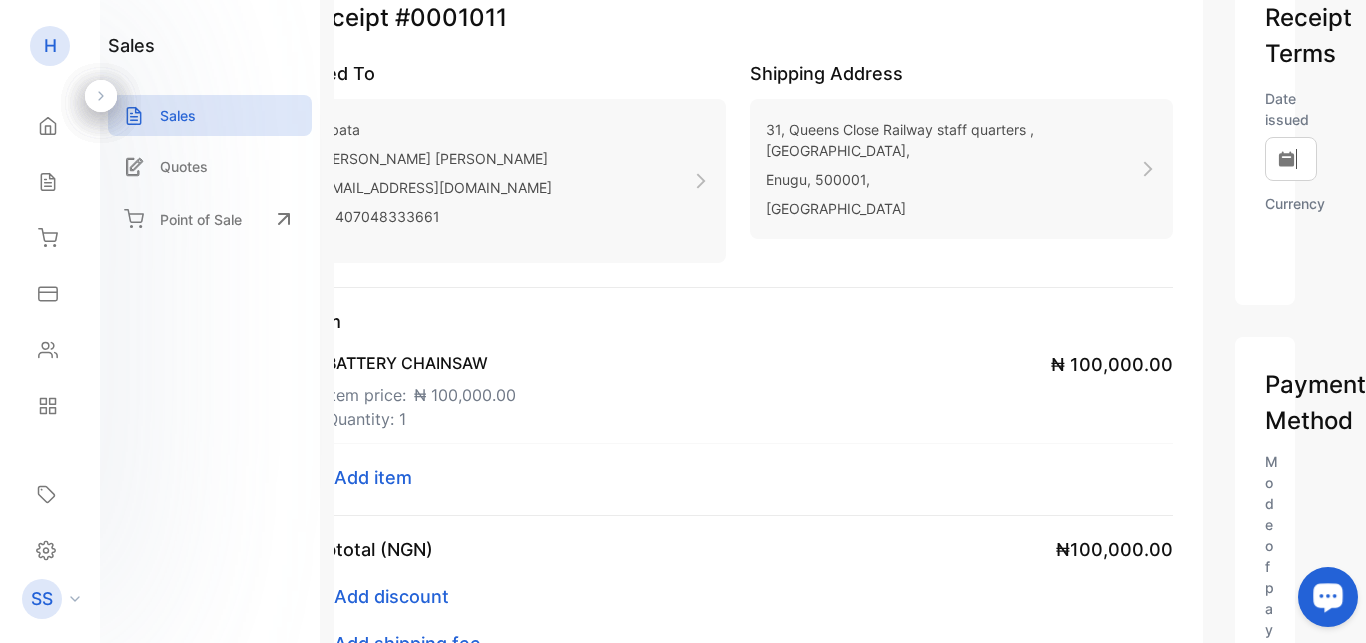 scroll, scrollTop: 152, scrollLeft: 2, axis: both 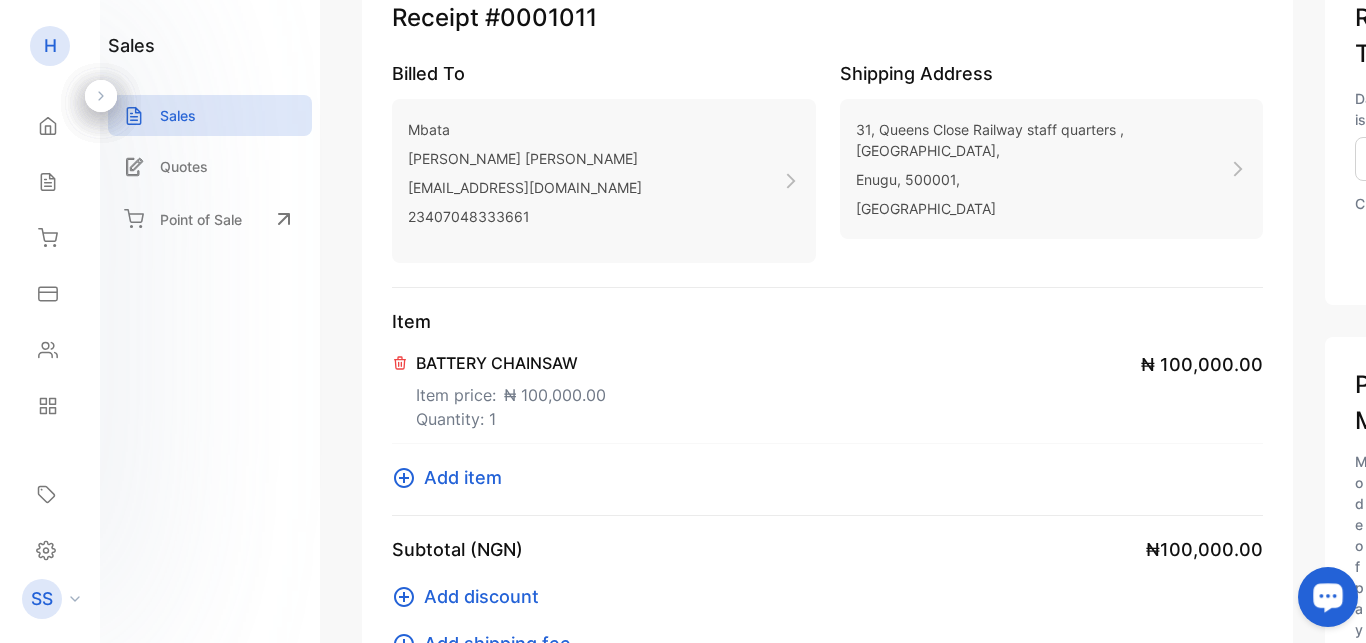 type 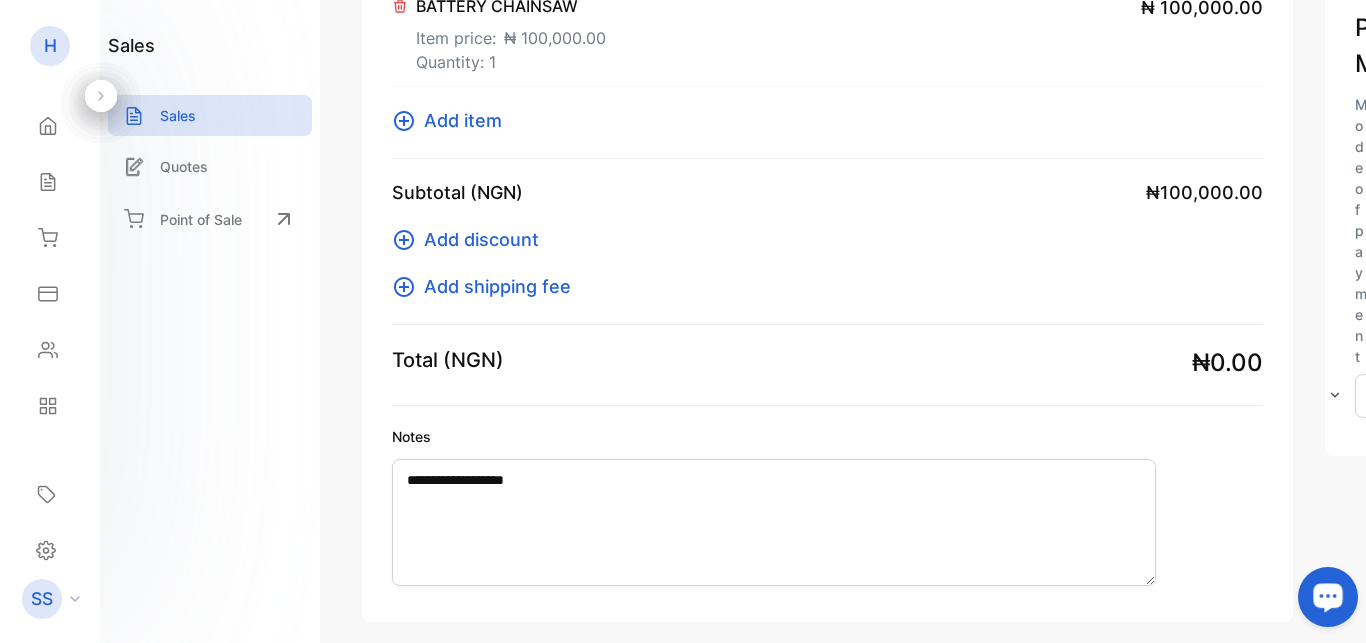 scroll, scrollTop: 0, scrollLeft: 2, axis: horizontal 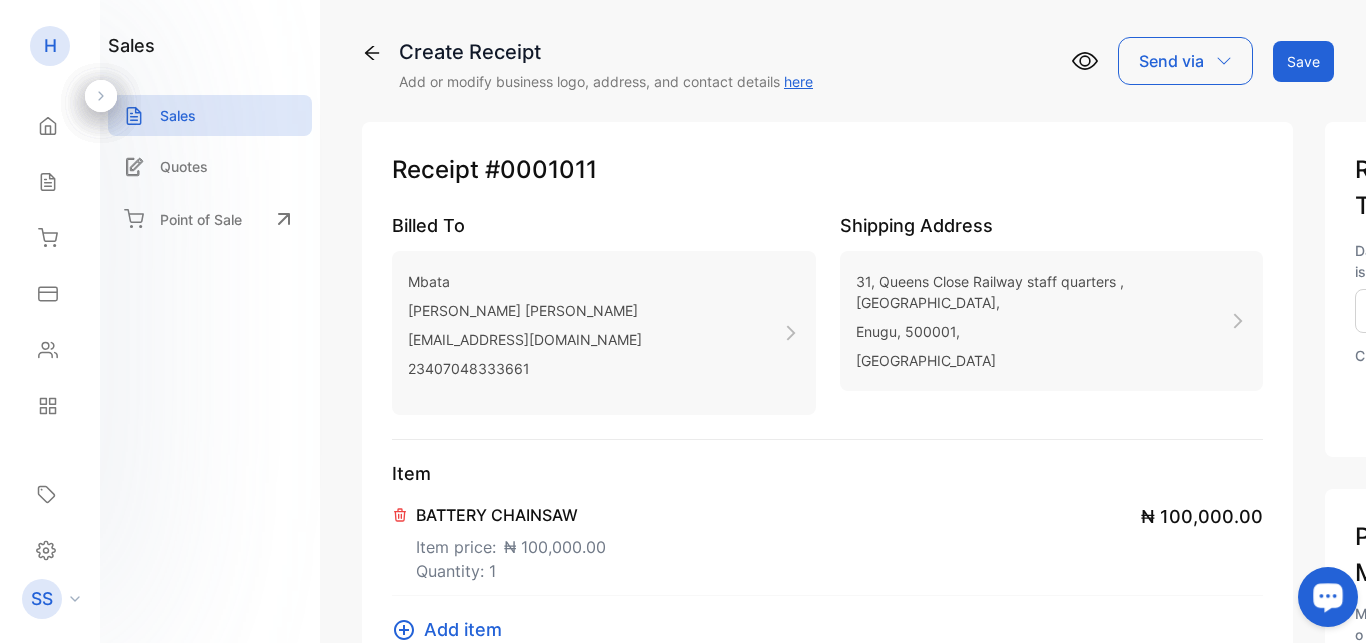 click on "Save" at bounding box center [1303, 61] 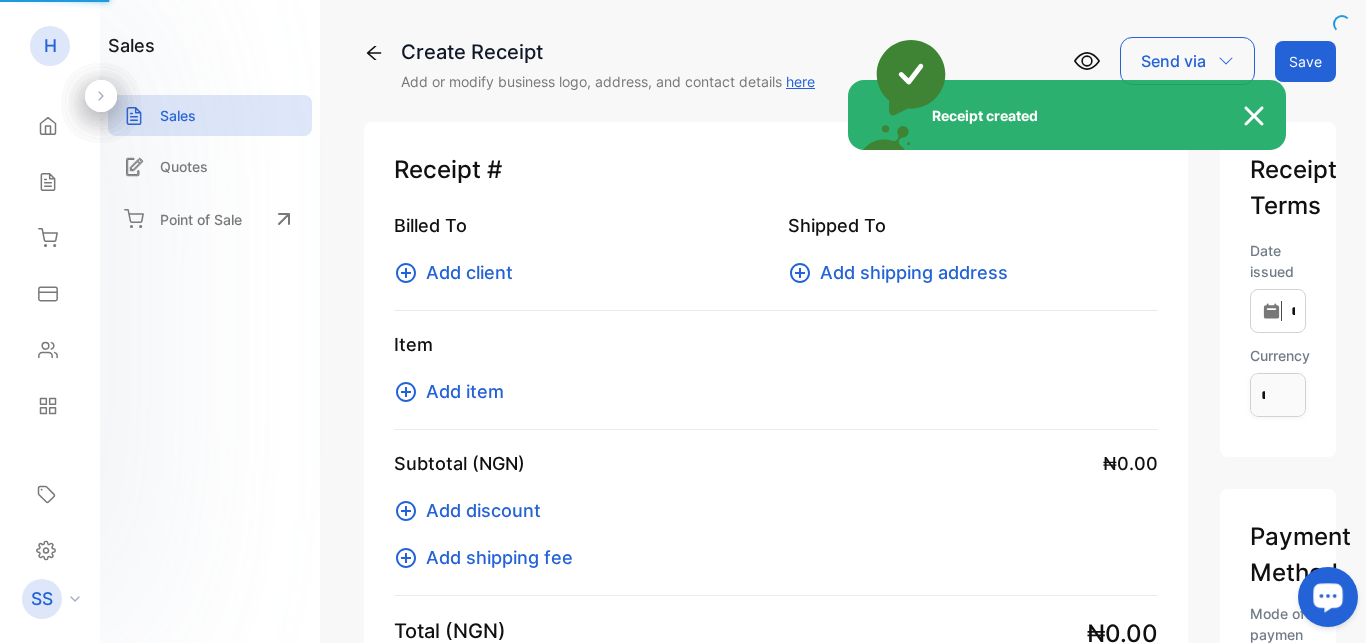 type 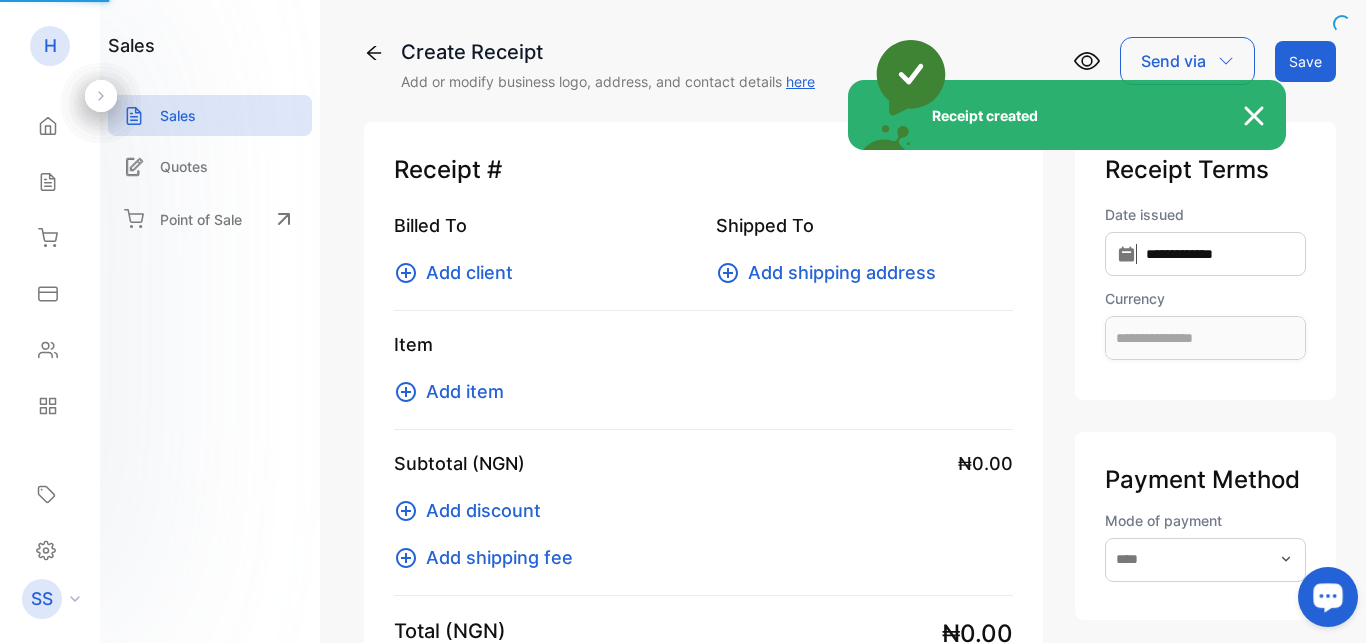 scroll, scrollTop: 0, scrollLeft: 0, axis: both 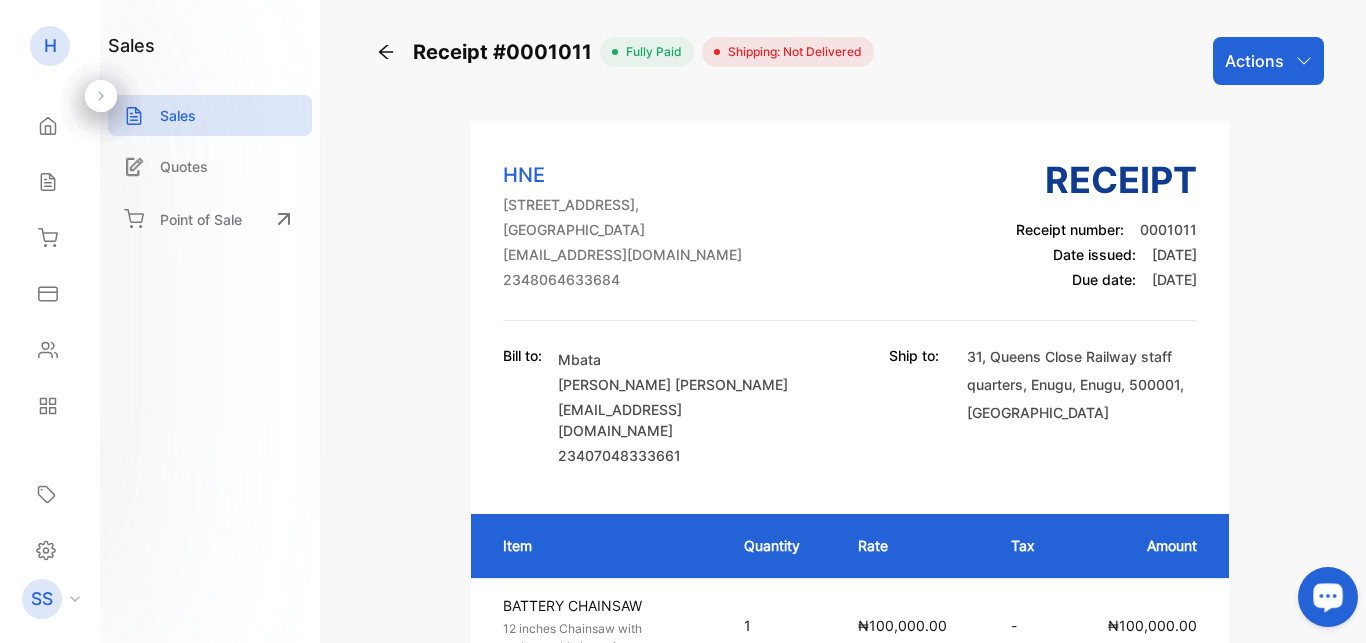click on "Actions" at bounding box center (1268, 61) 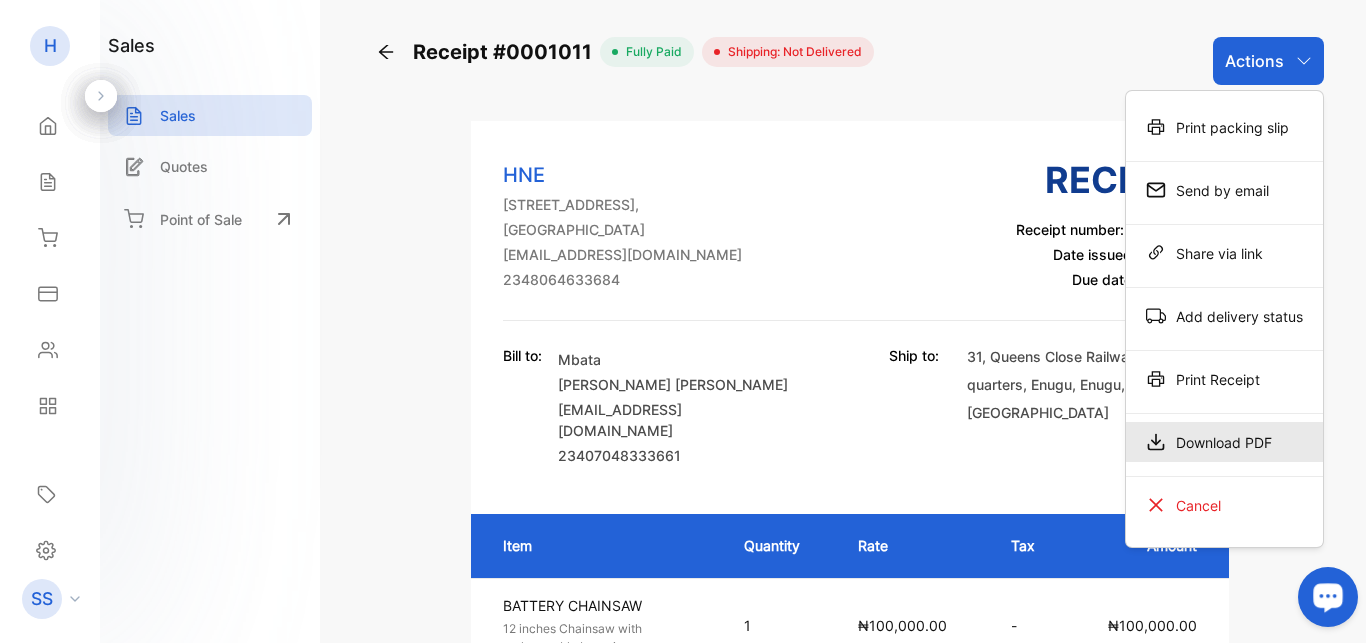 click on "Download PDF" at bounding box center (1224, 442) 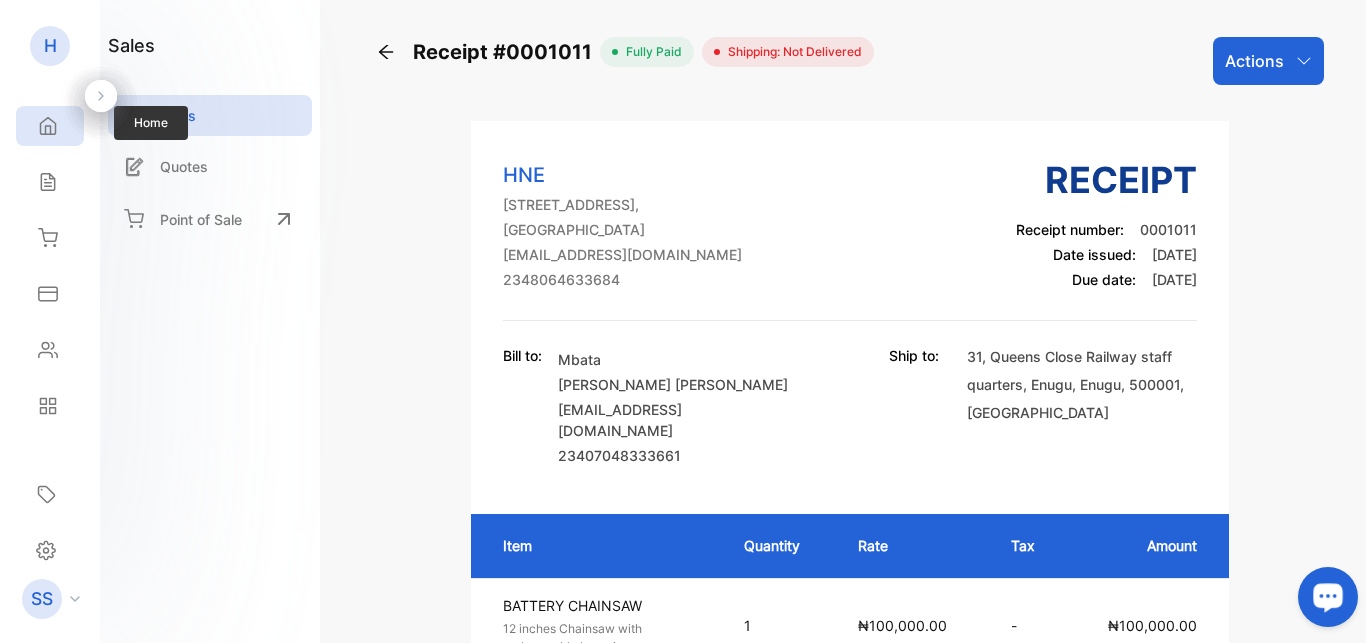 click 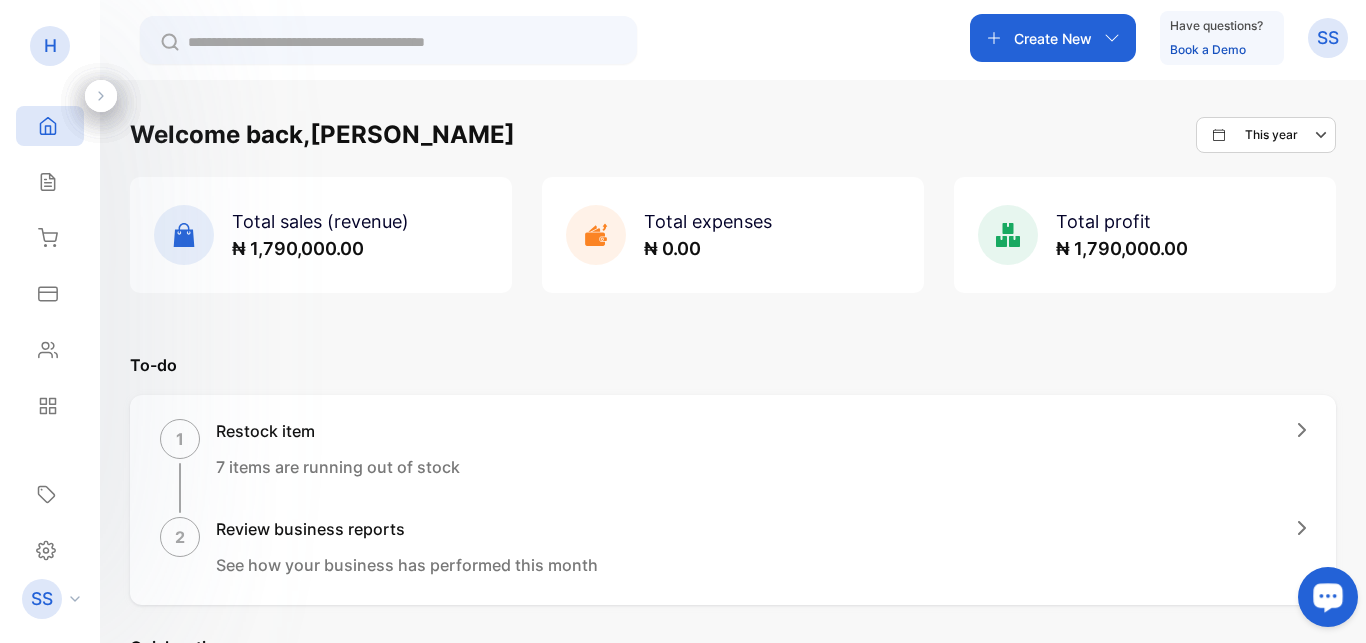 click on "Create New" at bounding box center [1053, 38] 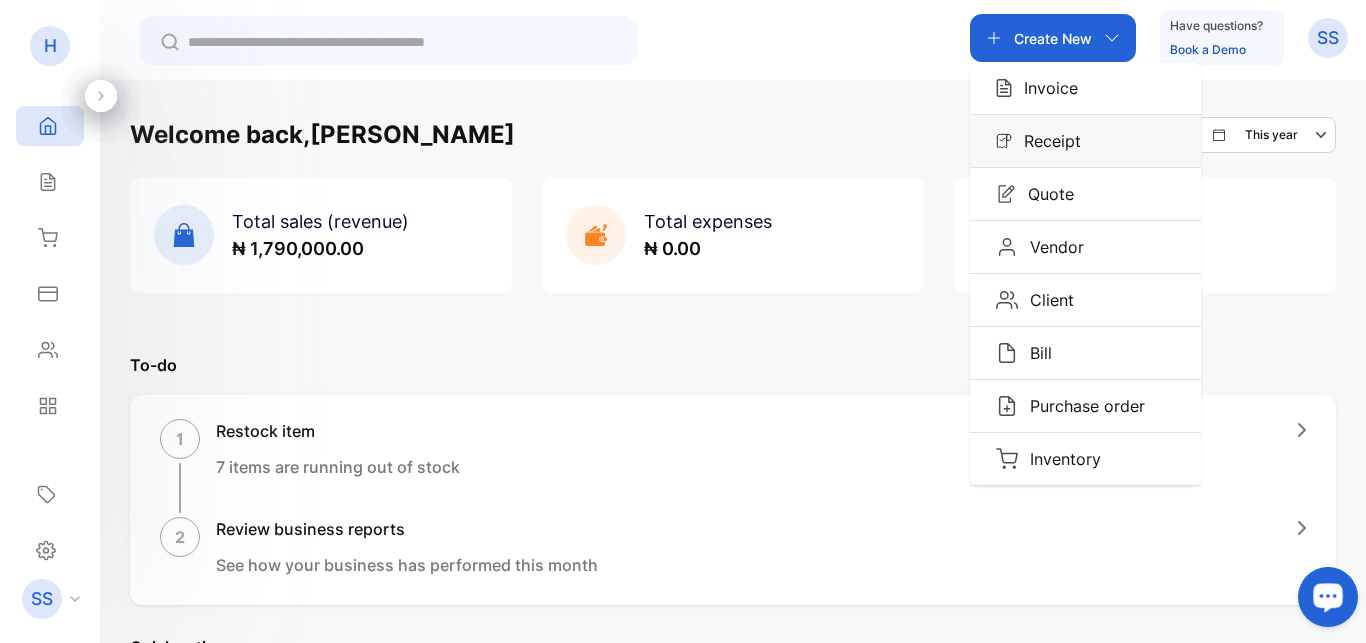 click on "Receipt" at bounding box center [1046, 141] 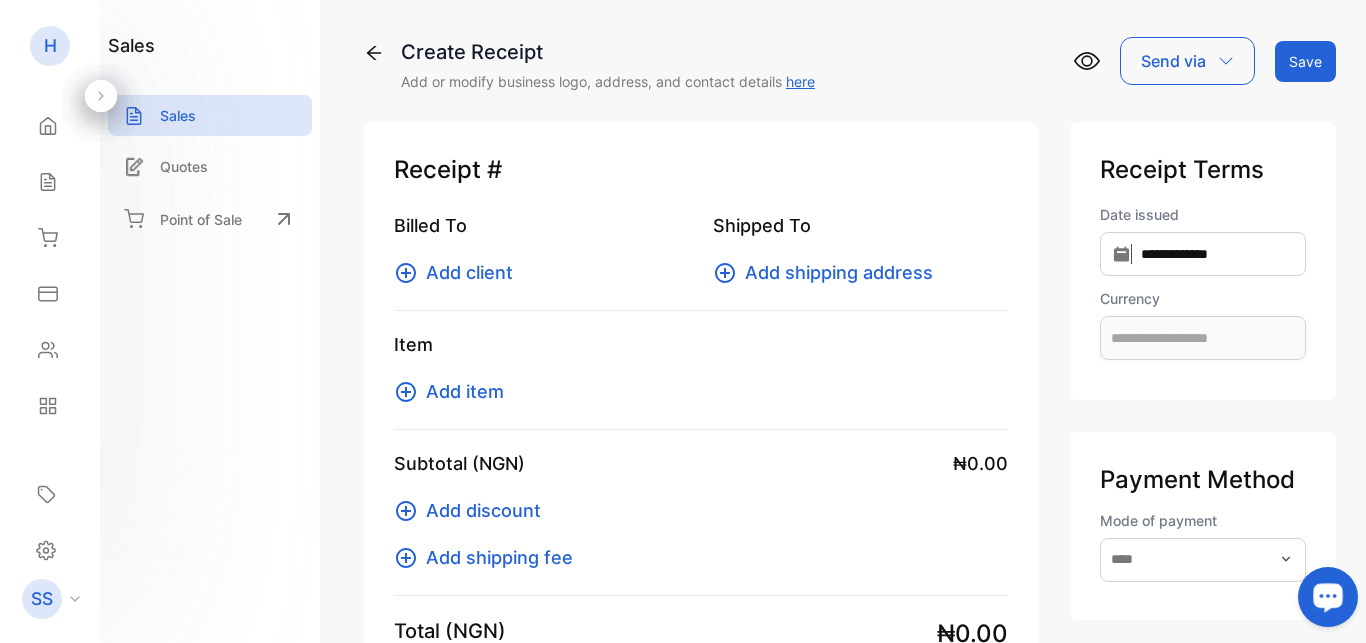 type on "**********" 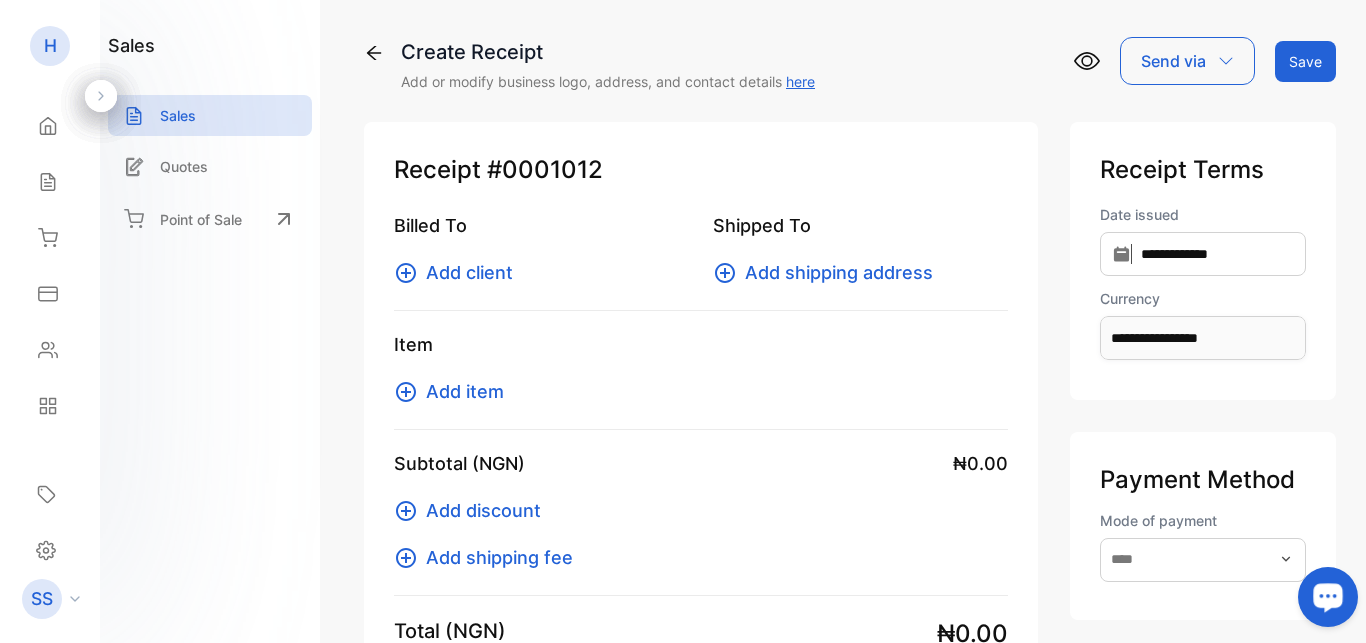 click on "Add client" at bounding box center (469, 272) 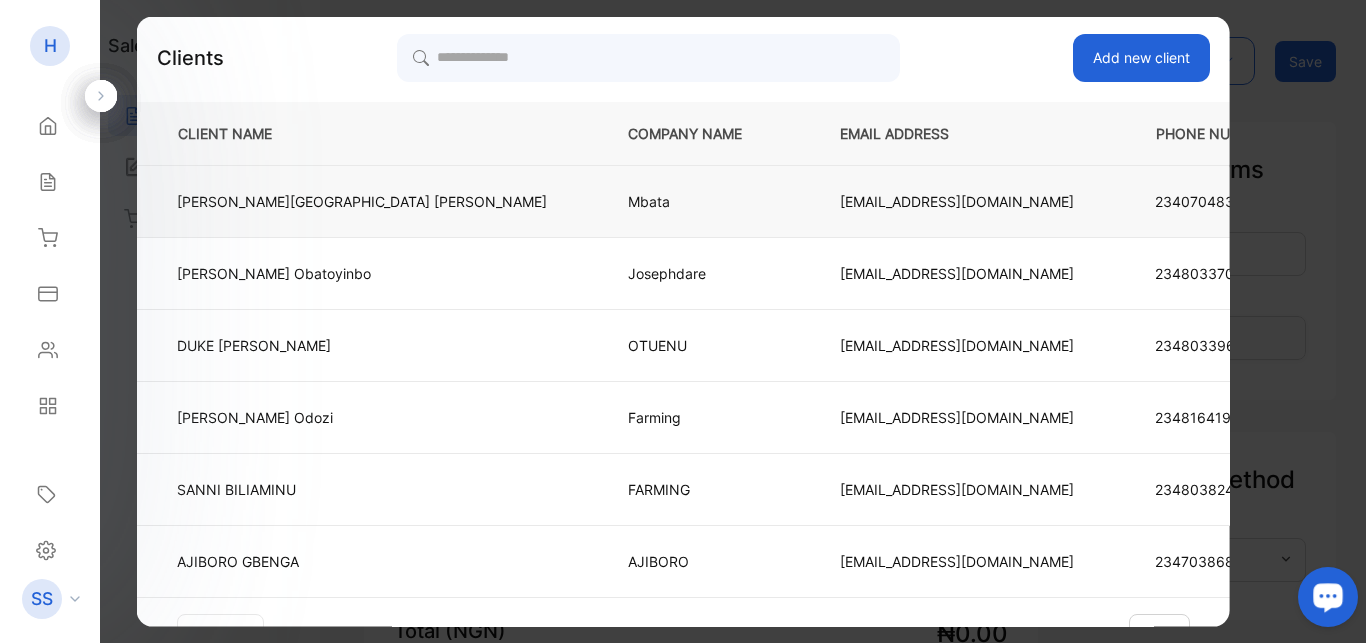 click on "Mbata" at bounding box center (701, 201) 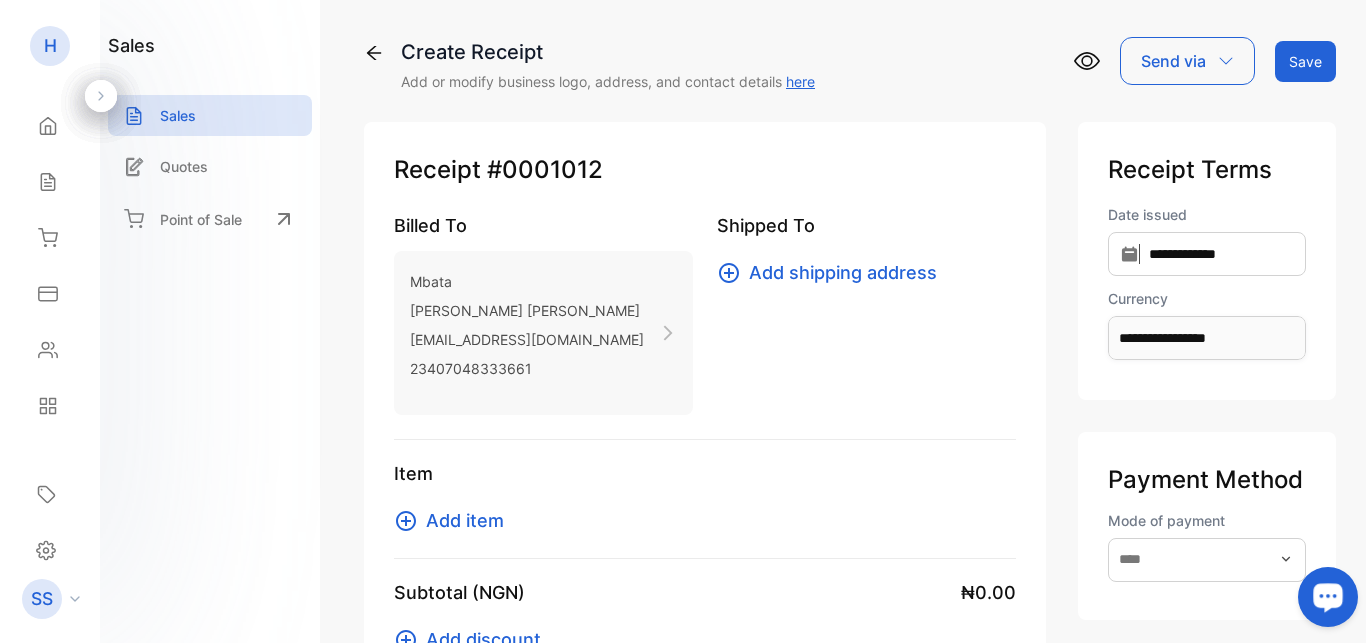 click on "Add shipping address" at bounding box center [843, 272] 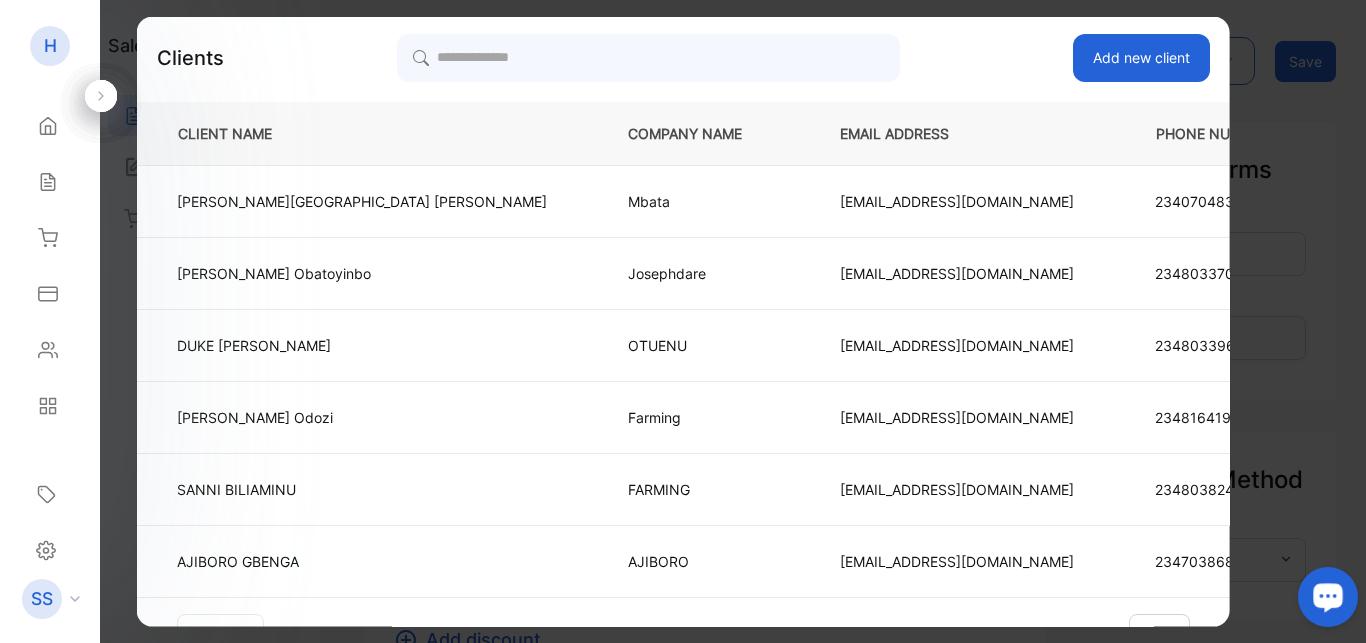 click on "Add new client" at bounding box center [1140, 57] 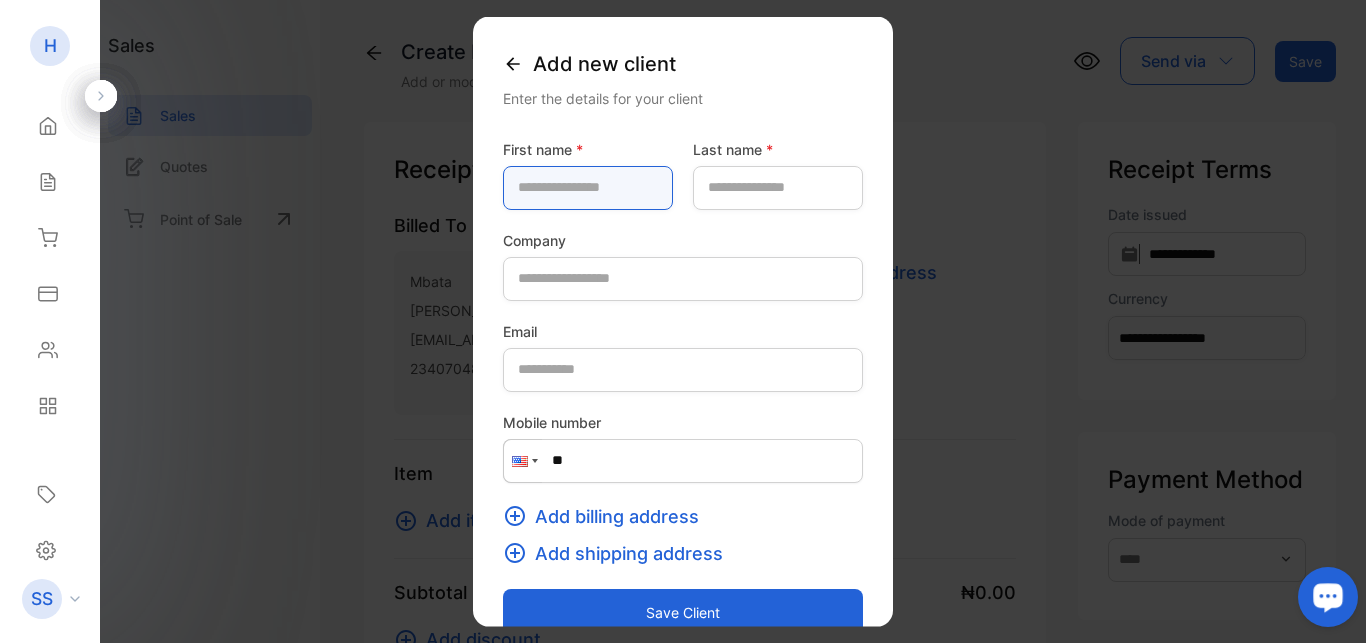 click at bounding box center (588, 187) 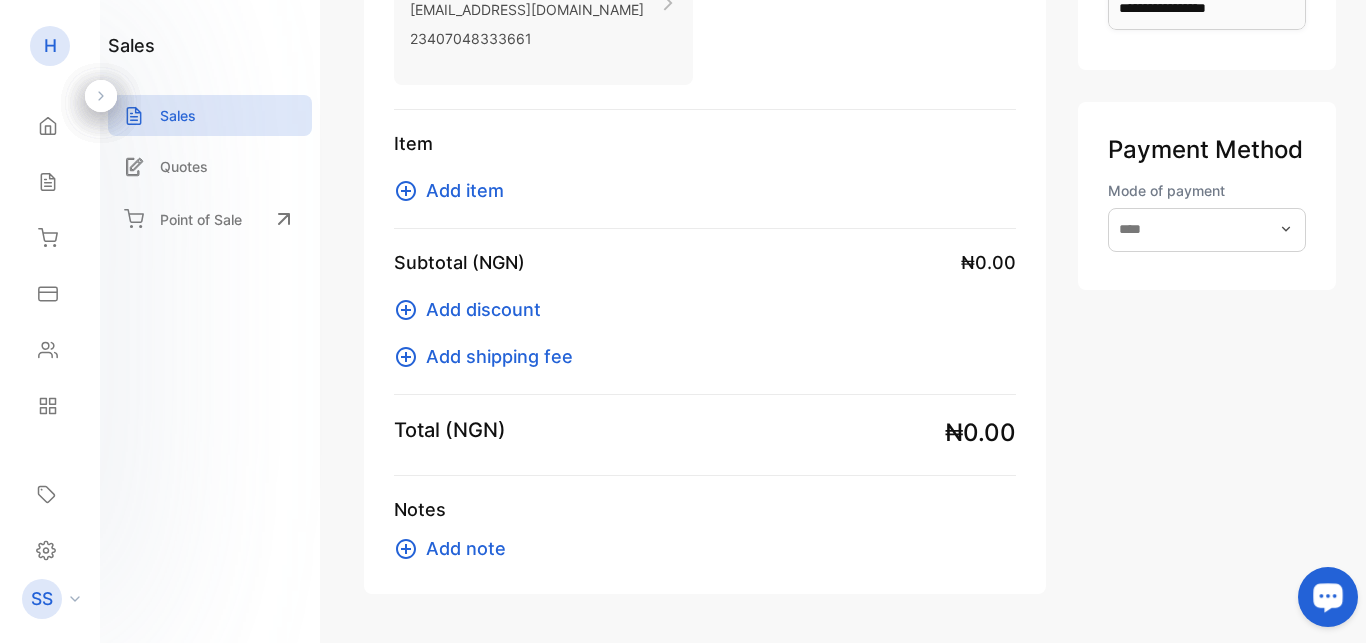 scroll, scrollTop: 338, scrollLeft: 0, axis: vertical 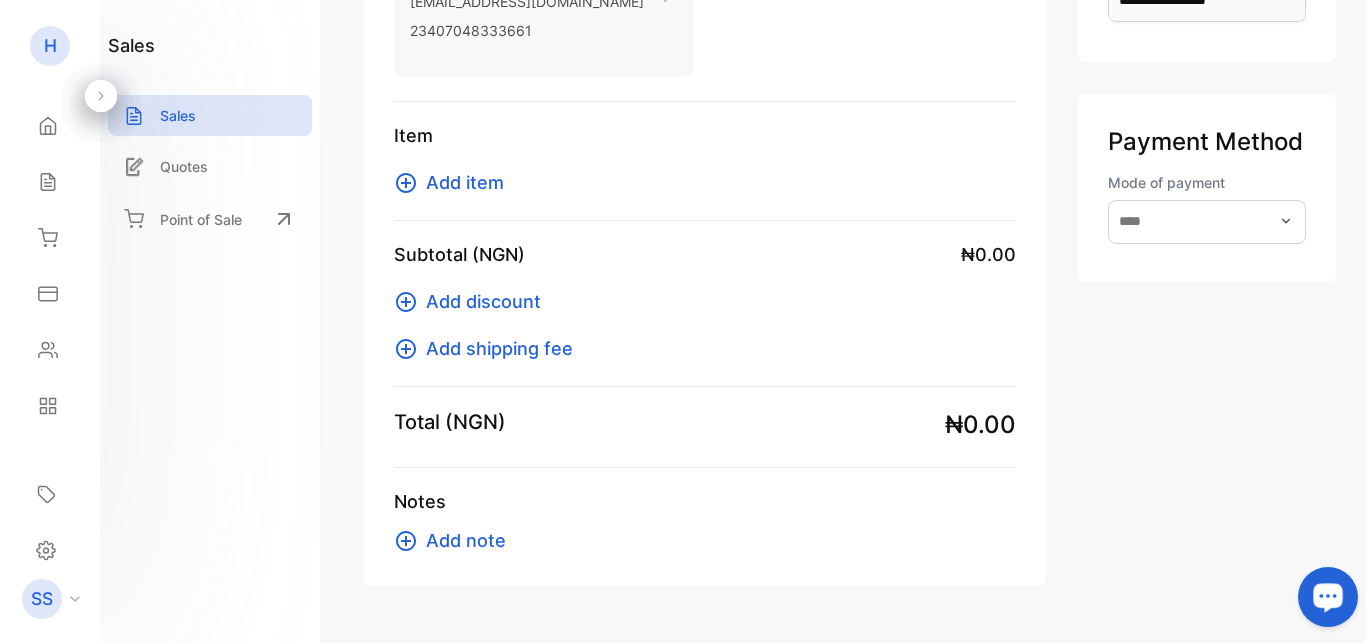 click on "Add item" at bounding box center (465, 182) 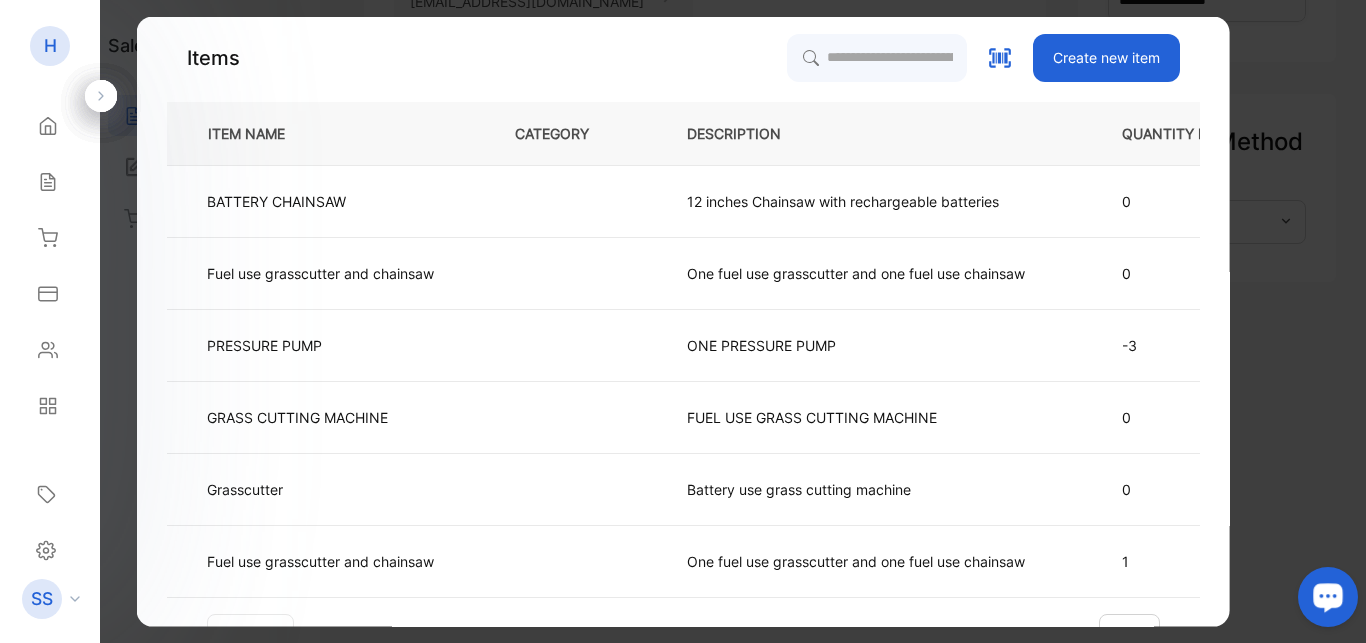 click on "Create new item" at bounding box center [1105, 57] 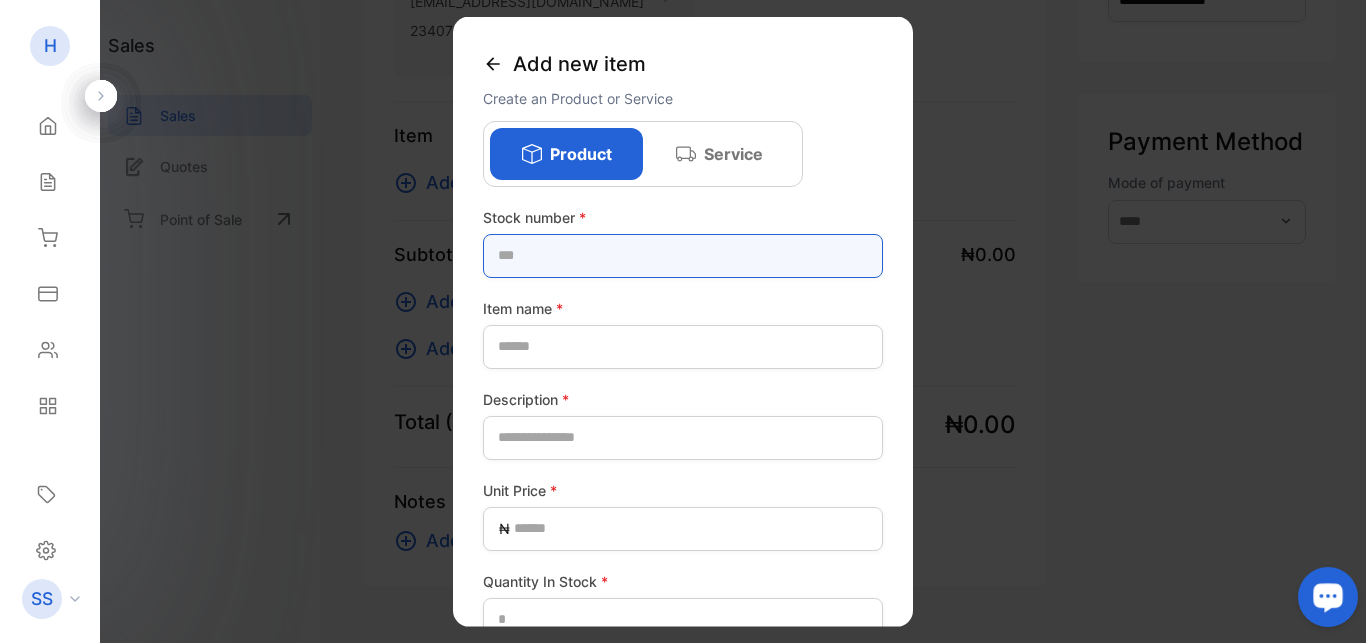click at bounding box center (683, 255) 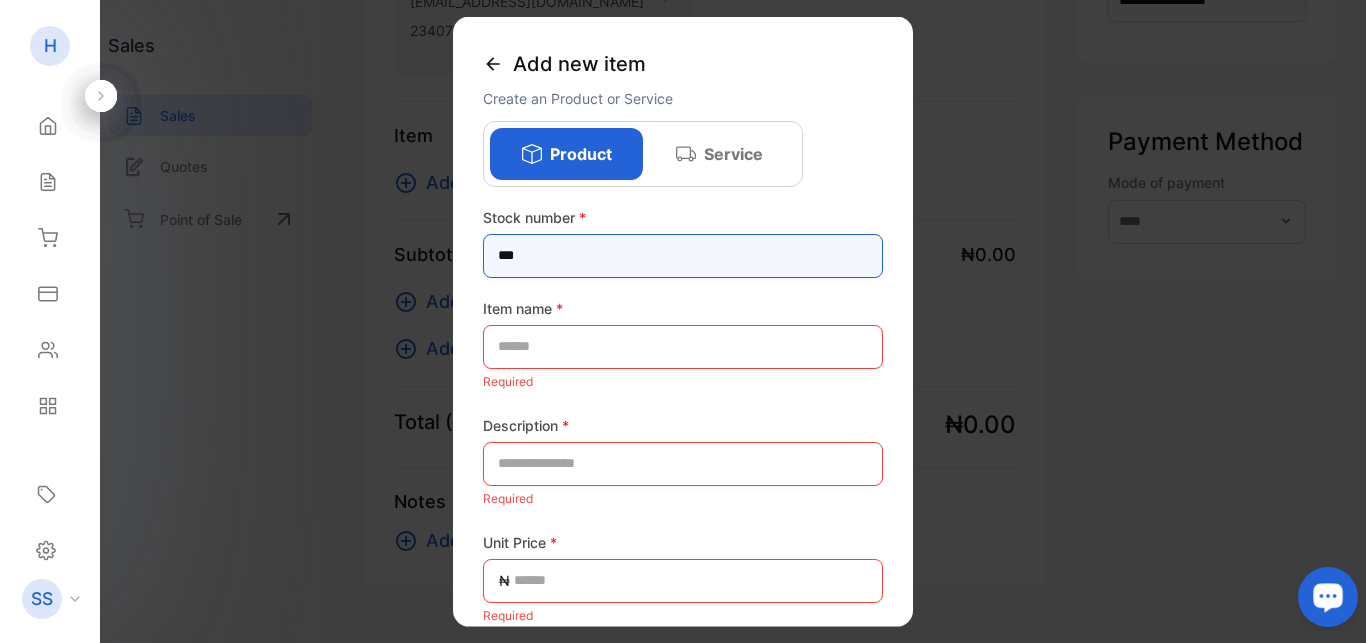type on "***" 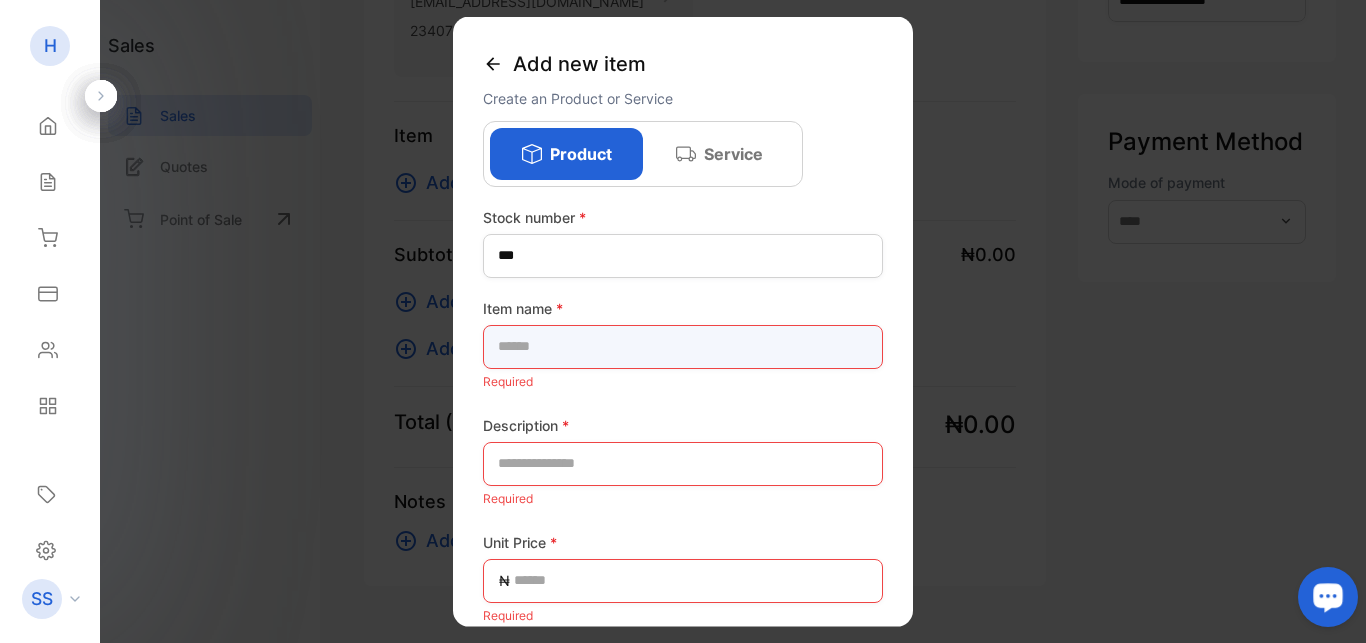 click at bounding box center (683, 346) 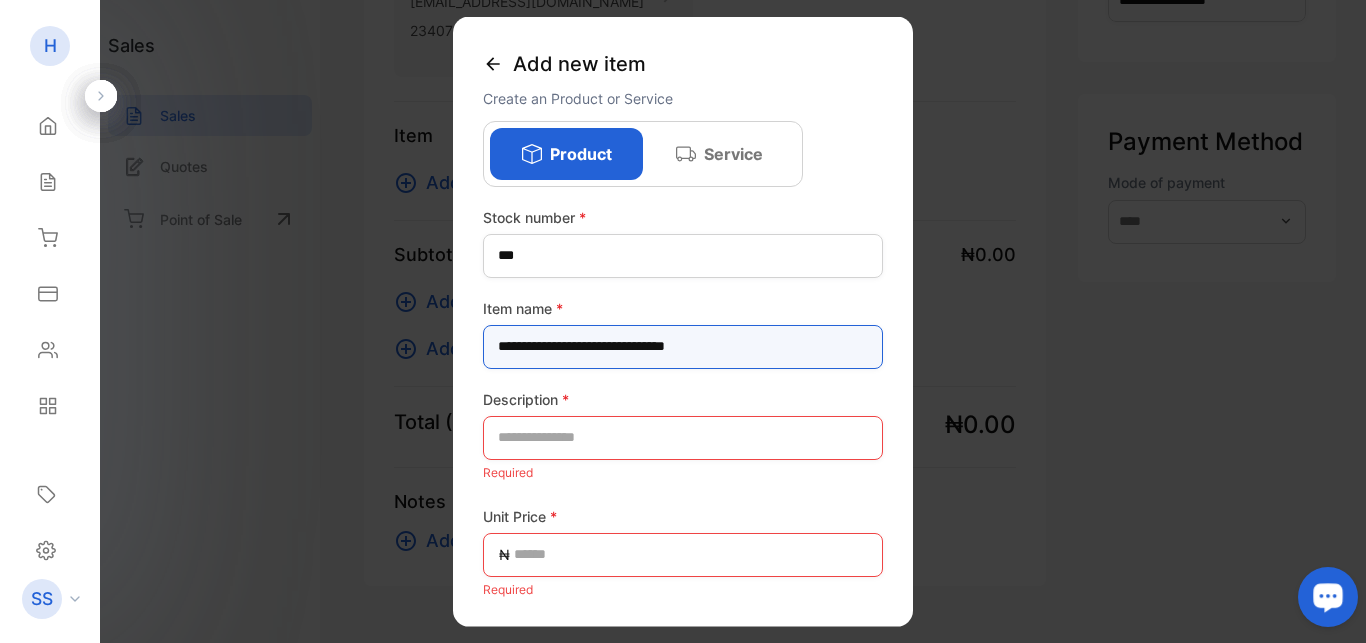 type on "**********" 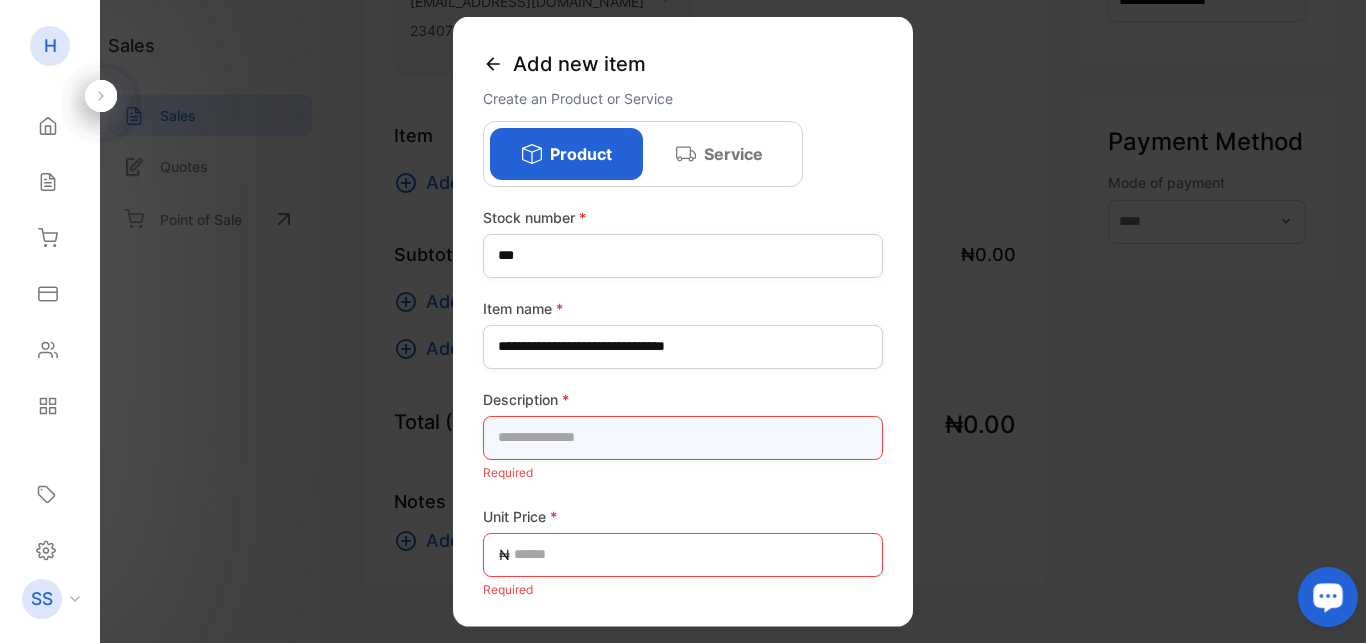 click at bounding box center (683, 437) 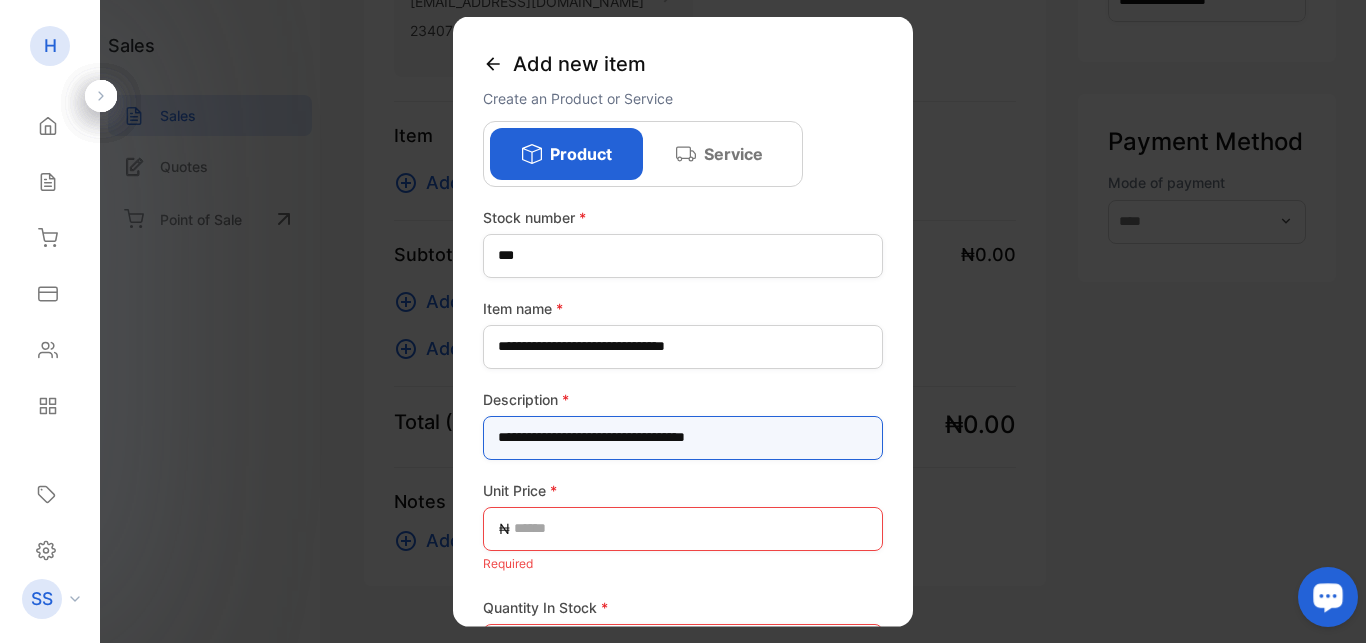 type on "**********" 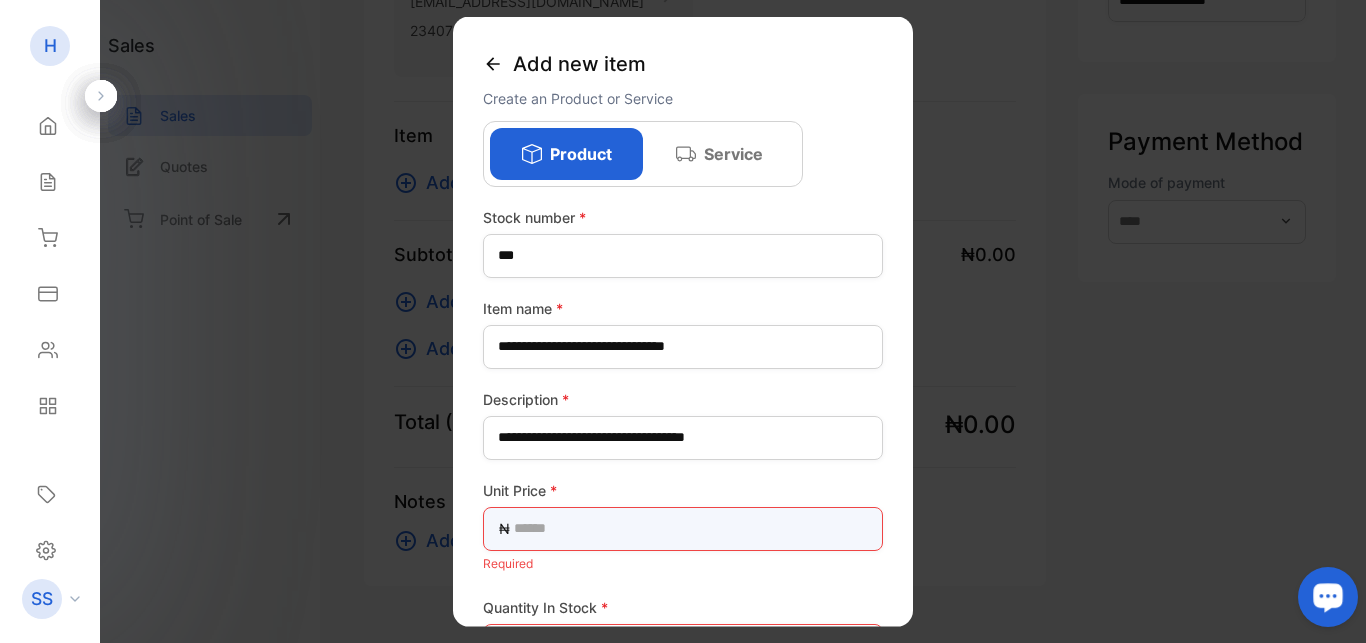click at bounding box center (683, 528) 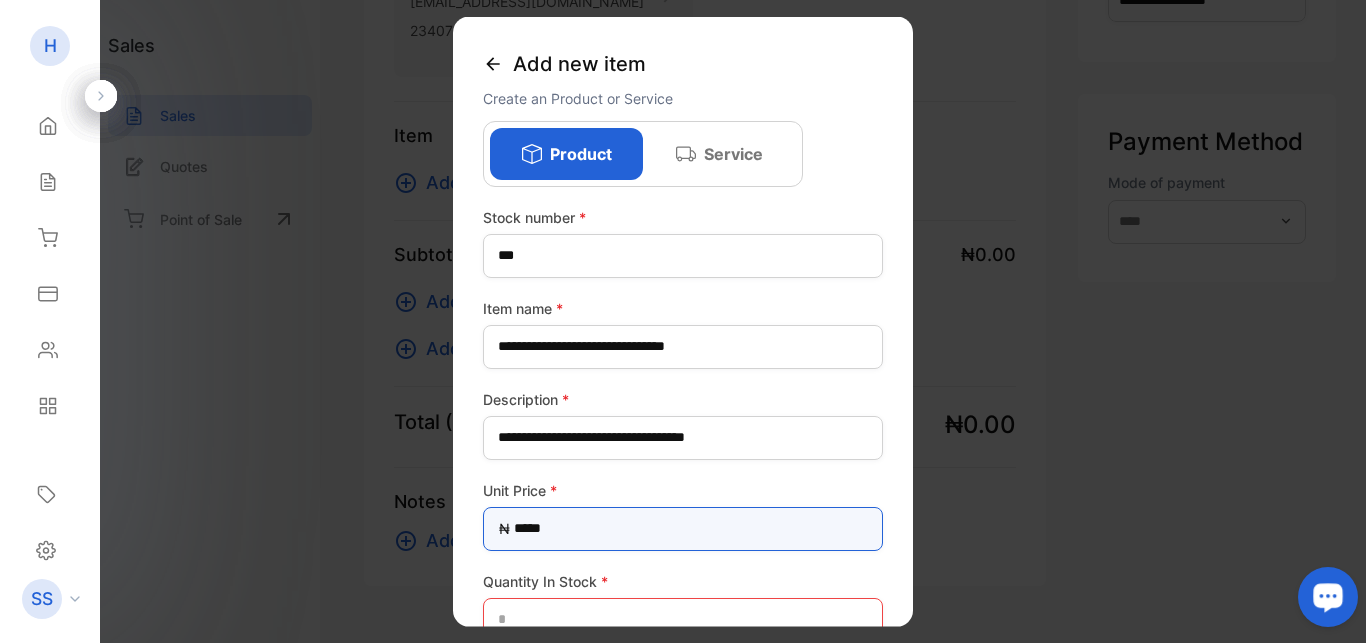 type on "******" 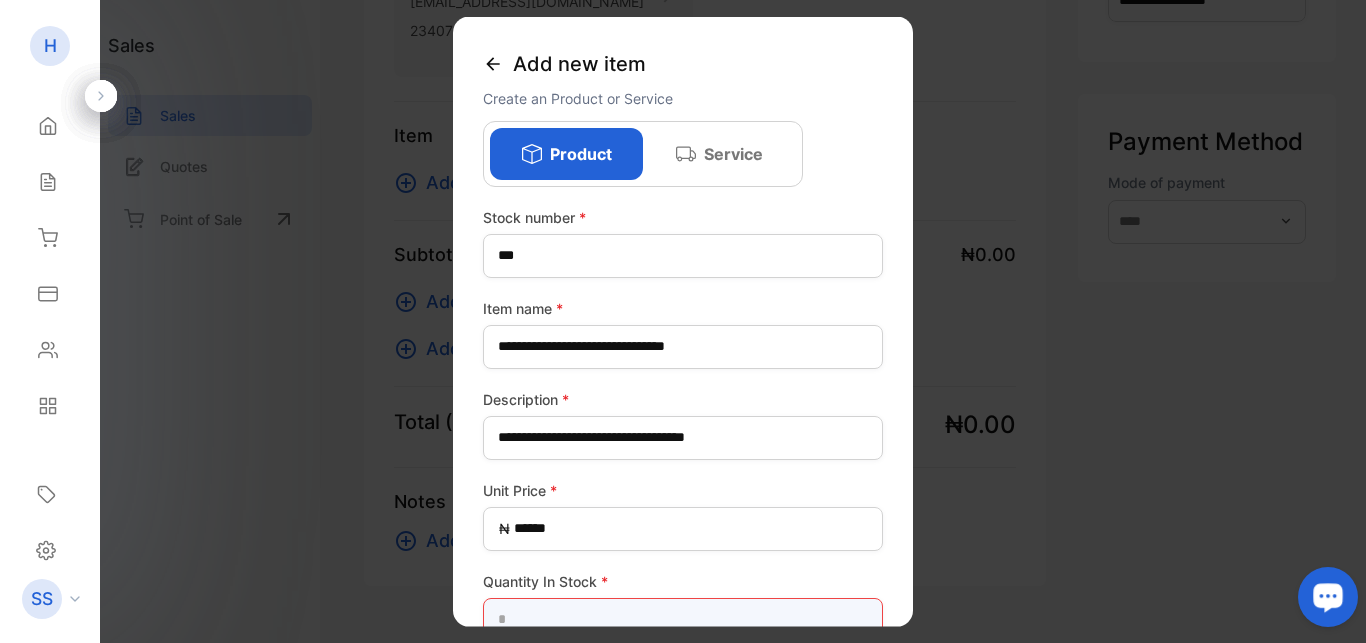 click at bounding box center [683, 619] 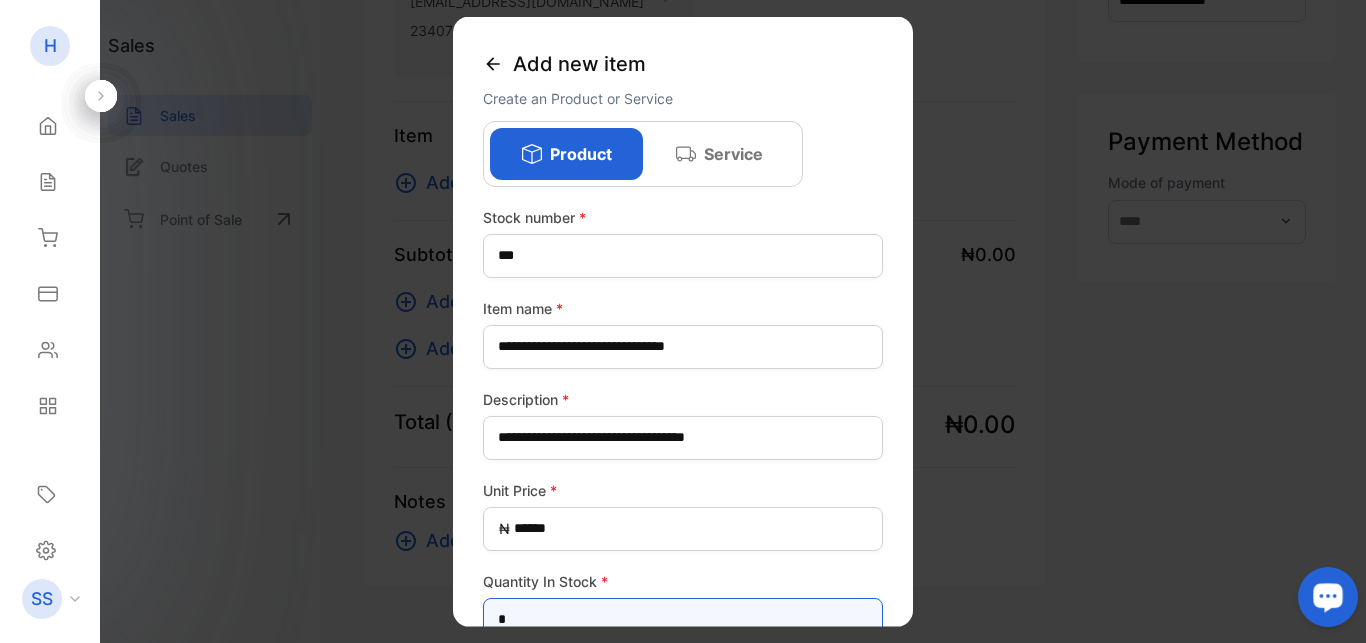 scroll, scrollTop: 1, scrollLeft: 0, axis: vertical 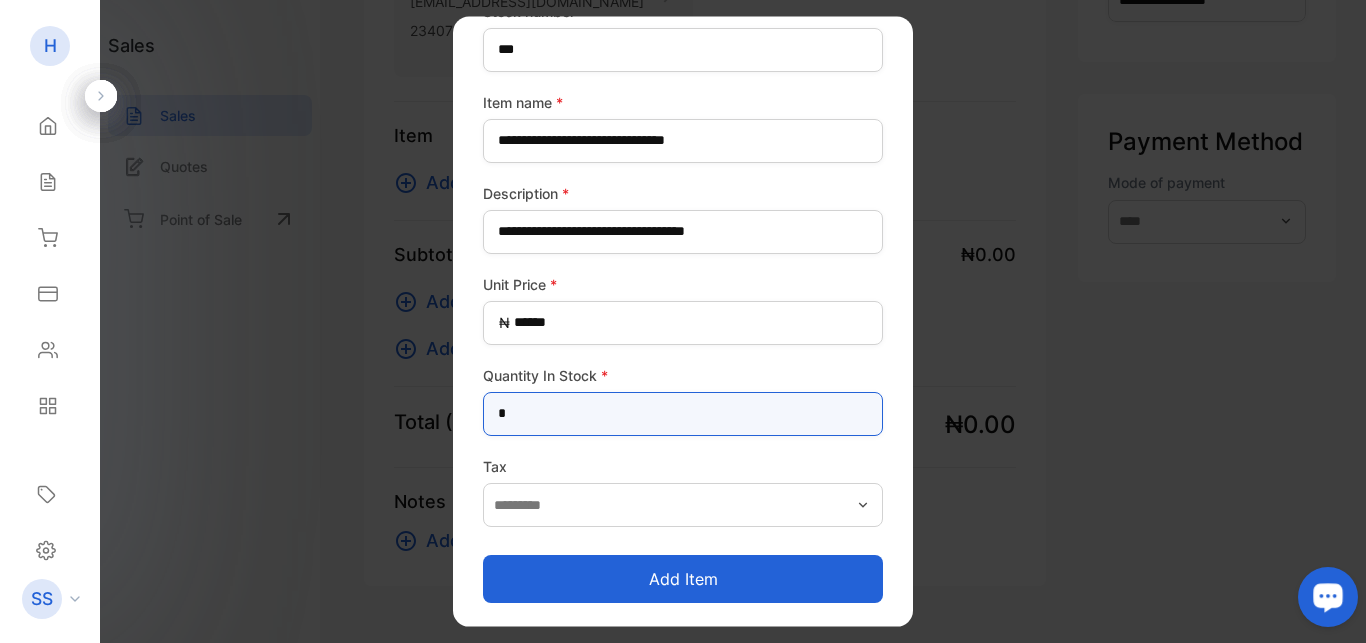 type on "*" 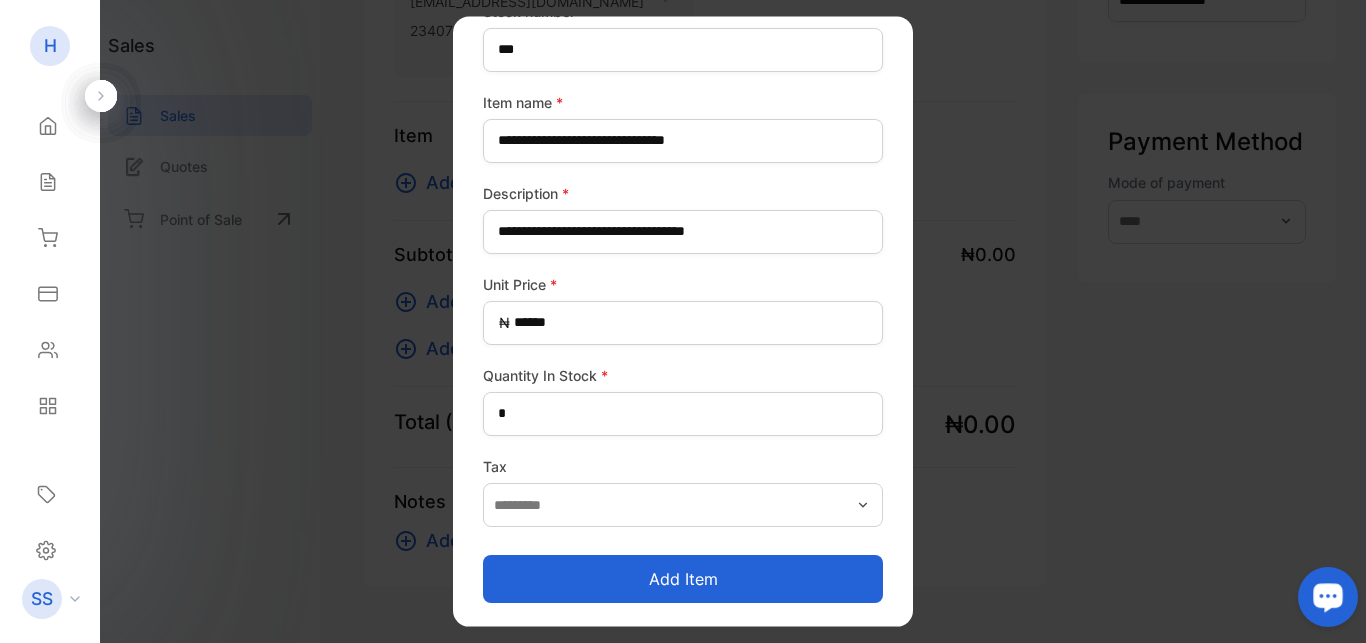 click on "Add item" at bounding box center (683, 579) 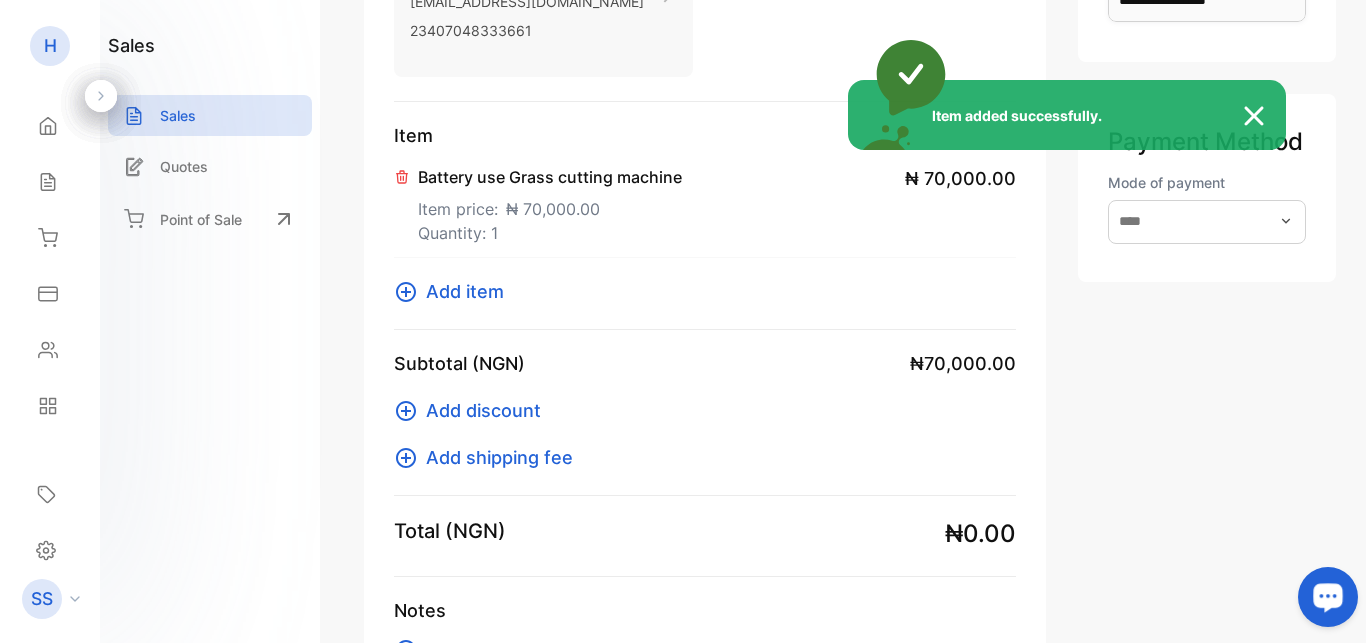 click on "Item added successfully." at bounding box center (683, 321) 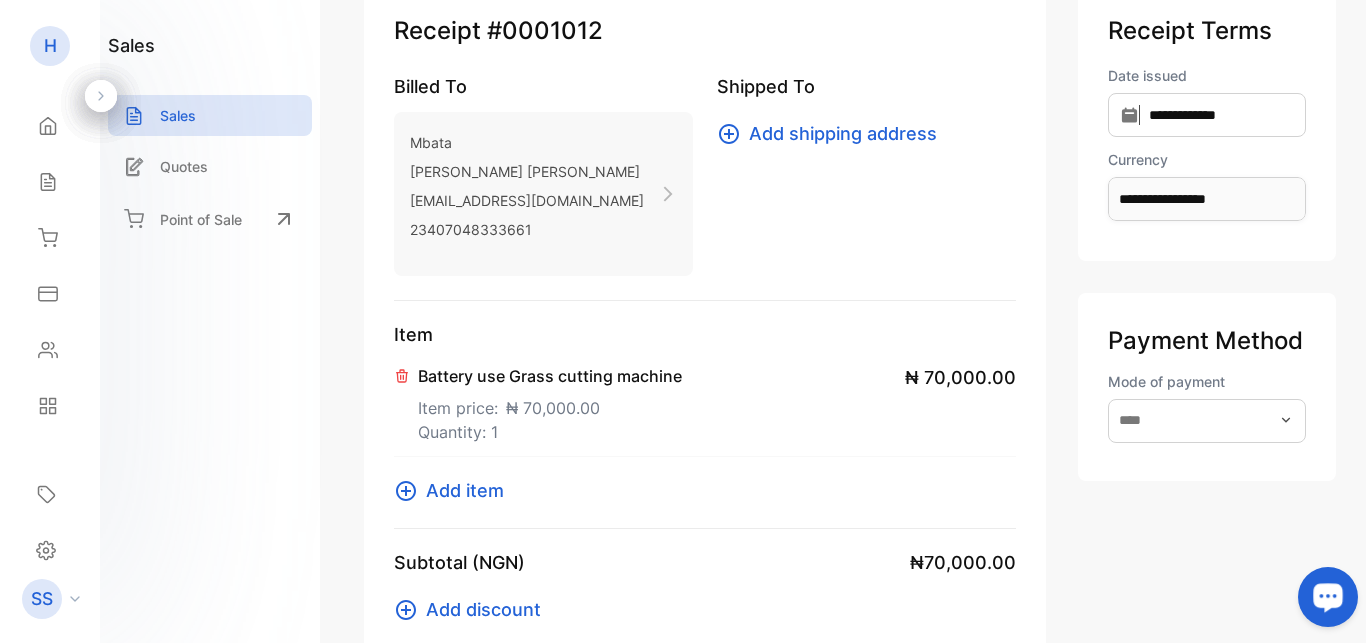 scroll, scrollTop: 105, scrollLeft: 0, axis: vertical 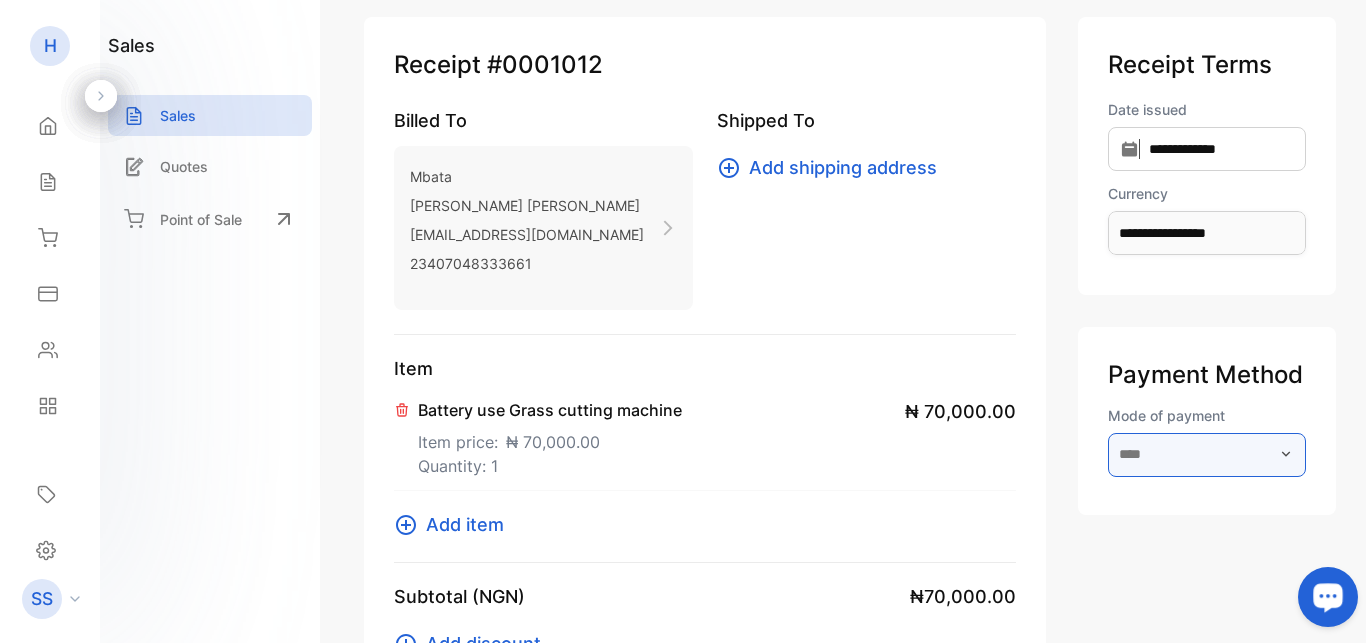 click at bounding box center [1207, 455] 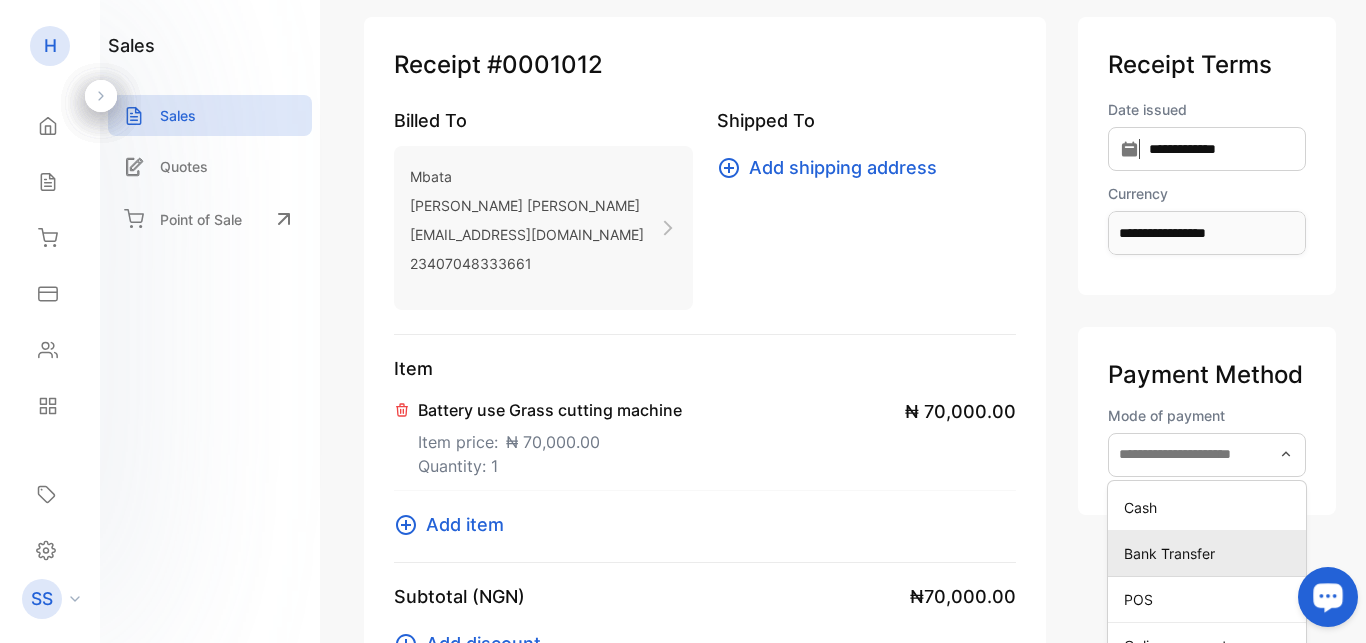 click on "Bank Transfer" at bounding box center [1207, 553] 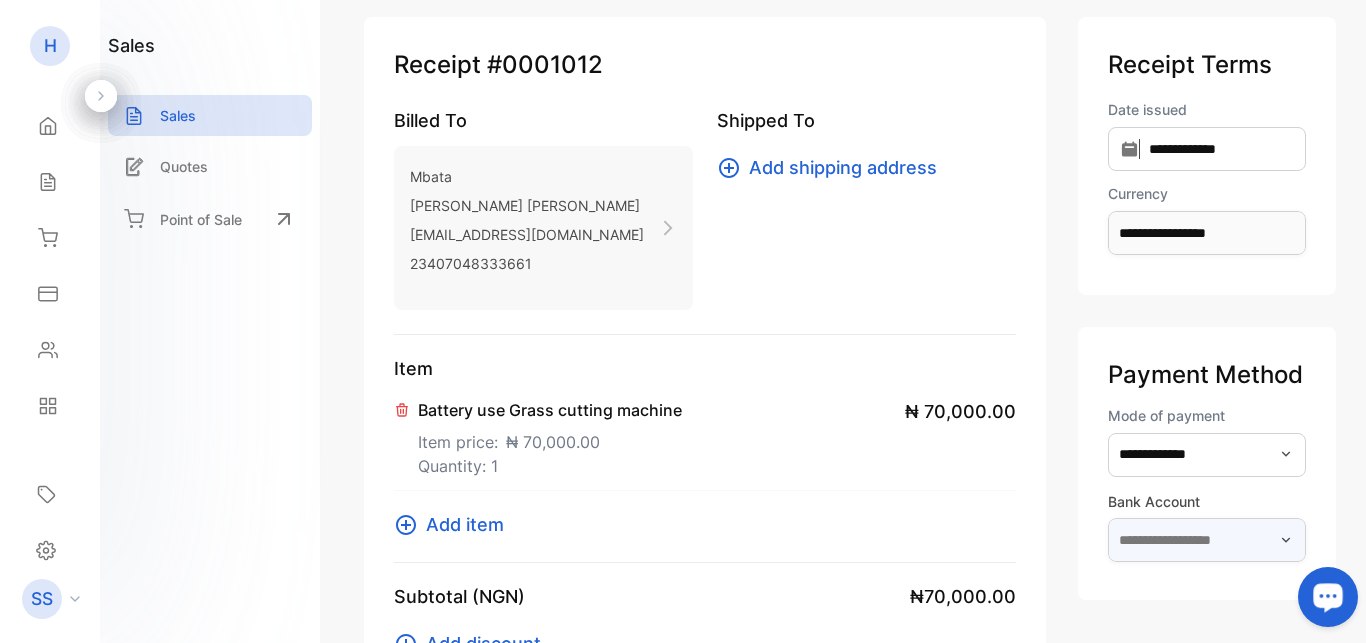 click at bounding box center [1207, 540] 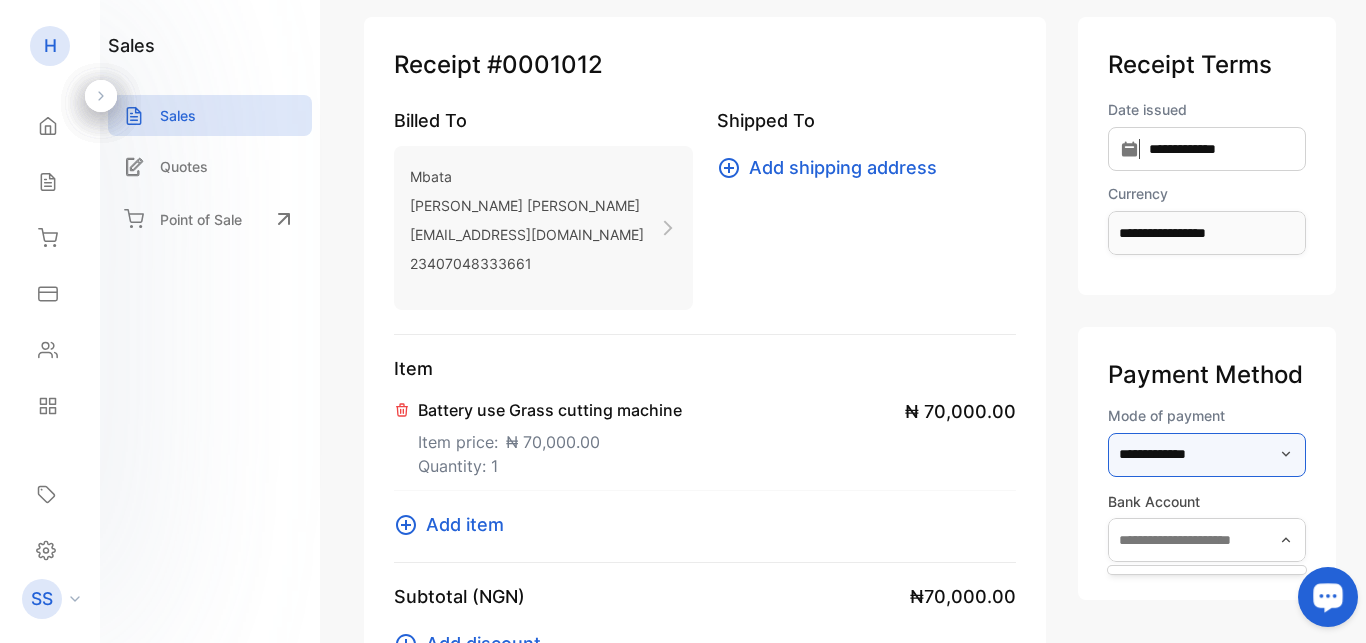 click on "**********" at bounding box center [1207, 455] 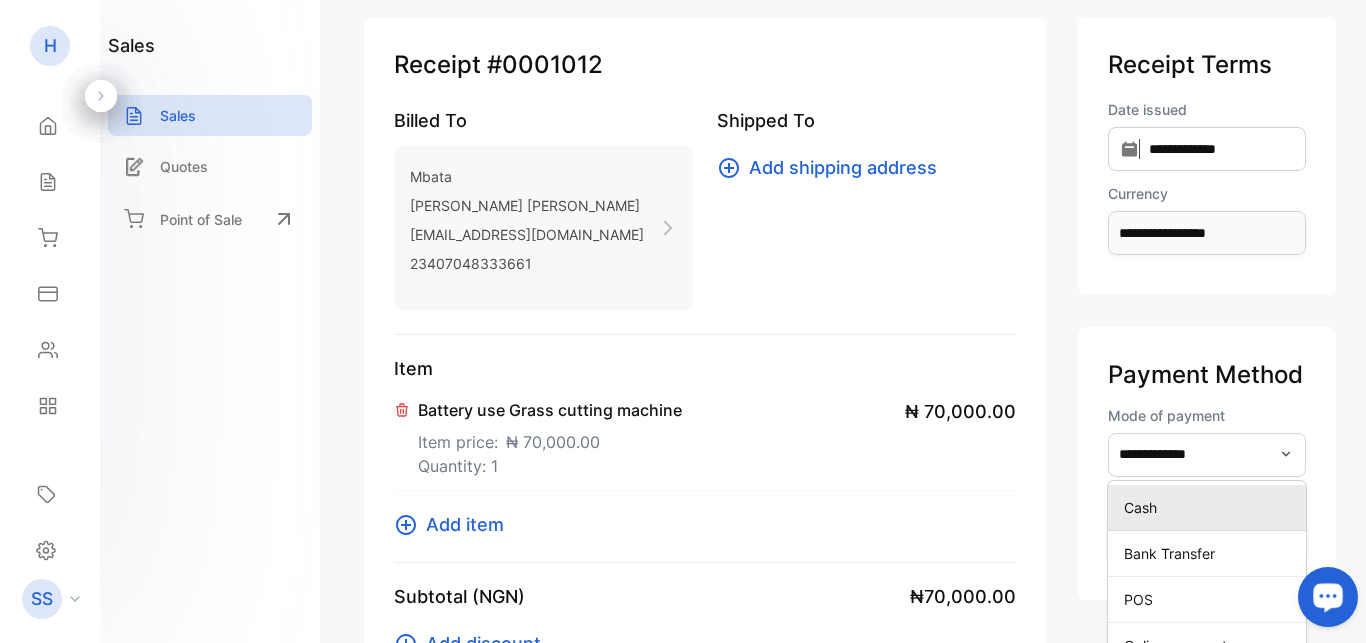 click on "Cash" at bounding box center (1211, 507) 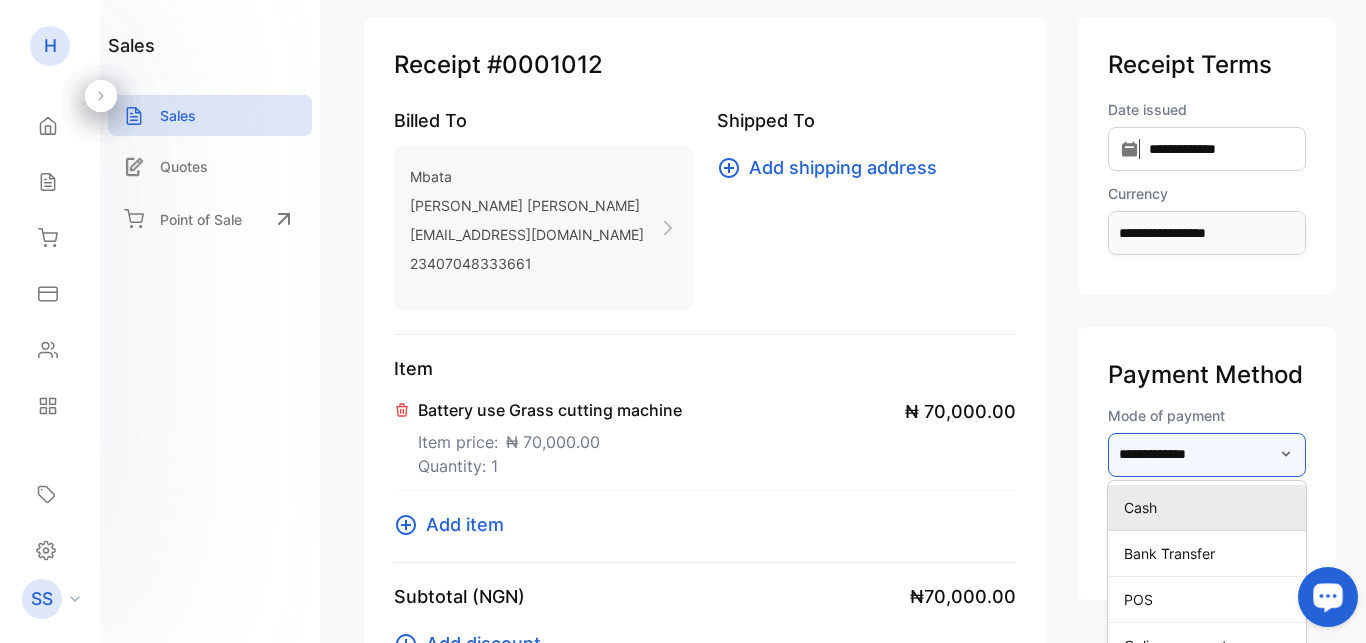 type on "****" 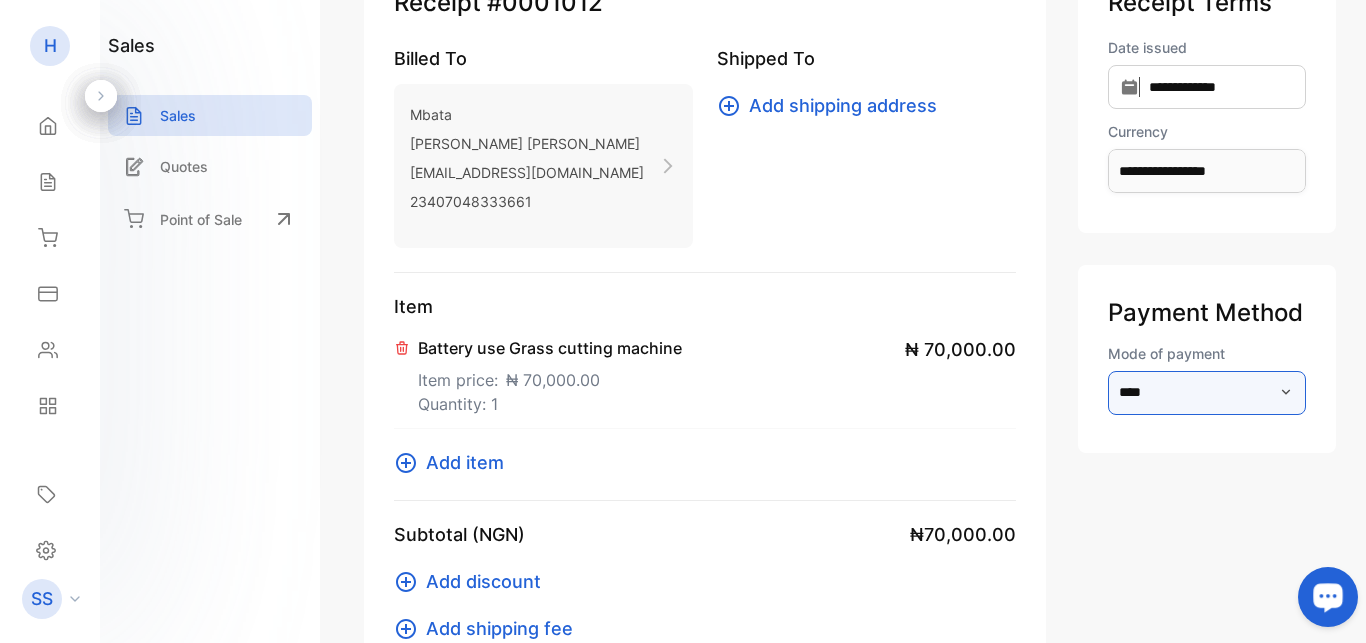 scroll, scrollTop: 0, scrollLeft: 0, axis: both 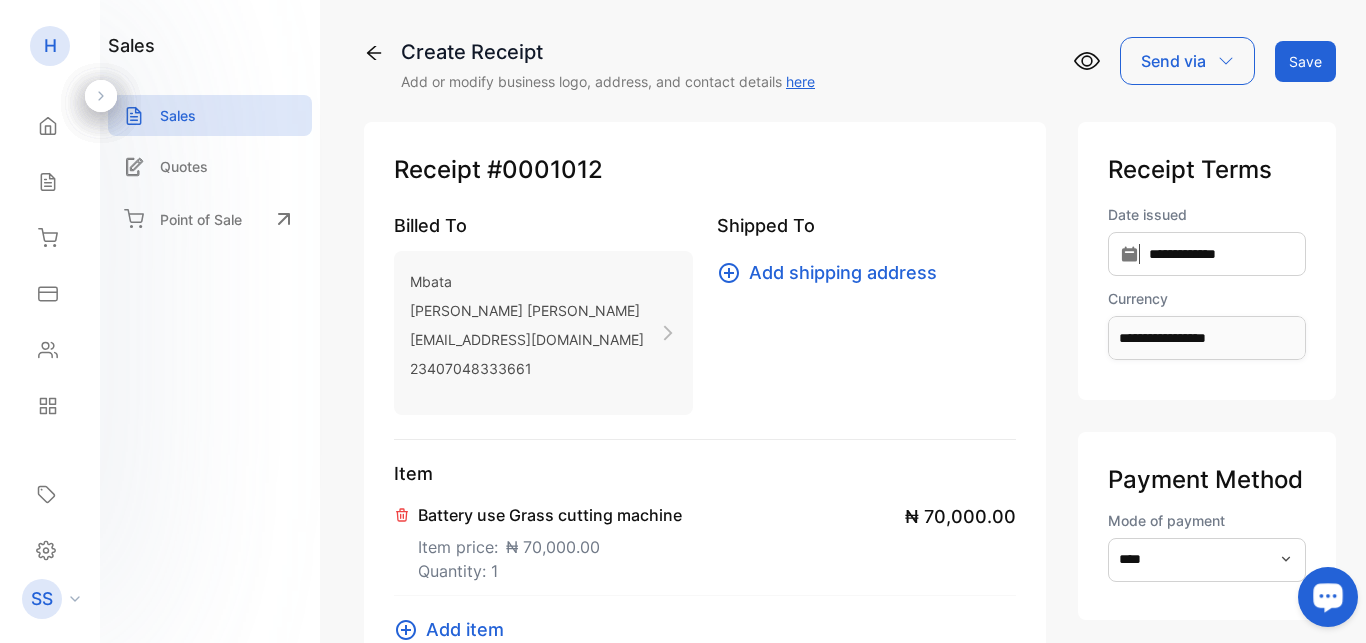 click on "Save" at bounding box center [1305, 61] 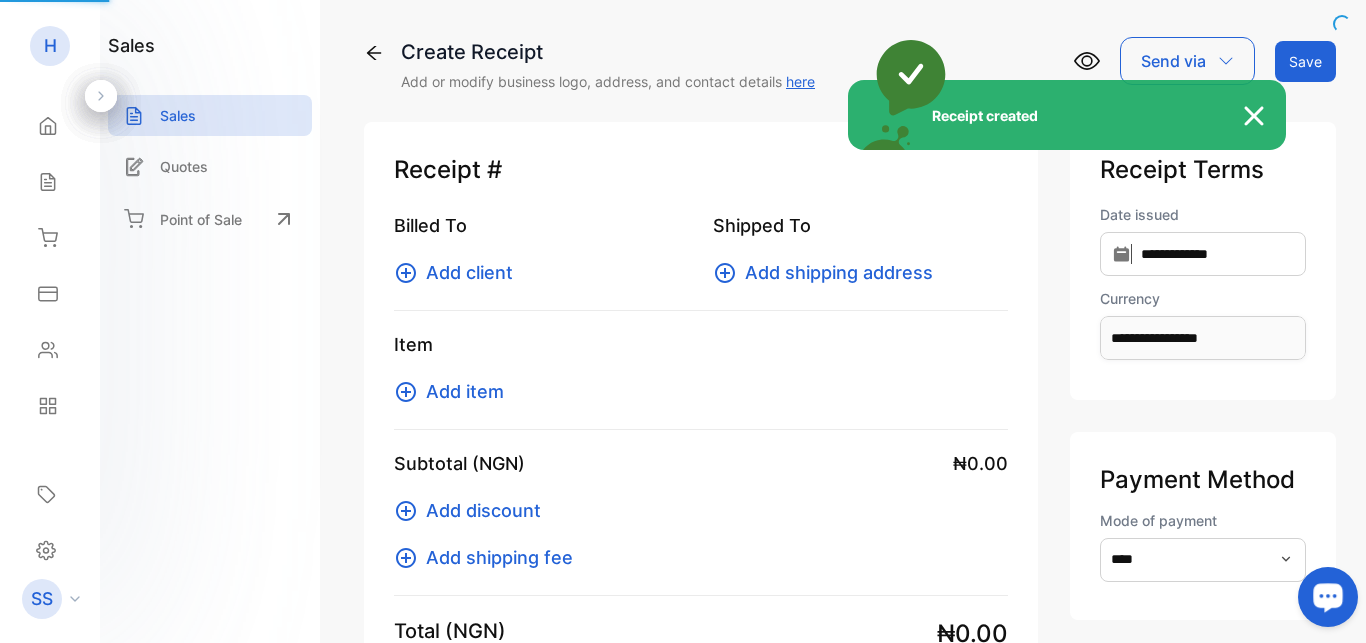type 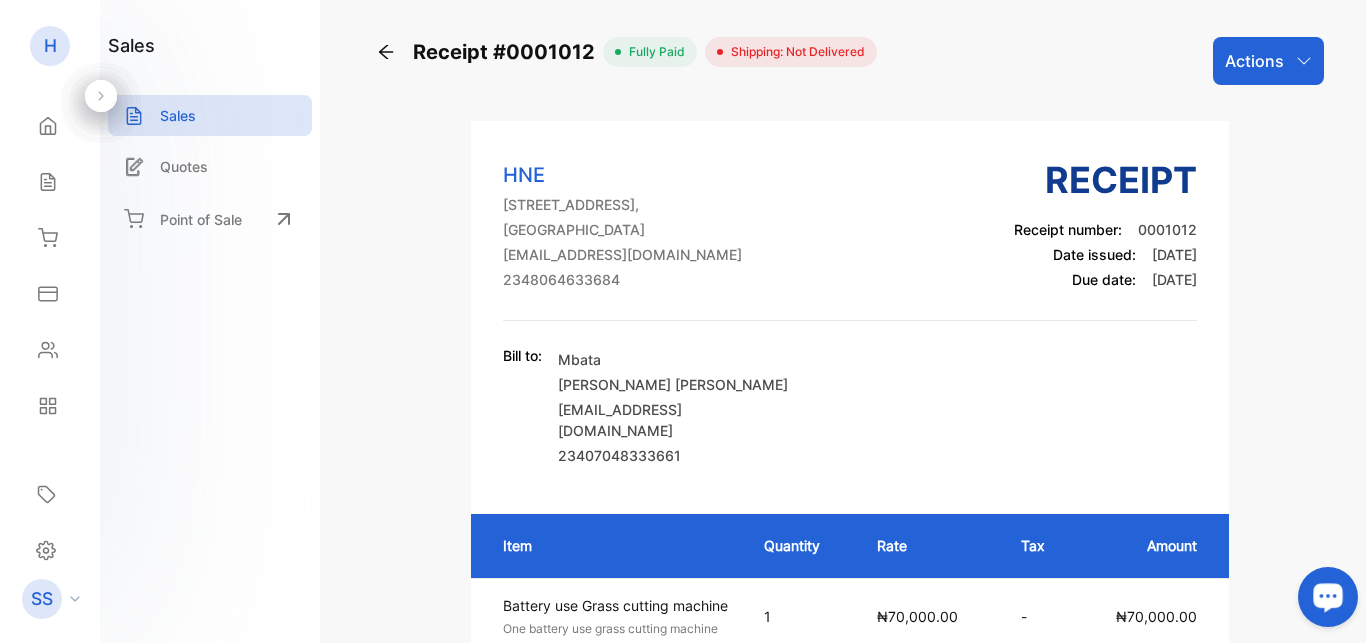click on "Actions" at bounding box center (1268, 61) 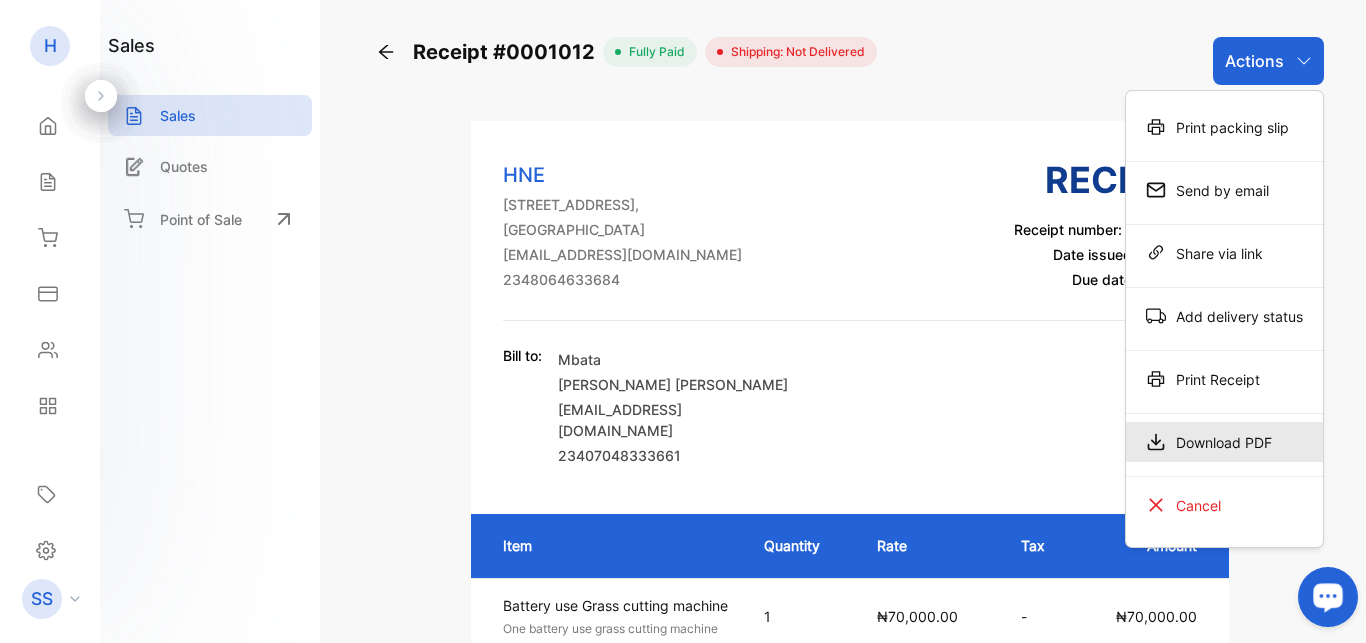click on "Download PDF" at bounding box center [1224, 442] 